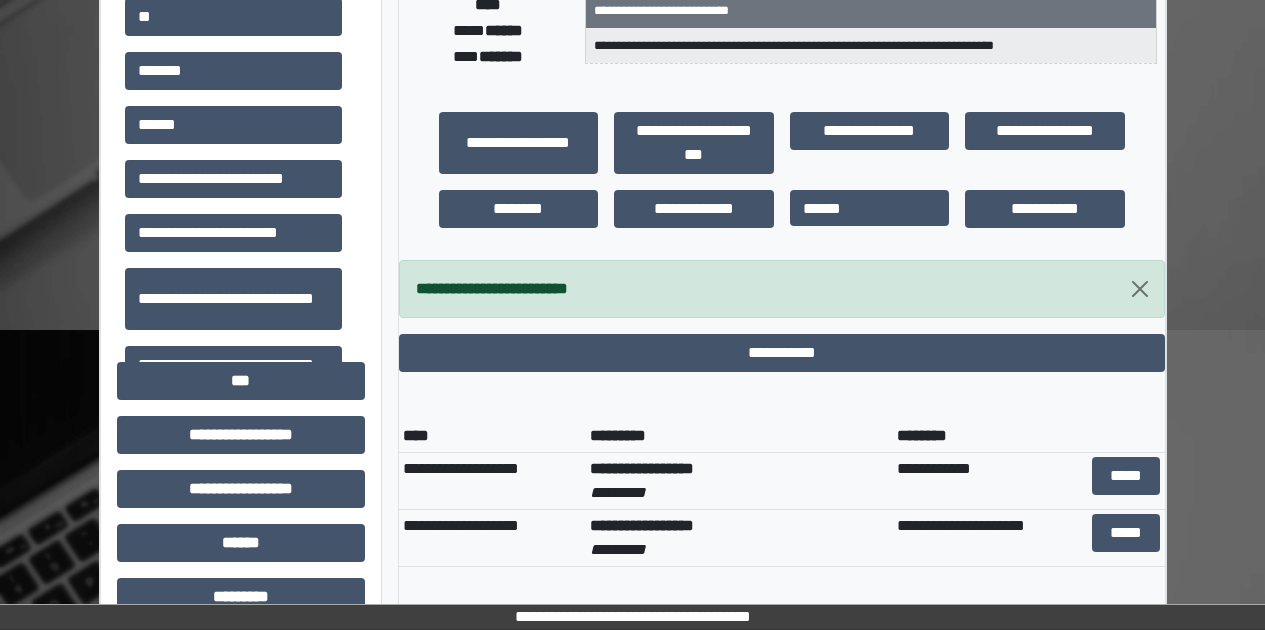 scroll, scrollTop: 396, scrollLeft: 0, axis: vertical 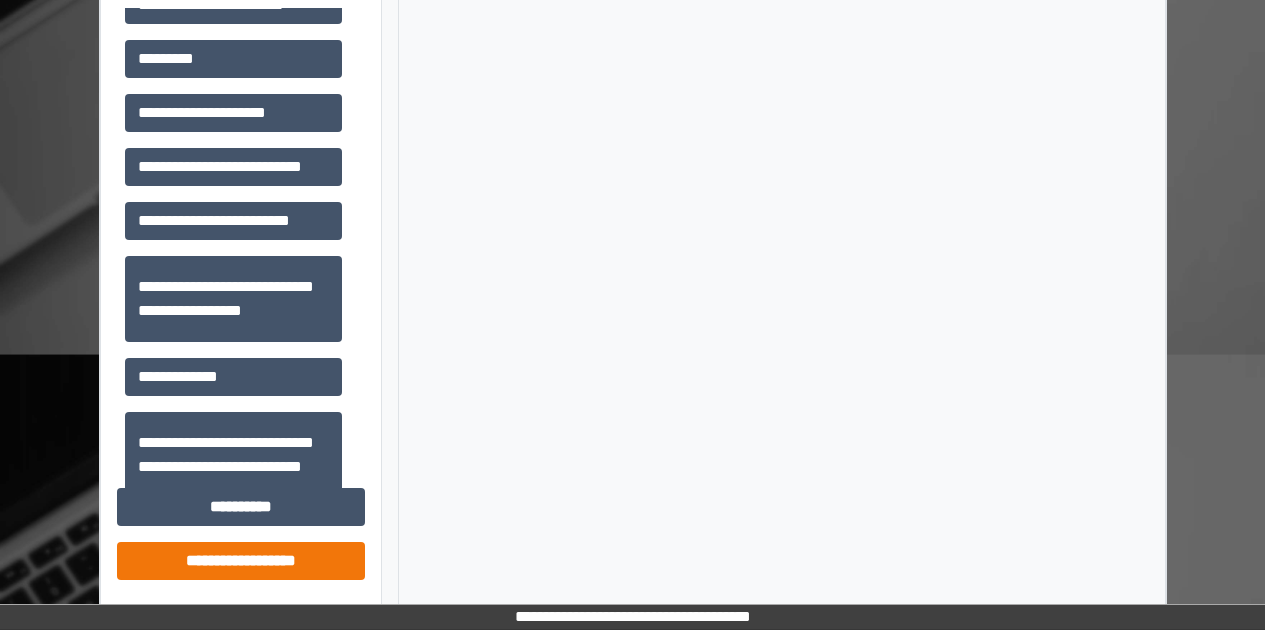click on "**********" at bounding box center [241, 561] 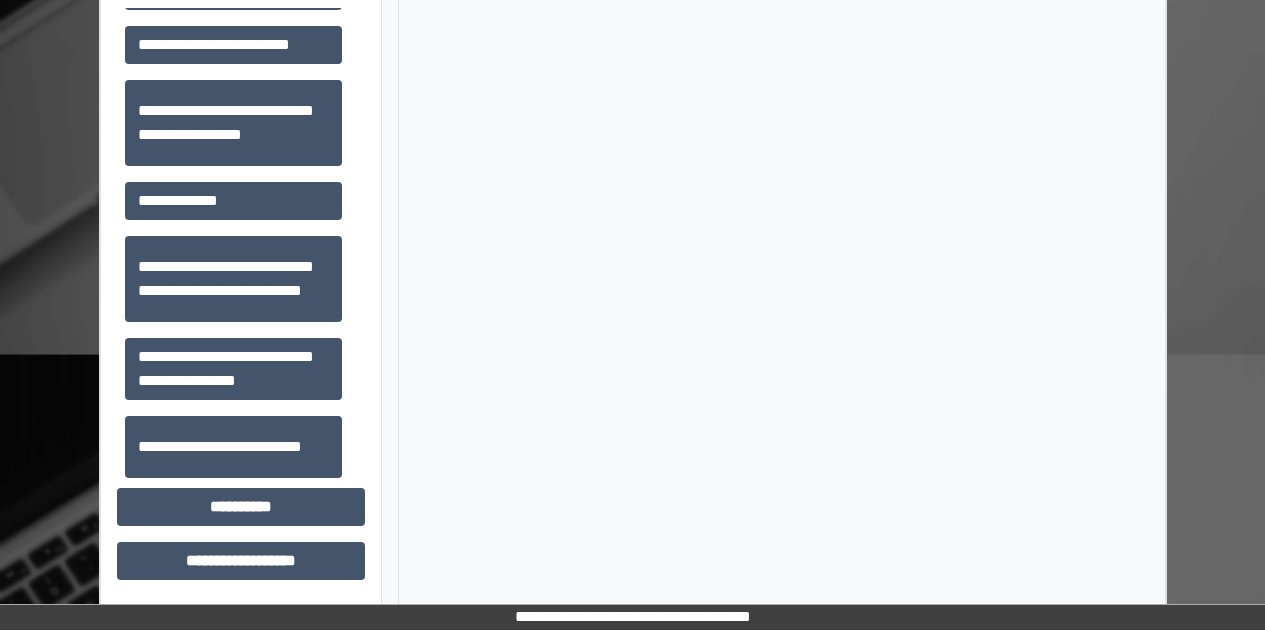 scroll, scrollTop: 828, scrollLeft: 0, axis: vertical 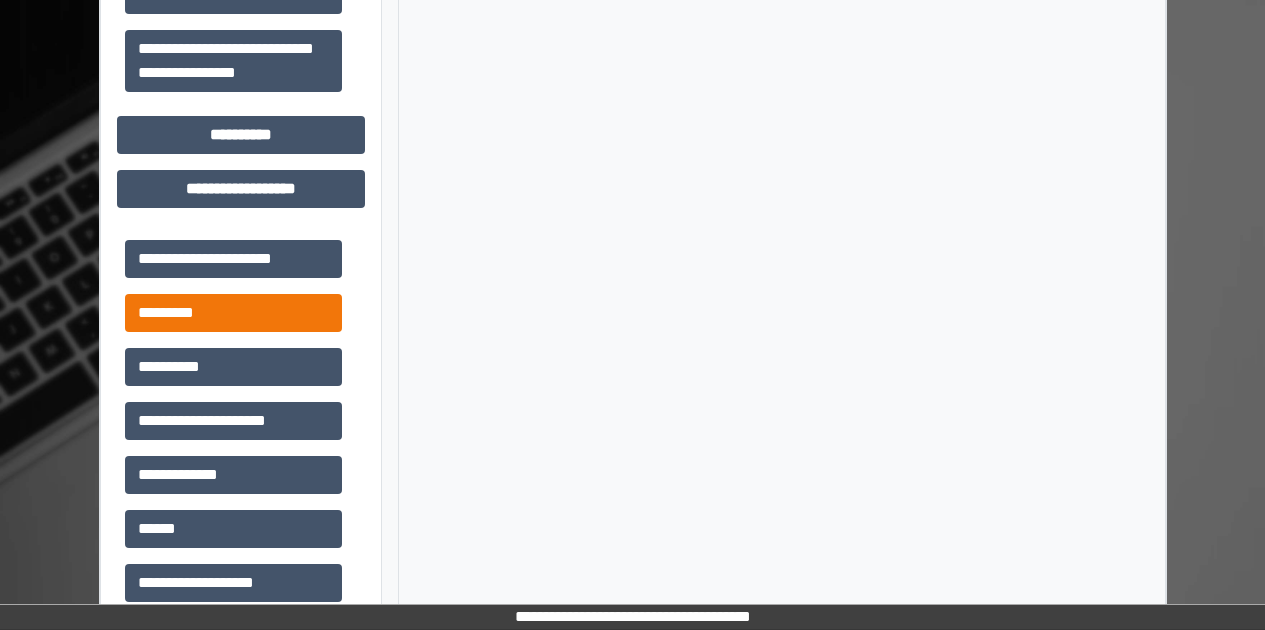 click on "*********" at bounding box center [233, 313] 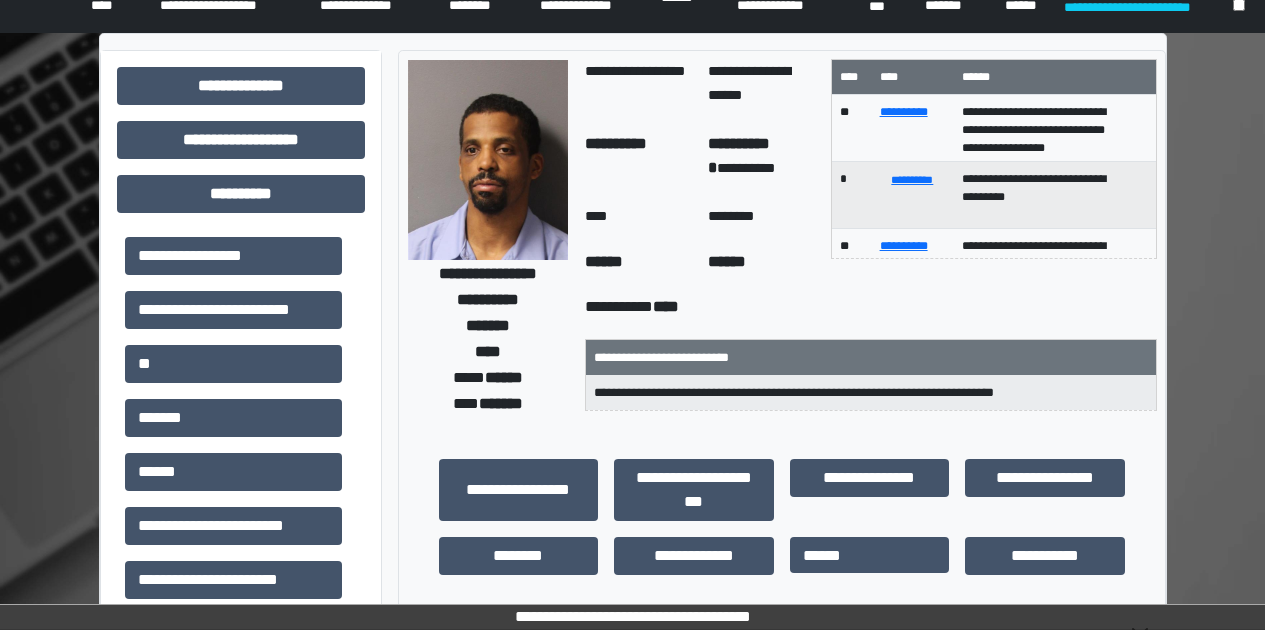 scroll, scrollTop: 0, scrollLeft: 0, axis: both 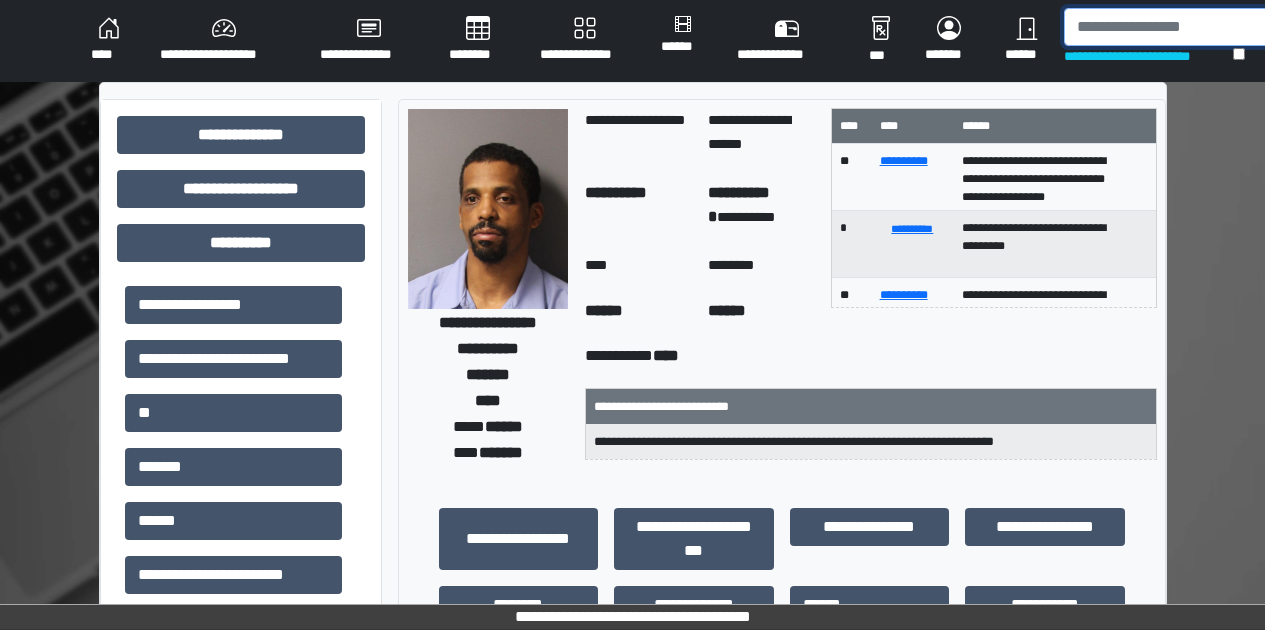 click at bounding box center (1175, 27) 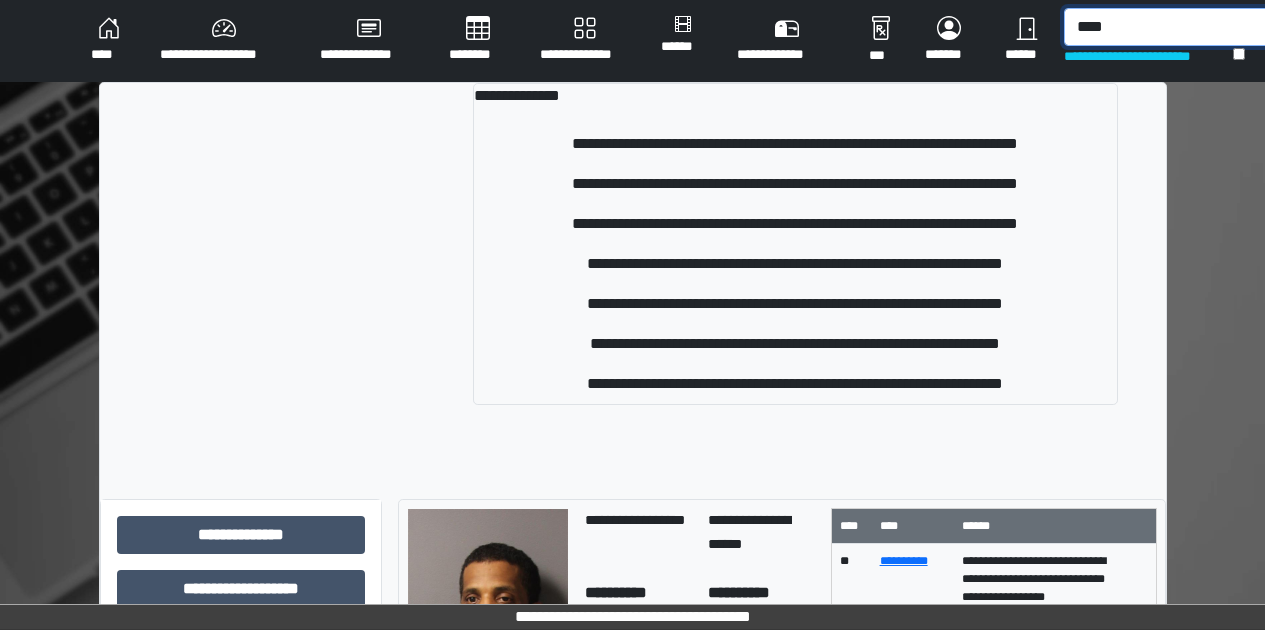 click on "****" at bounding box center (1175, 27) 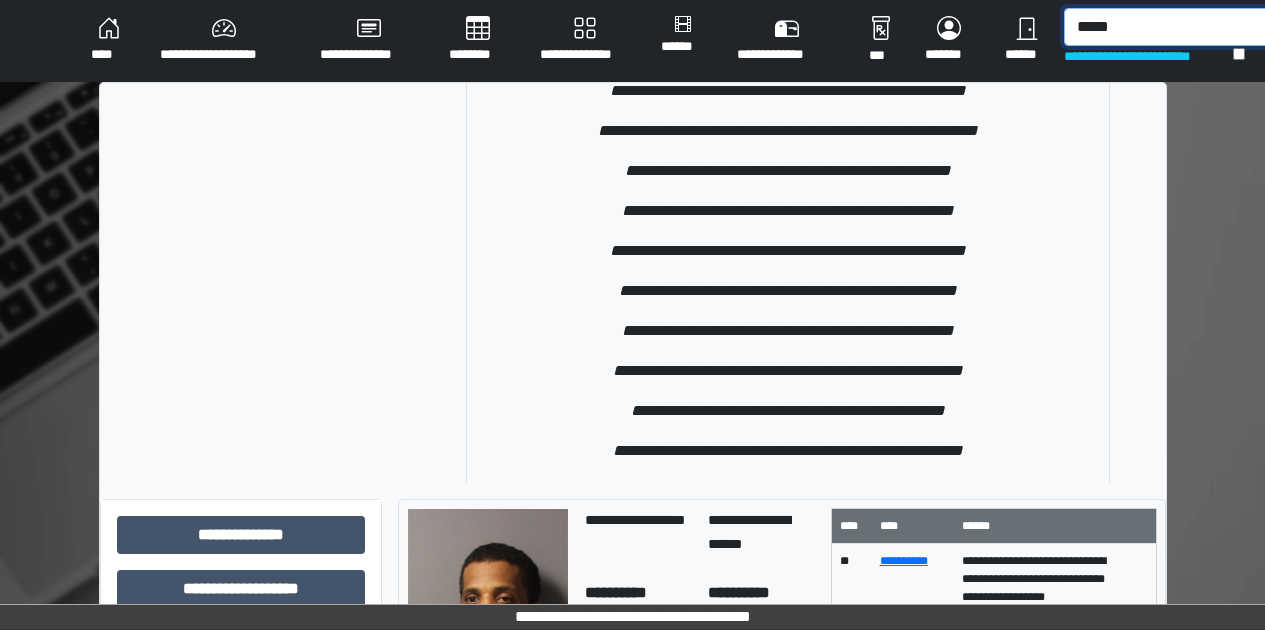 scroll, scrollTop: 2897, scrollLeft: 0, axis: vertical 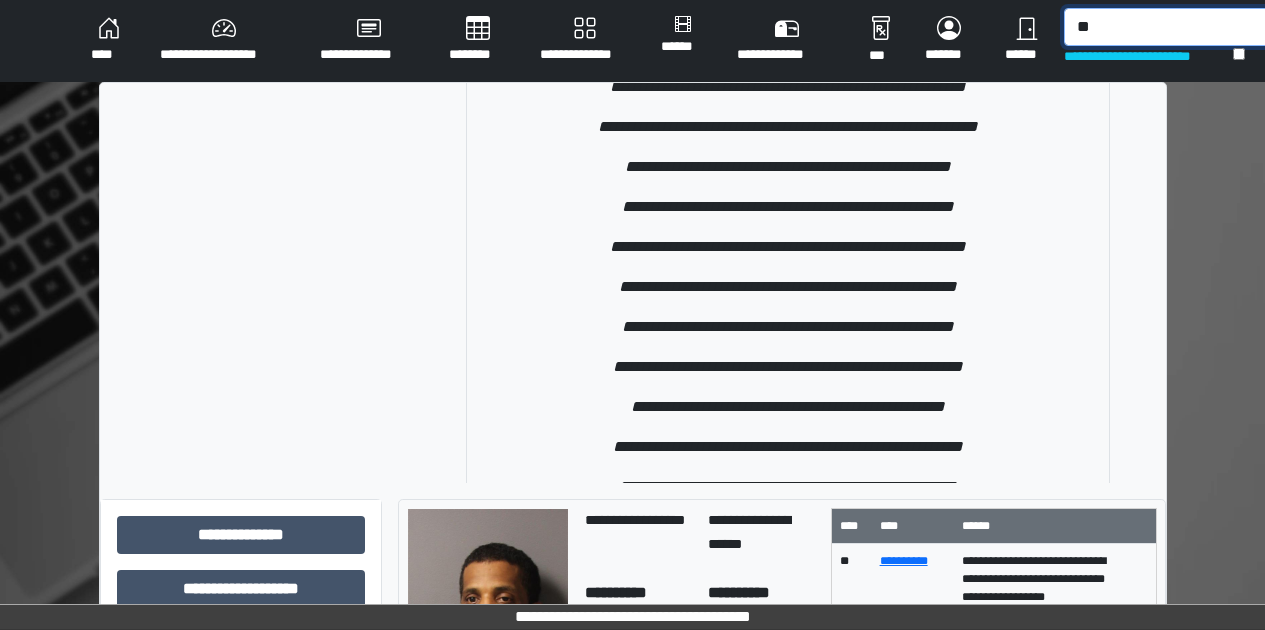 type on "*" 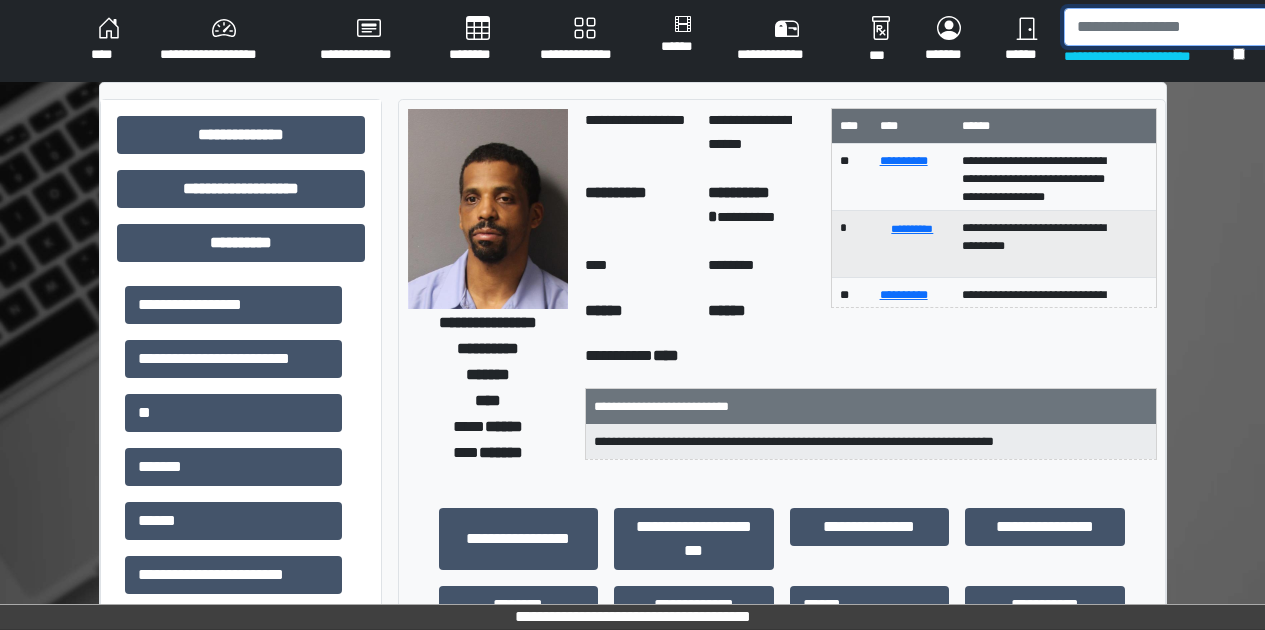 paste on "*******" 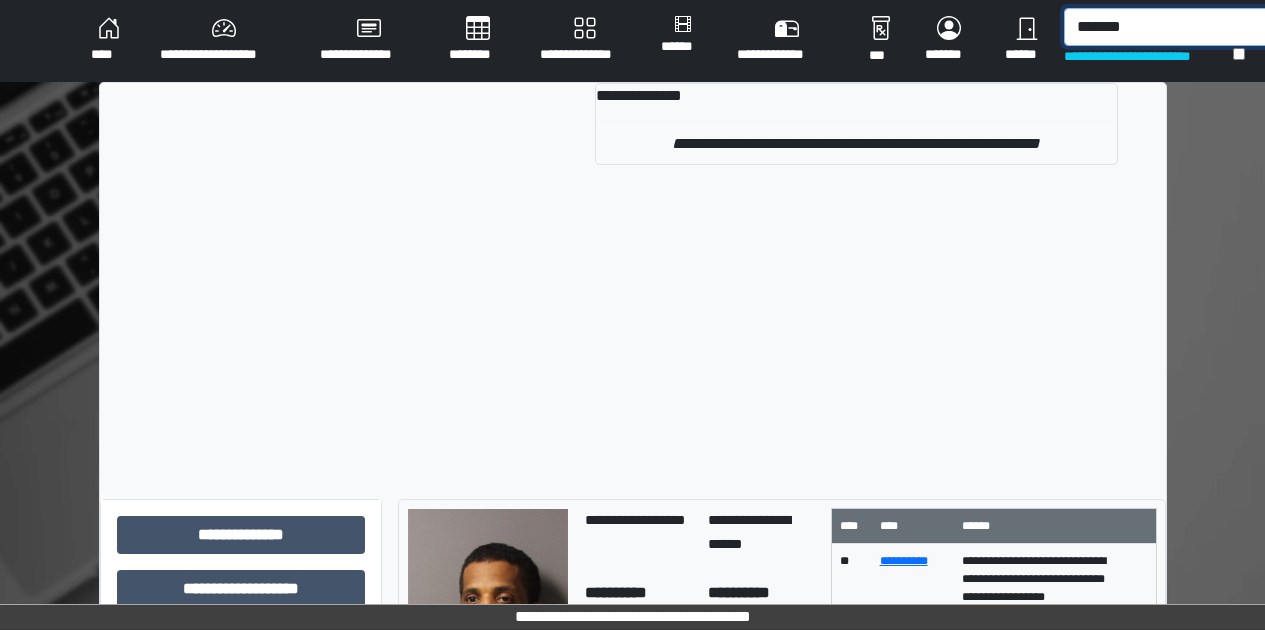 type on "*******" 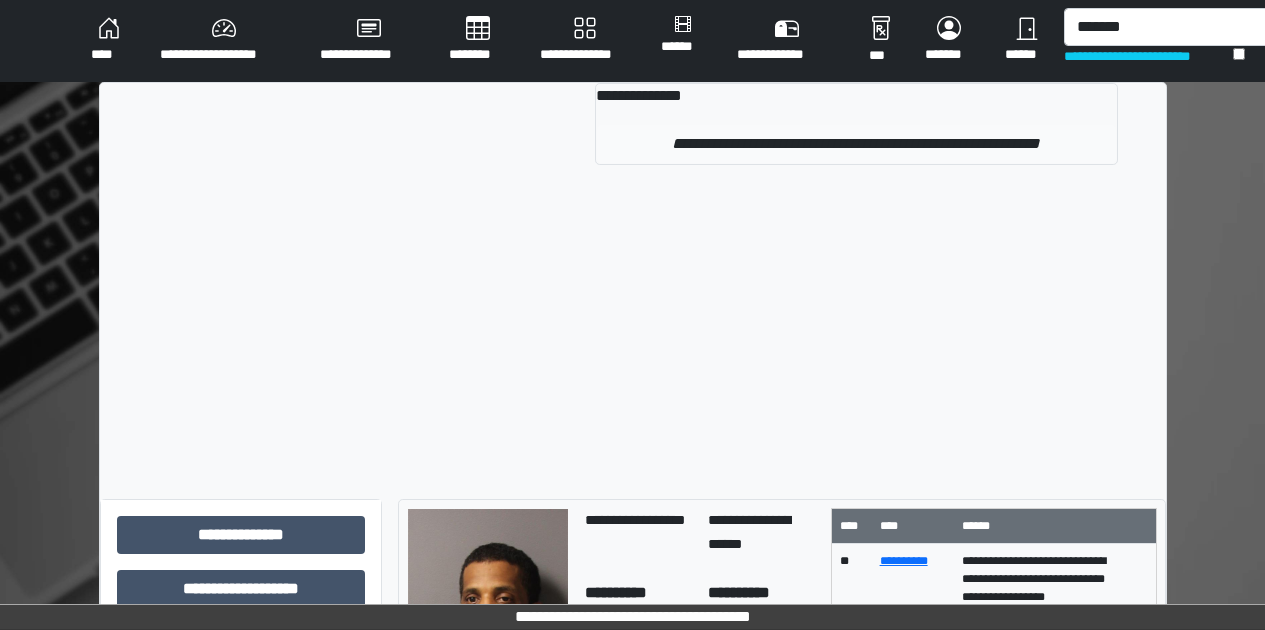 click on "**********" at bounding box center (856, 144) 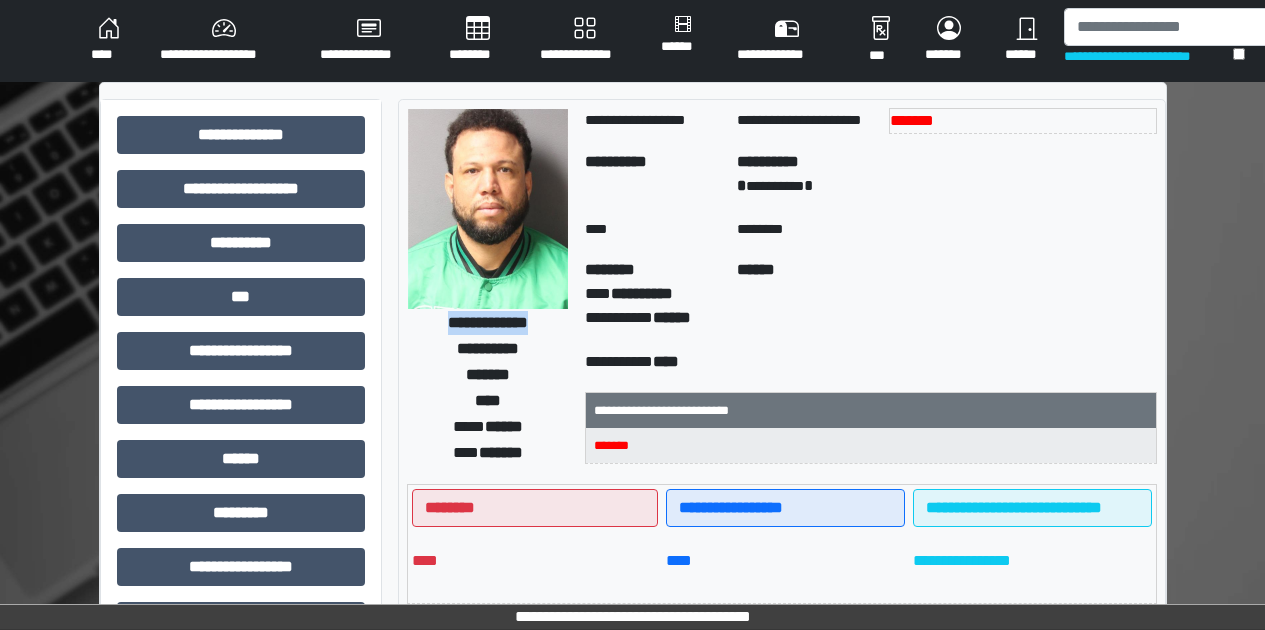 drag, startPoint x: 426, startPoint y: 325, endPoint x: 549, endPoint y: 324, distance: 123.00407 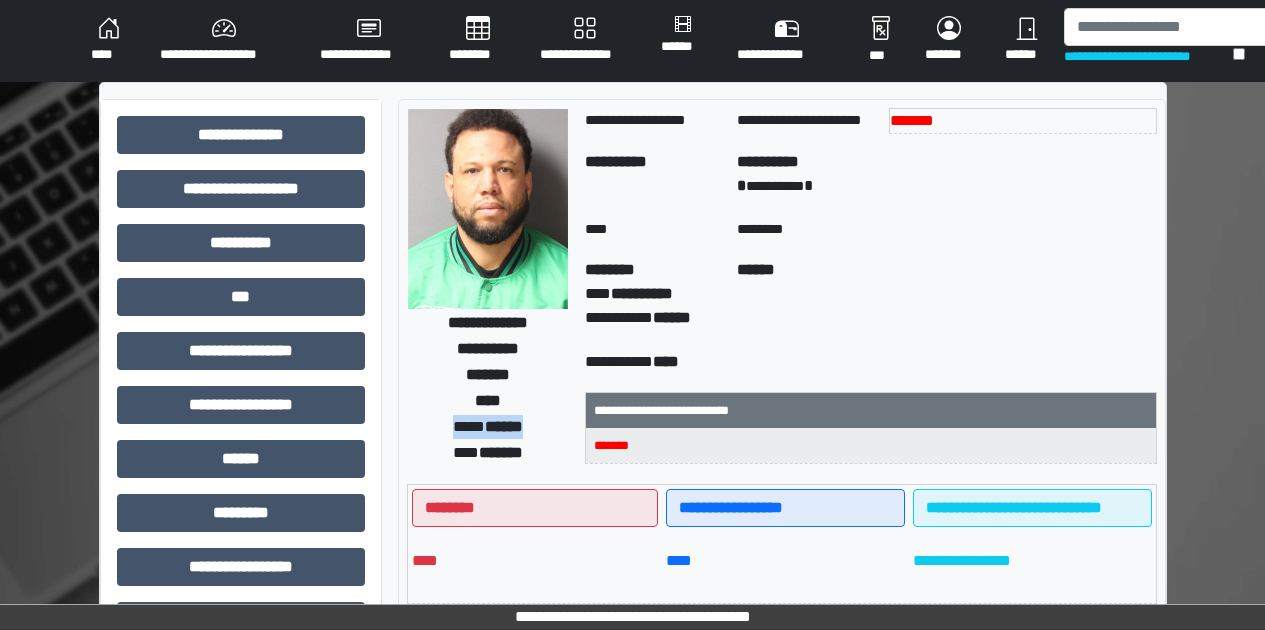 drag, startPoint x: 432, startPoint y: 424, endPoint x: 550, endPoint y: 429, distance: 118.10589 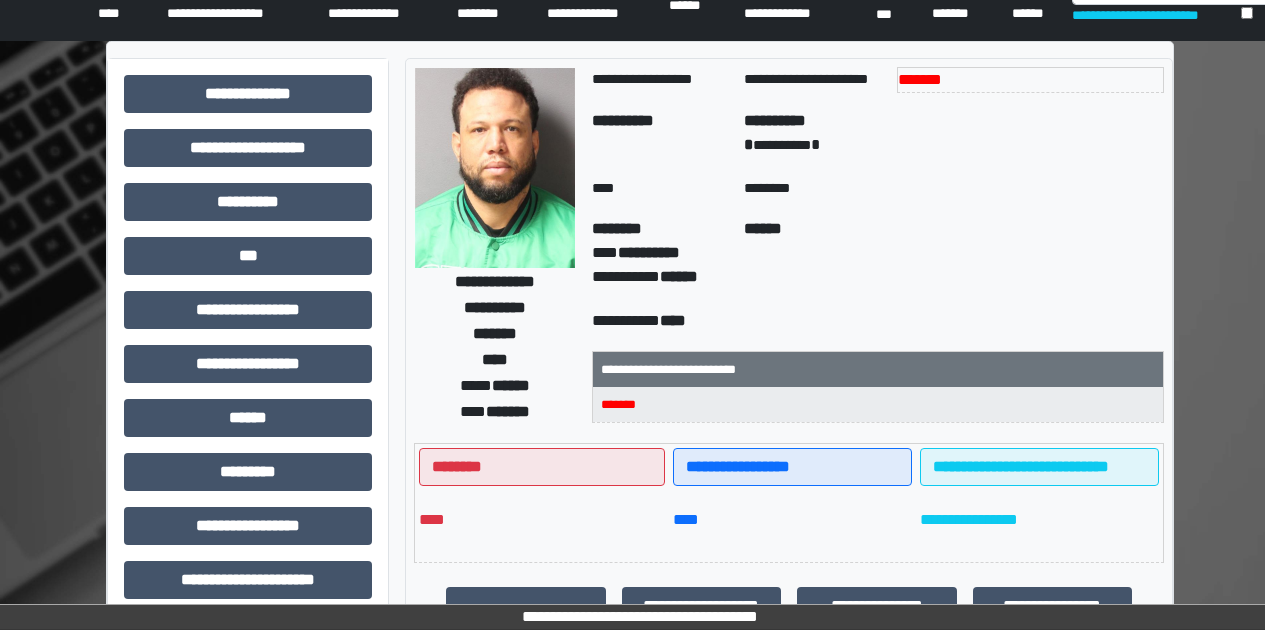 scroll, scrollTop: 546, scrollLeft: 0, axis: vertical 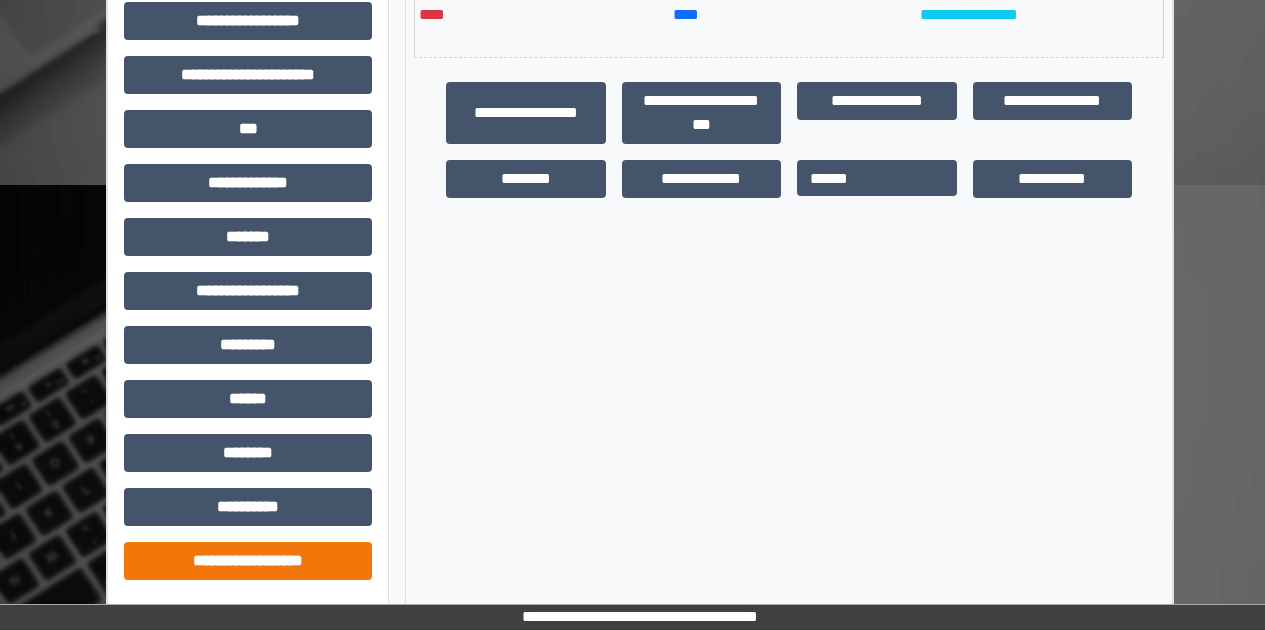 click on "**********" at bounding box center [248, 561] 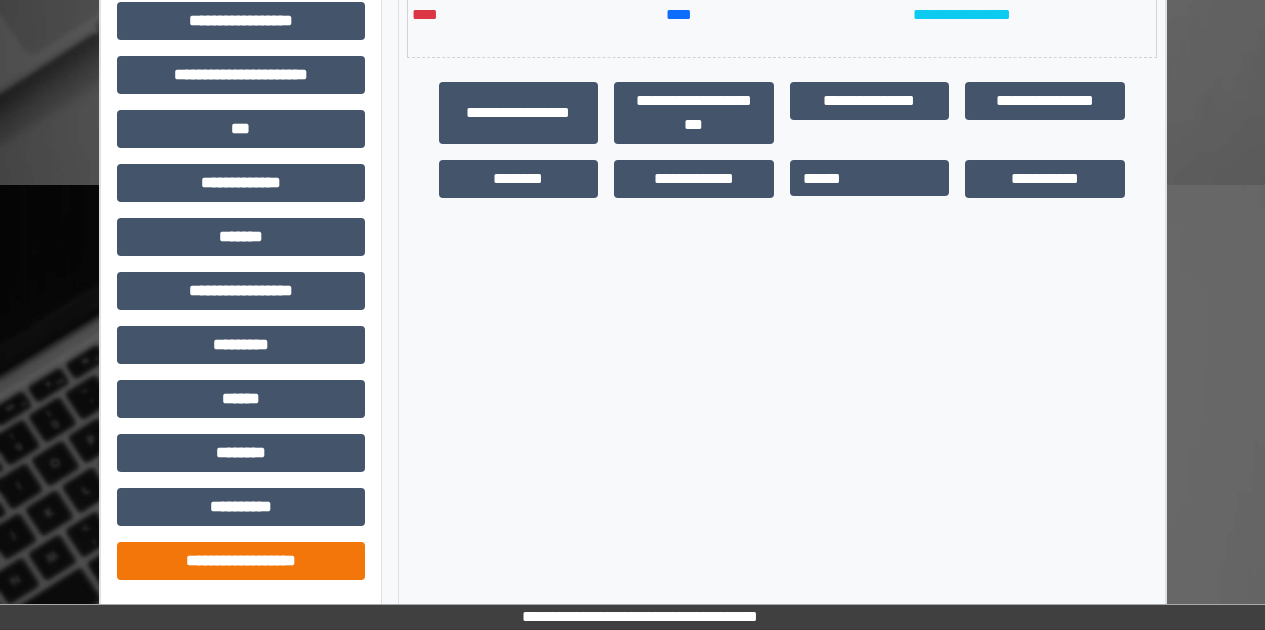 click on "**********" at bounding box center (241, 561) 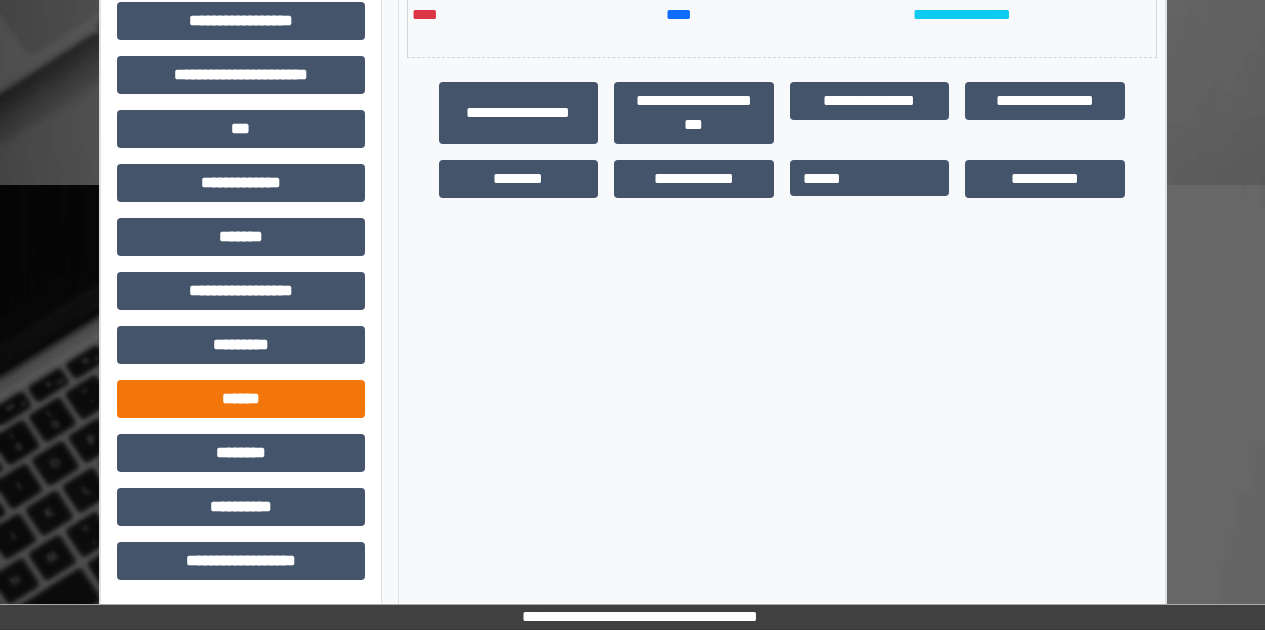 scroll, scrollTop: 531, scrollLeft: 0, axis: vertical 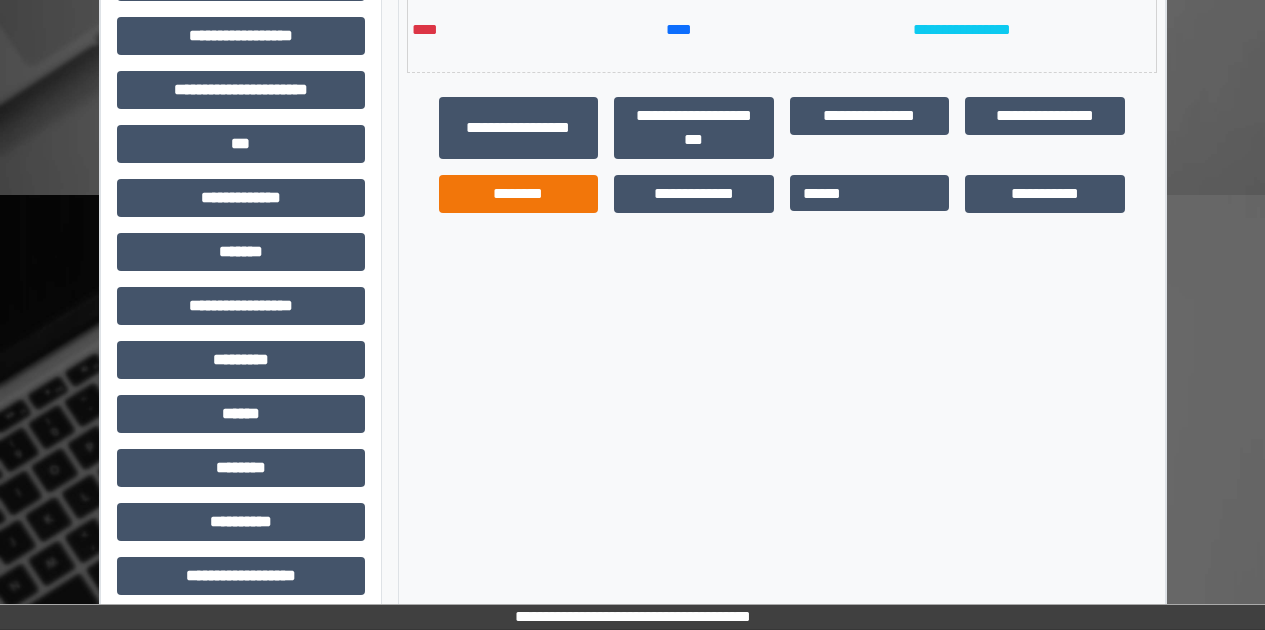 click on "********" at bounding box center (519, 194) 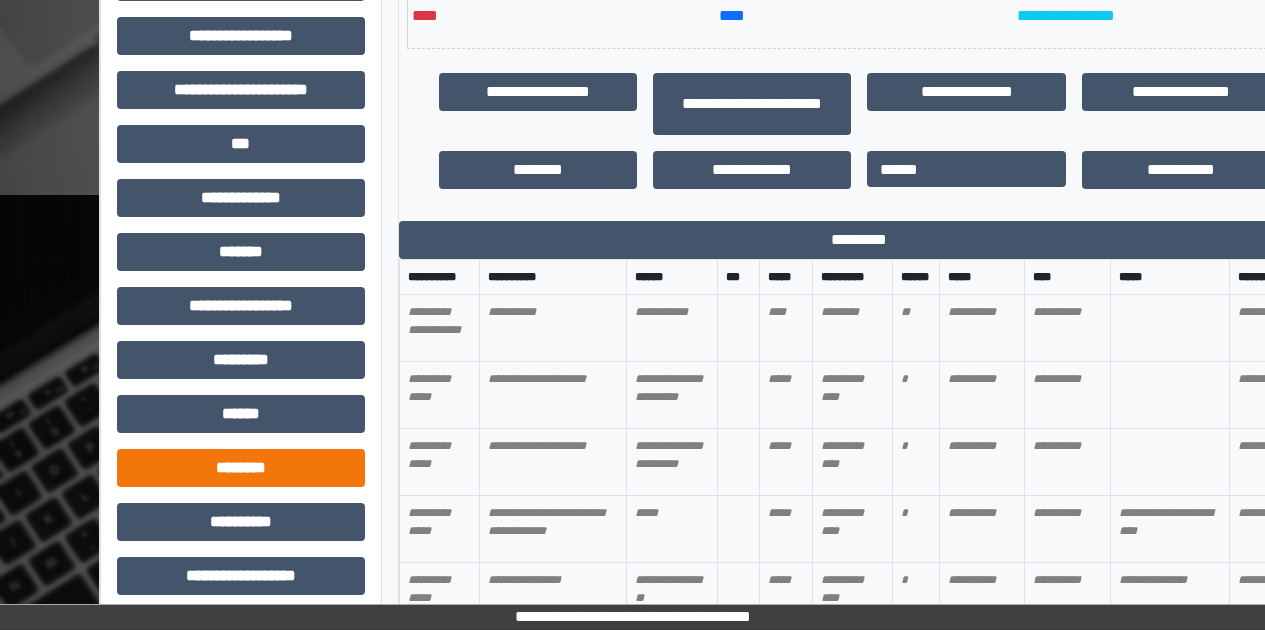 scroll, scrollTop: 658, scrollLeft: 0, axis: vertical 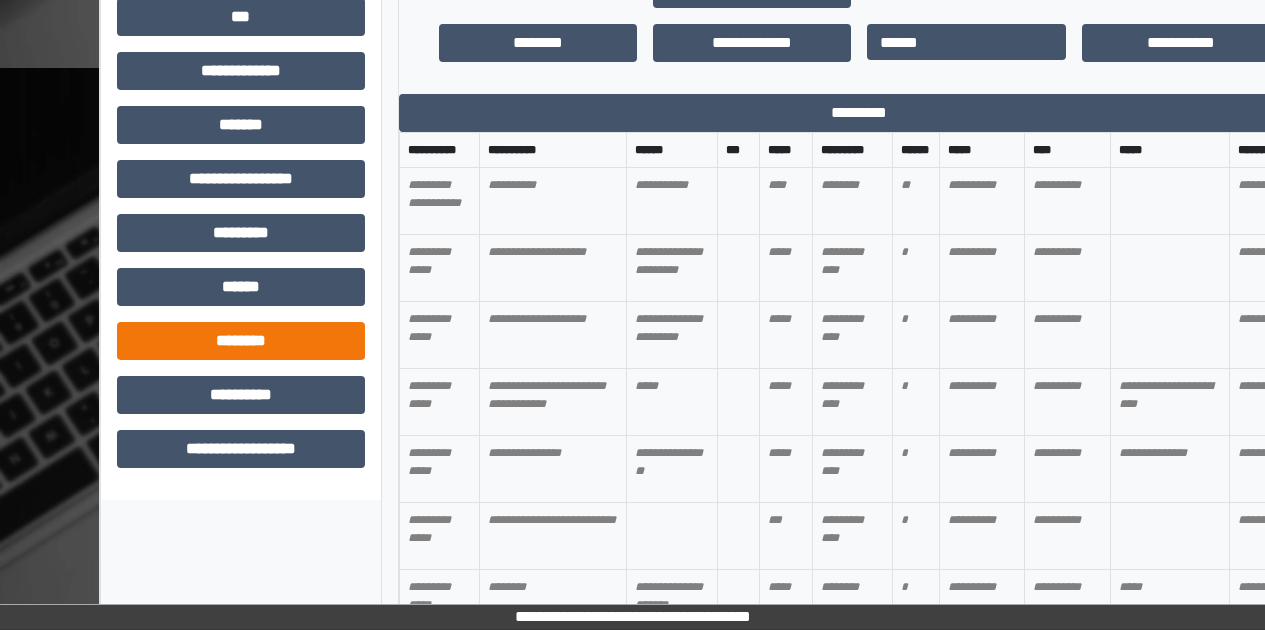 click on "********" at bounding box center (241, 341) 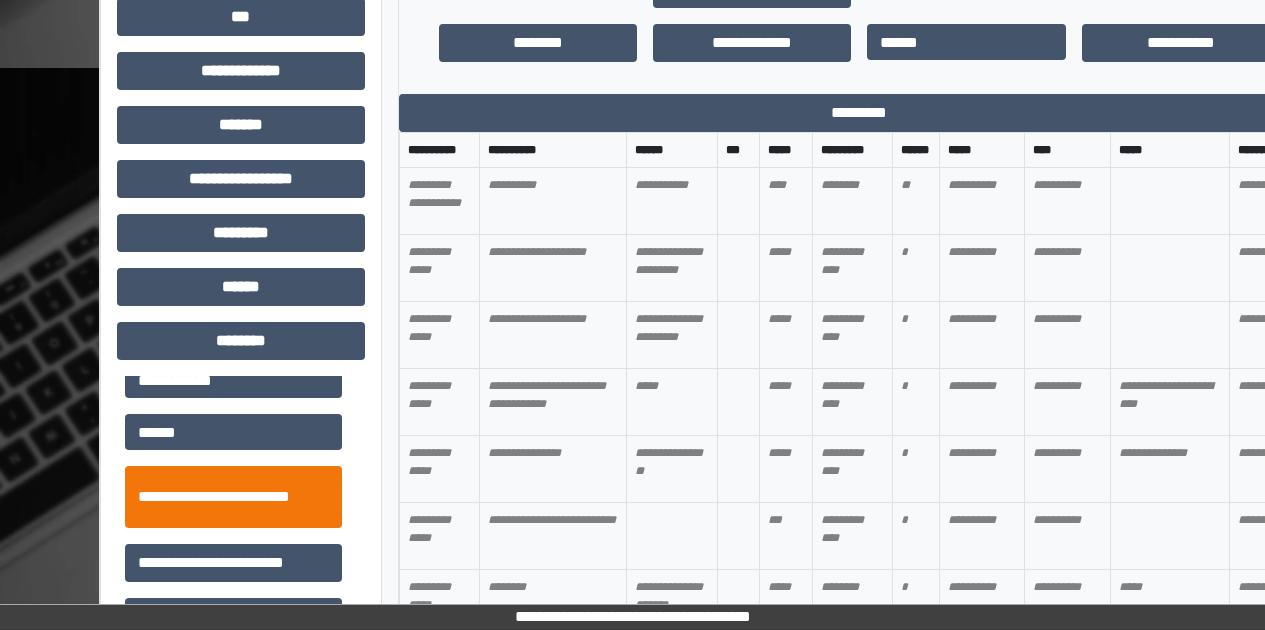 scroll, scrollTop: 255, scrollLeft: 0, axis: vertical 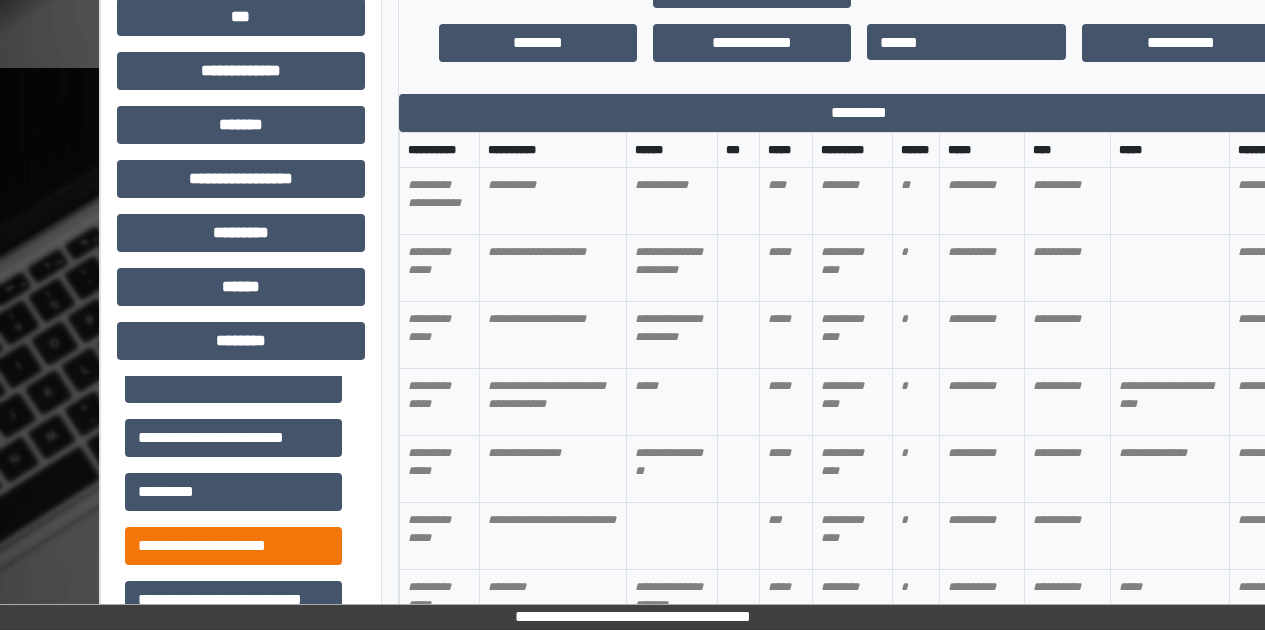 click on "**********" at bounding box center [233, 546] 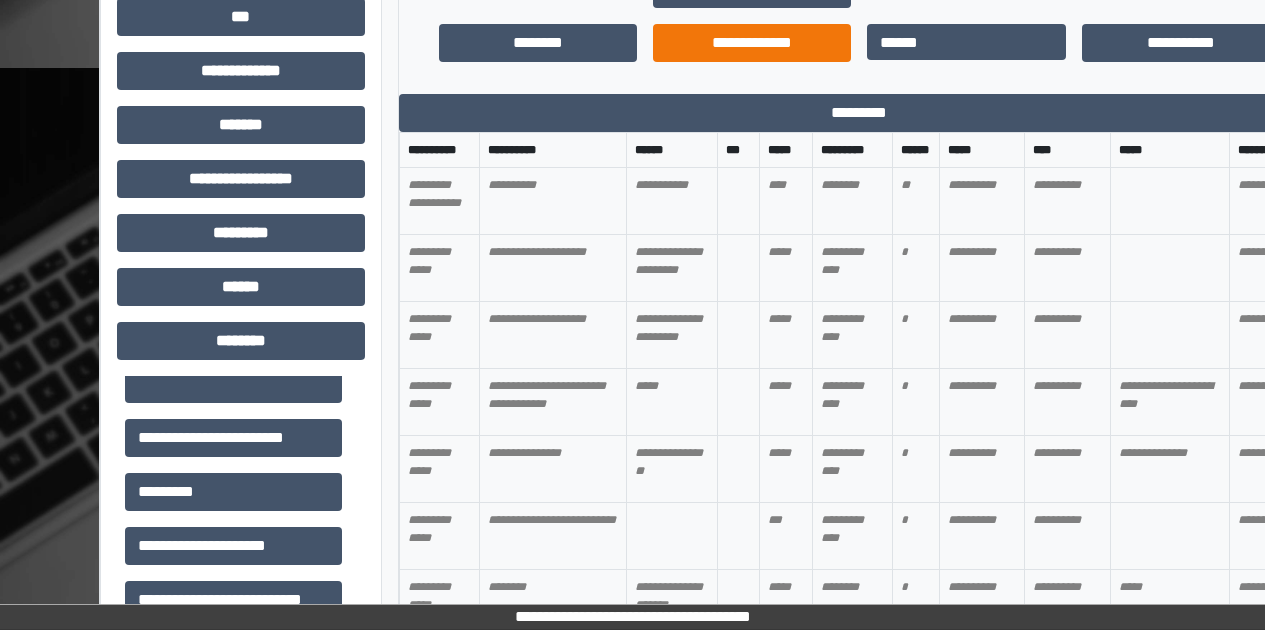 click on "*********" at bounding box center (860, 113) 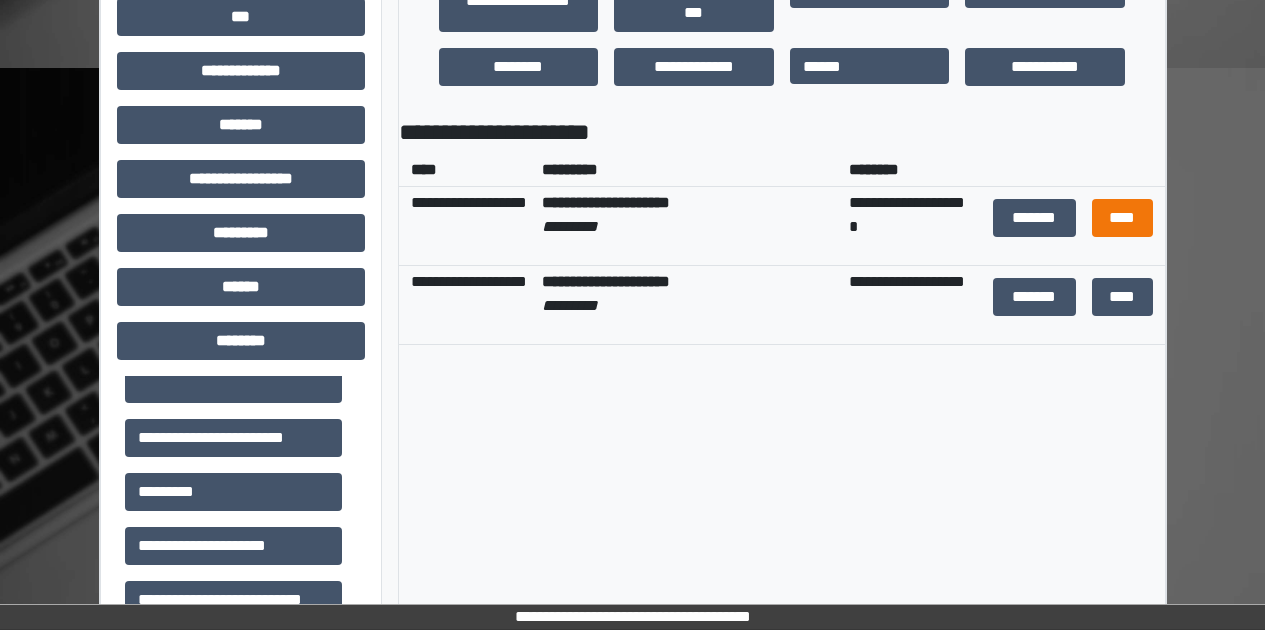 click on "****" at bounding box center [1122, 218] 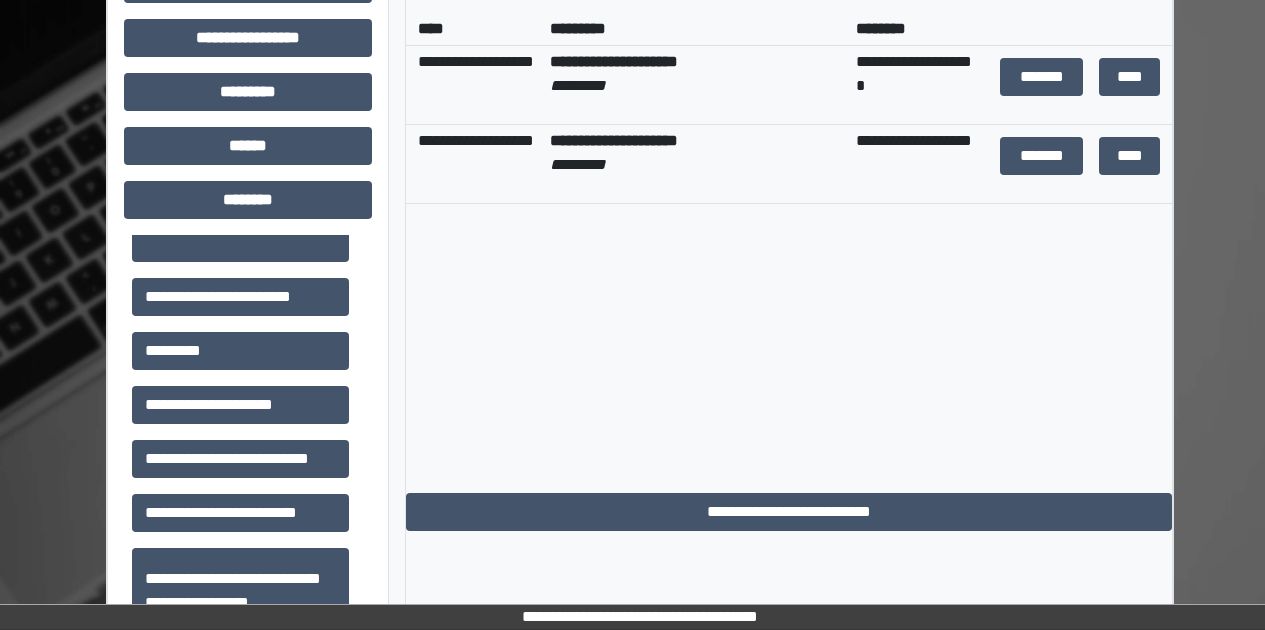 scroll, scrollTop: 964, scrollLeft: 0, axis: vertical 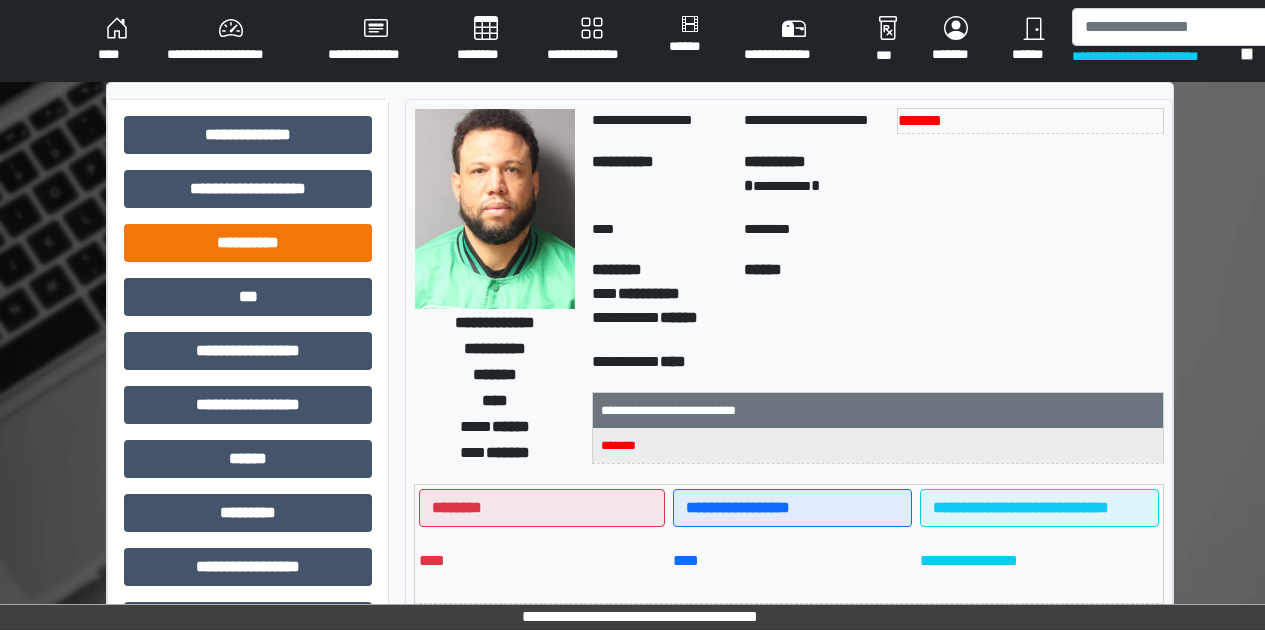 click on "**********" at bounding box center [248, 243] 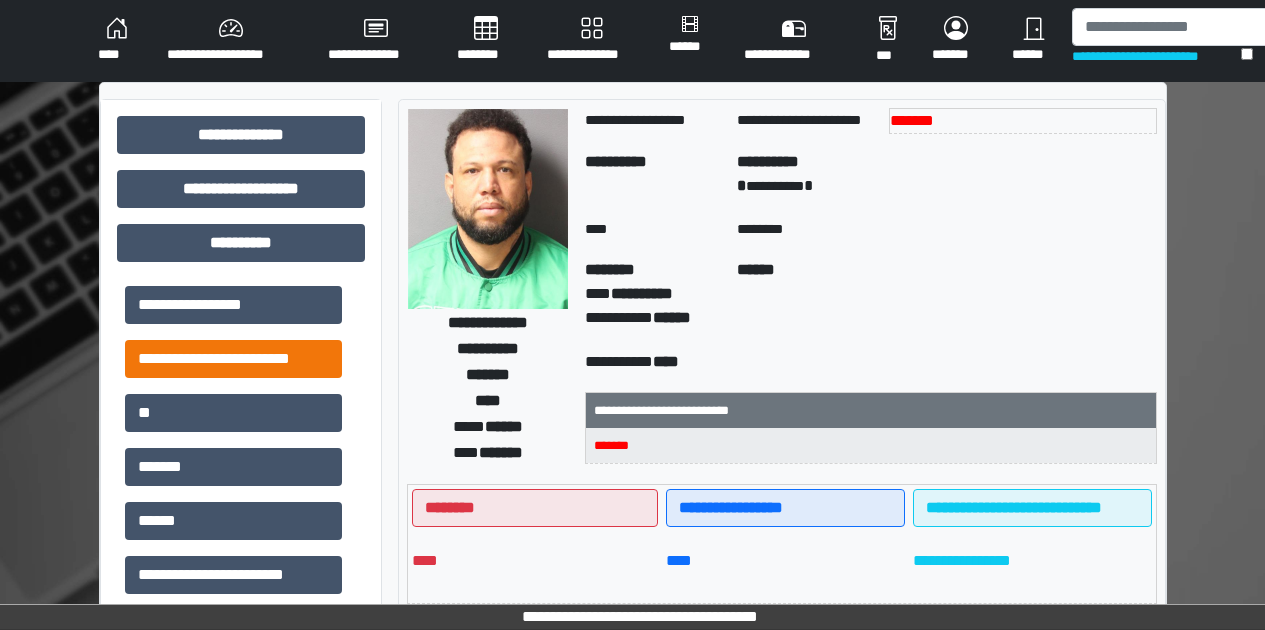 click on "**********" at bounding box center [233, 359] 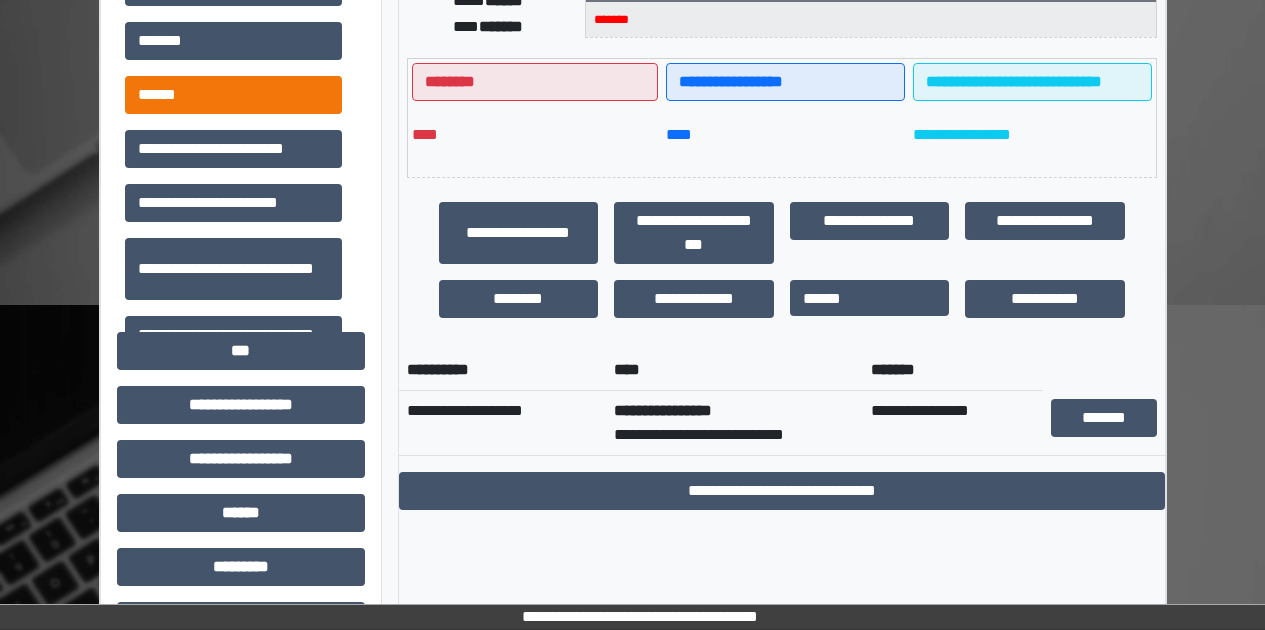 scroll, scrollTop: 408, scrollLeft: 0, axis: vertical 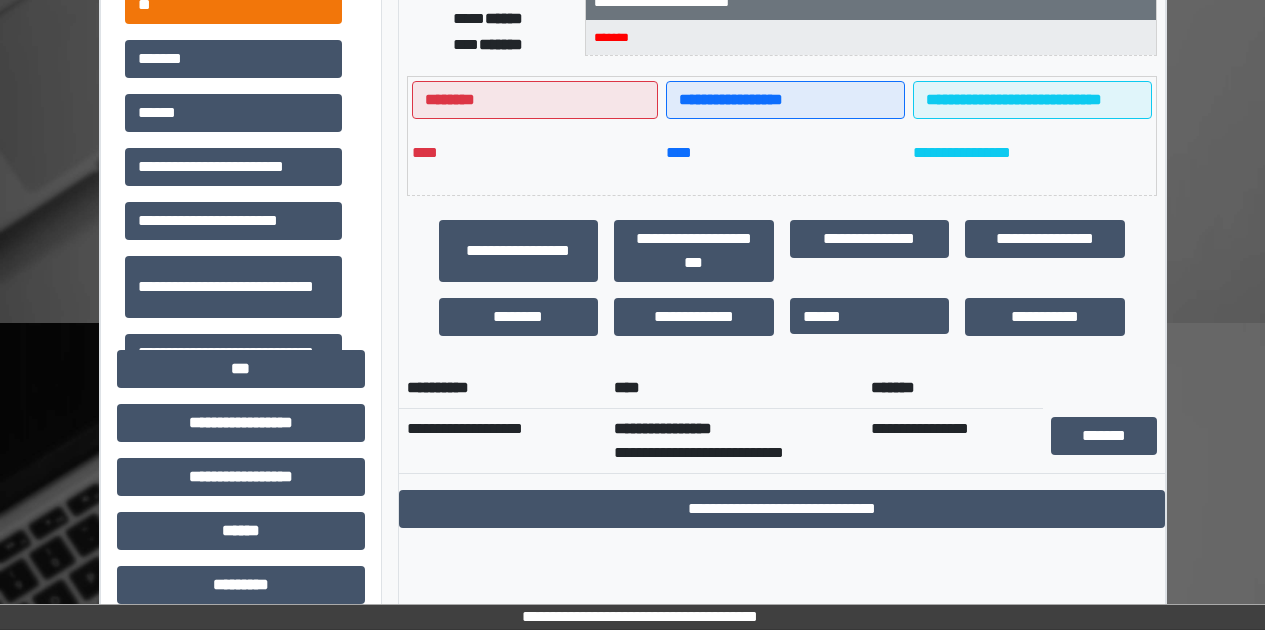 click on "**" at bounding box center (233, 5) 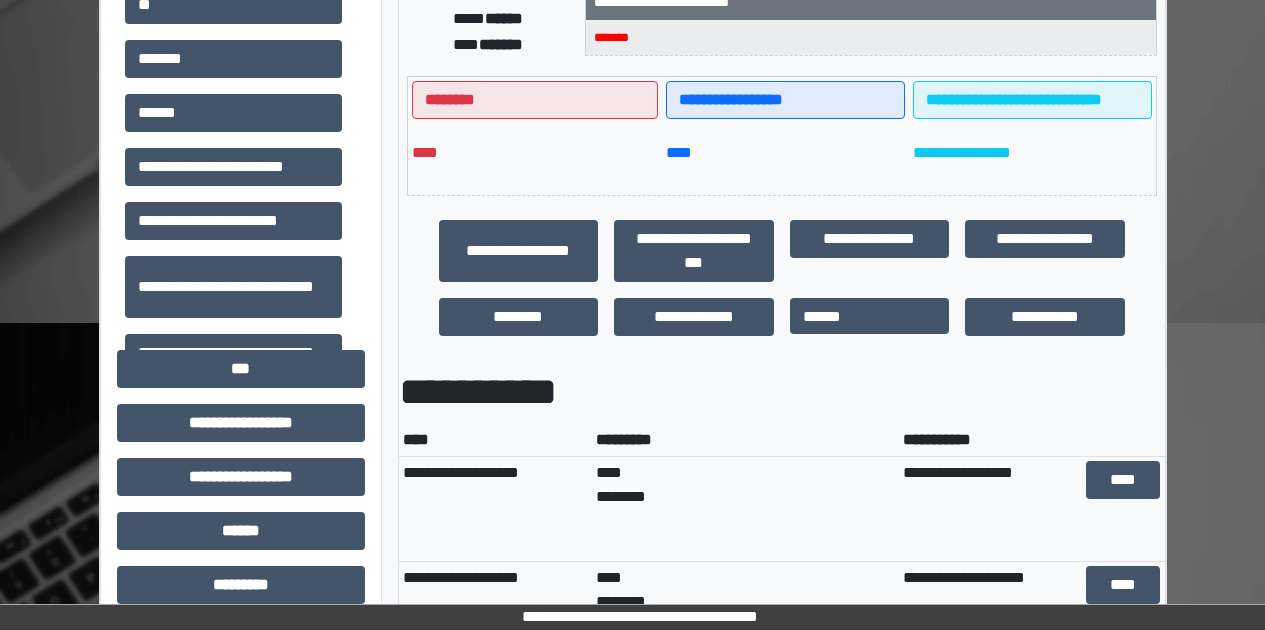 scroll, scrollTop: 789, scrollLeft: 0, axis: vertical 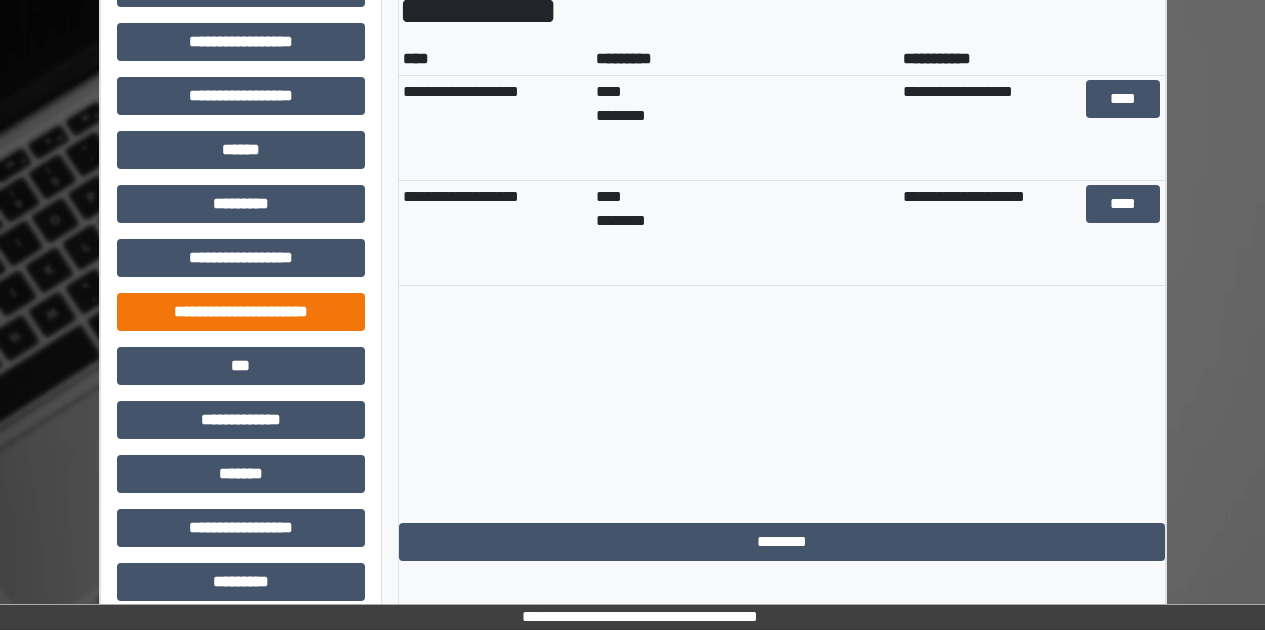 click on "**********" at bounding box center [241, 312] 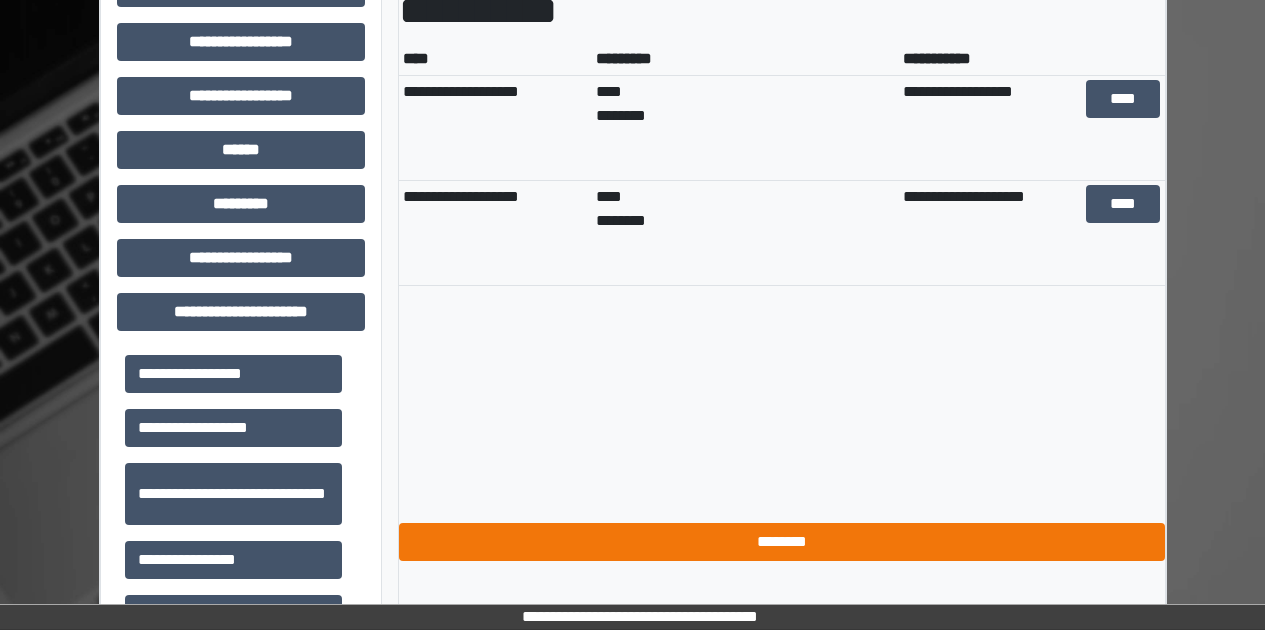 click on "********" at bounding box center [782, 542] 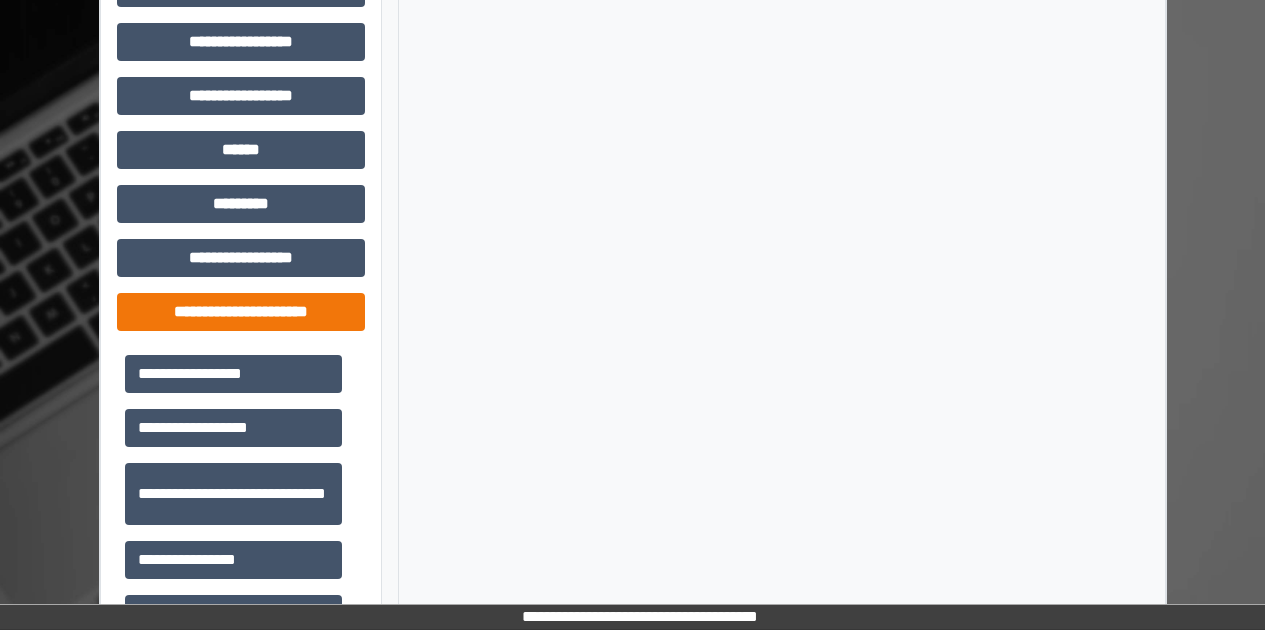 click on "**********" at bounding box center (241, 312) 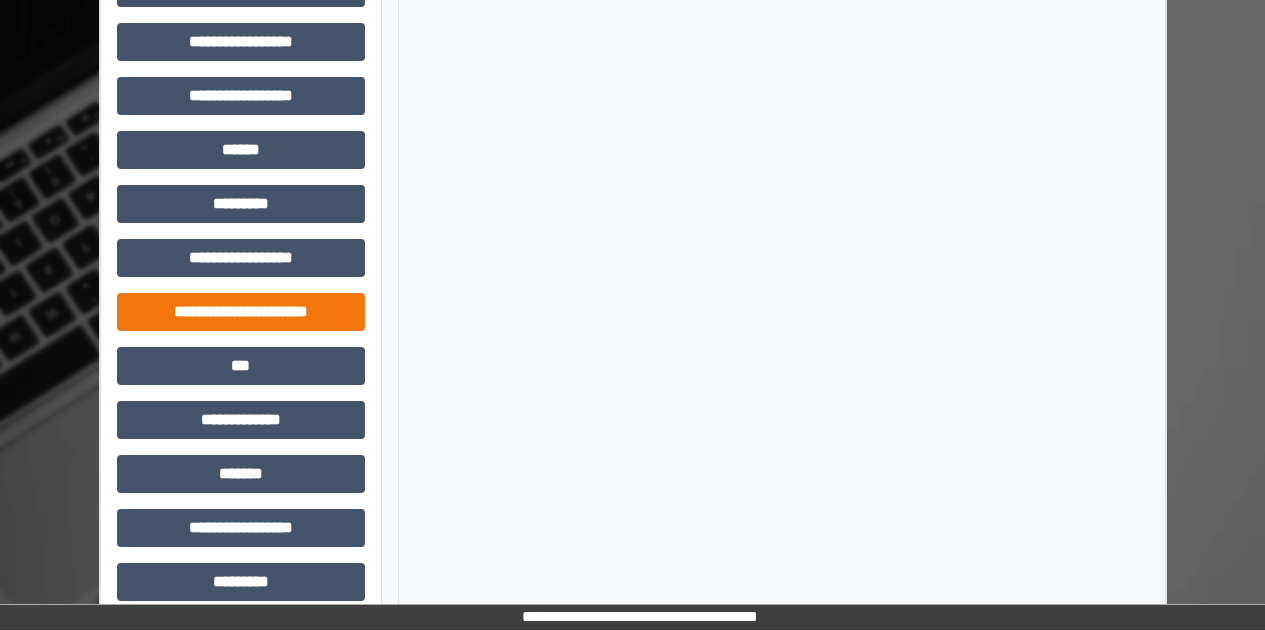 click on "**********" at bounding box center [241, 312] 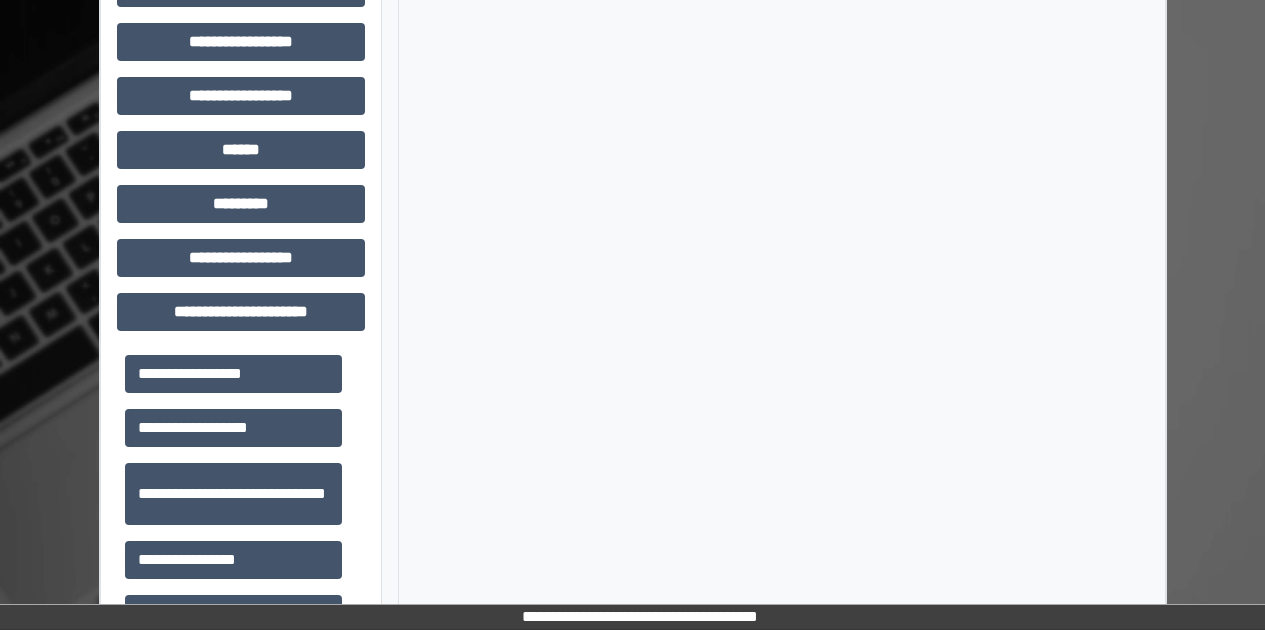click on "**********" at bounding box center [233, 374] 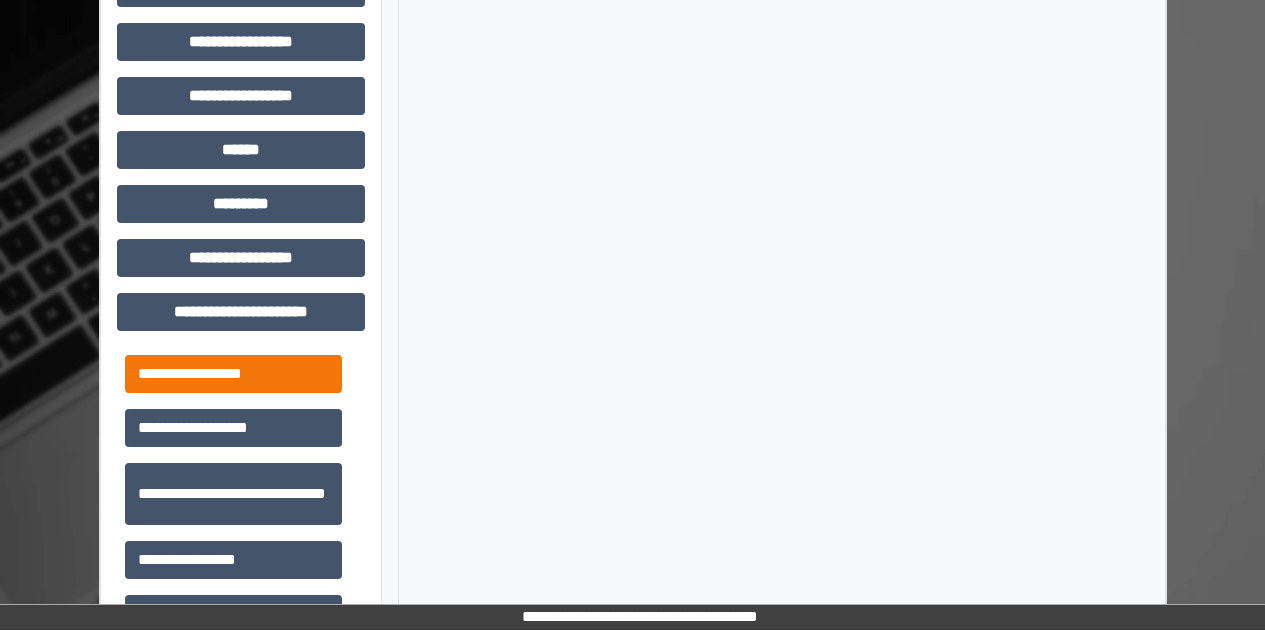 click on "**********" at bounding box center [233, 374] 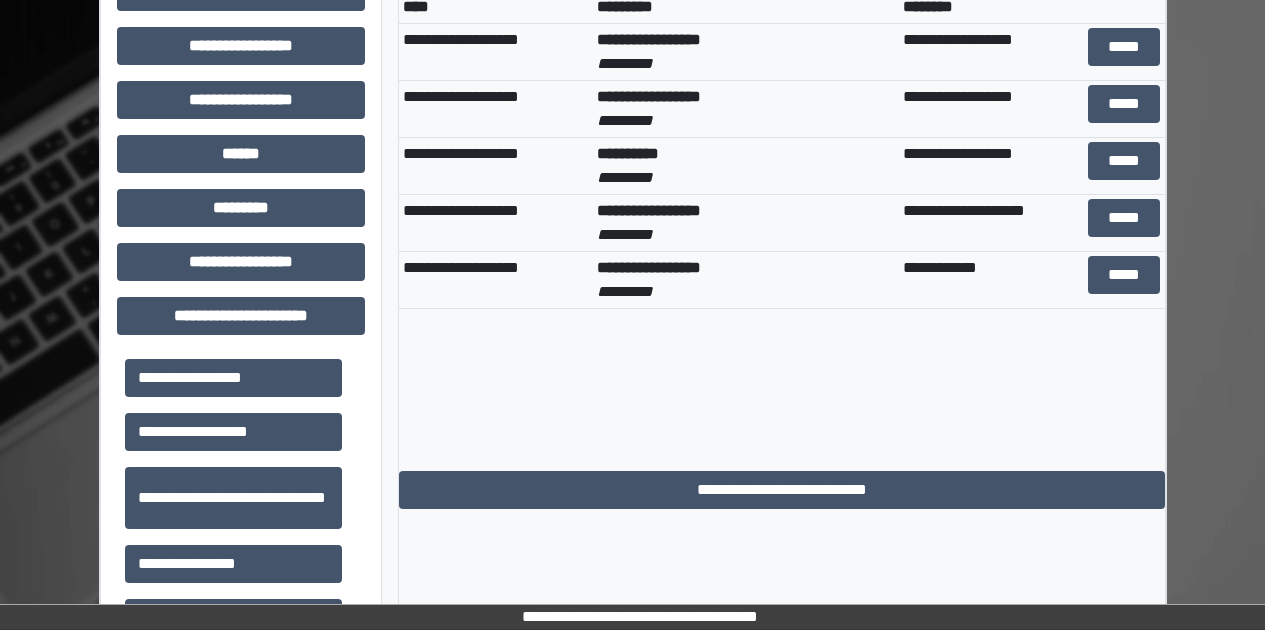 scroll, scrollTop: 752, scrollLeft: 0, axis: vertical 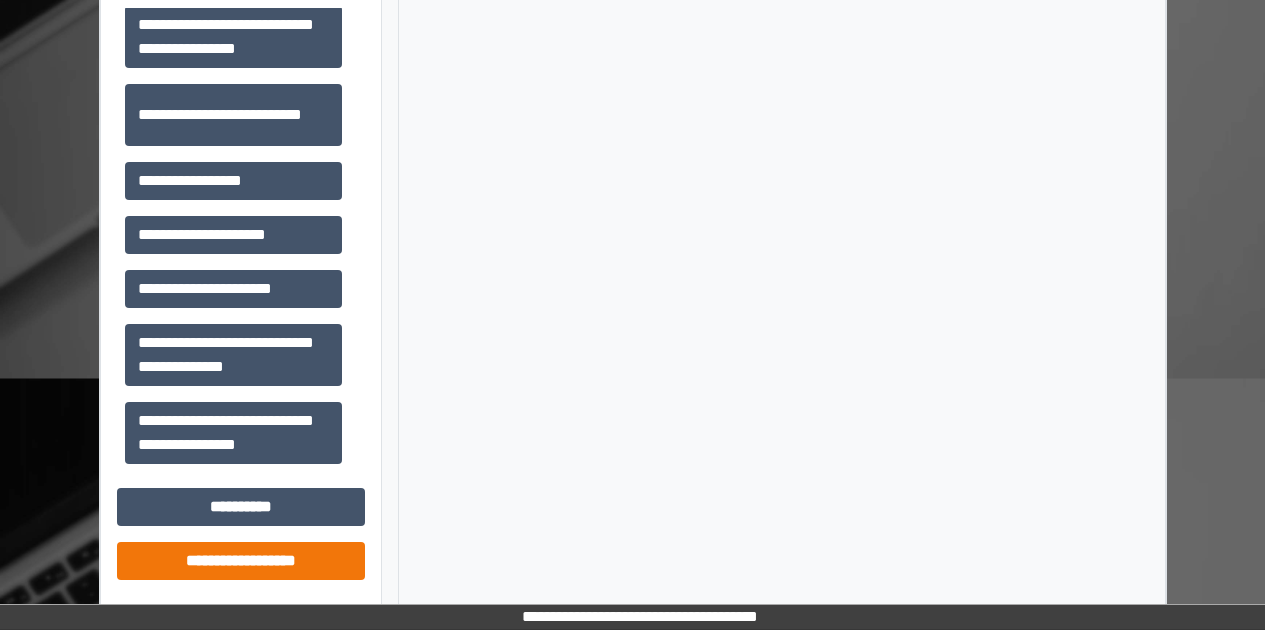 click on "**********" at bounding box center [241, 561] 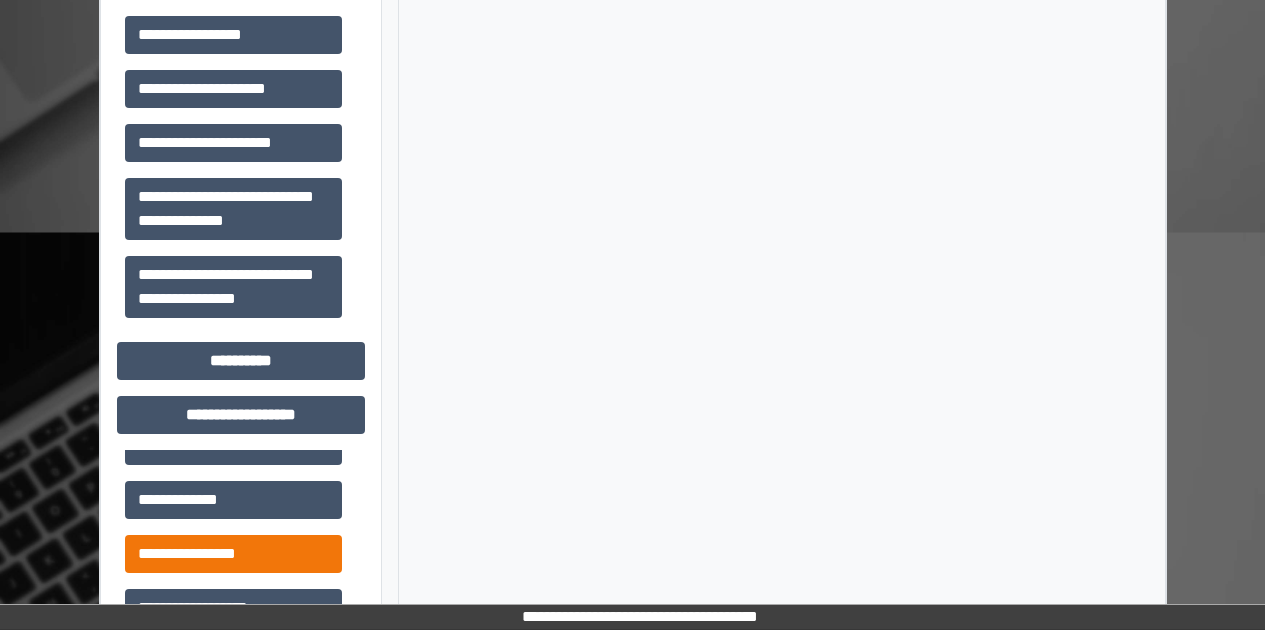 scroll, scrollTop: 2252, scrollLeft: 0, axis: vertical 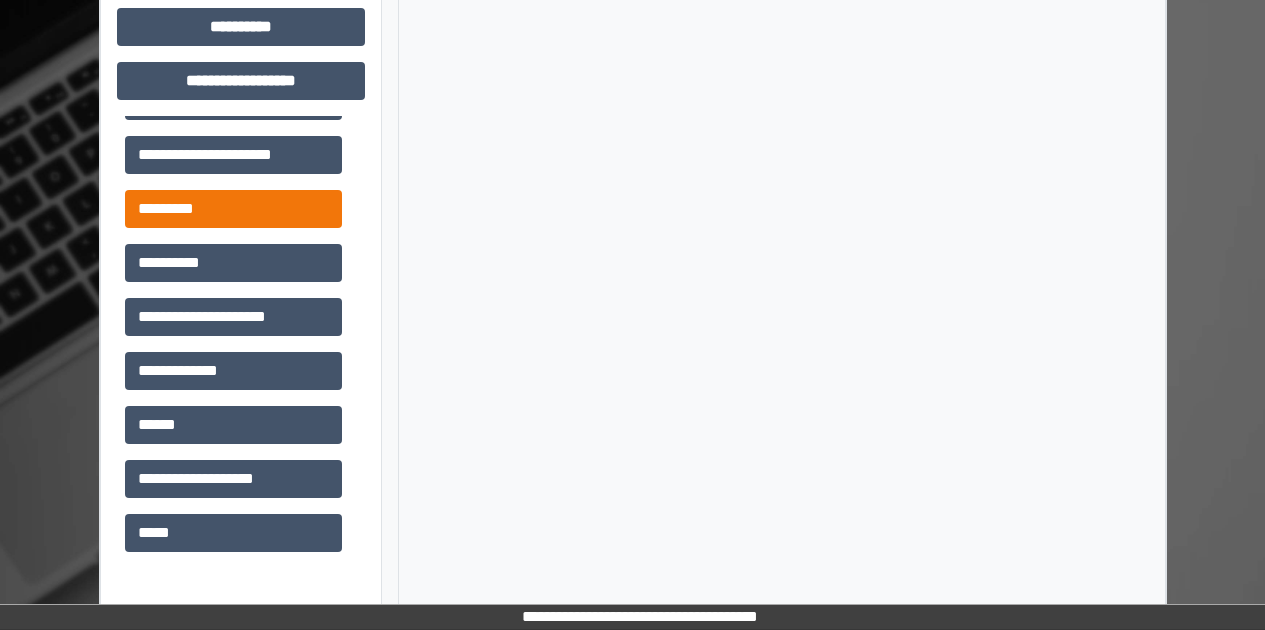 click on "*********" at bounding box center [233, 209] 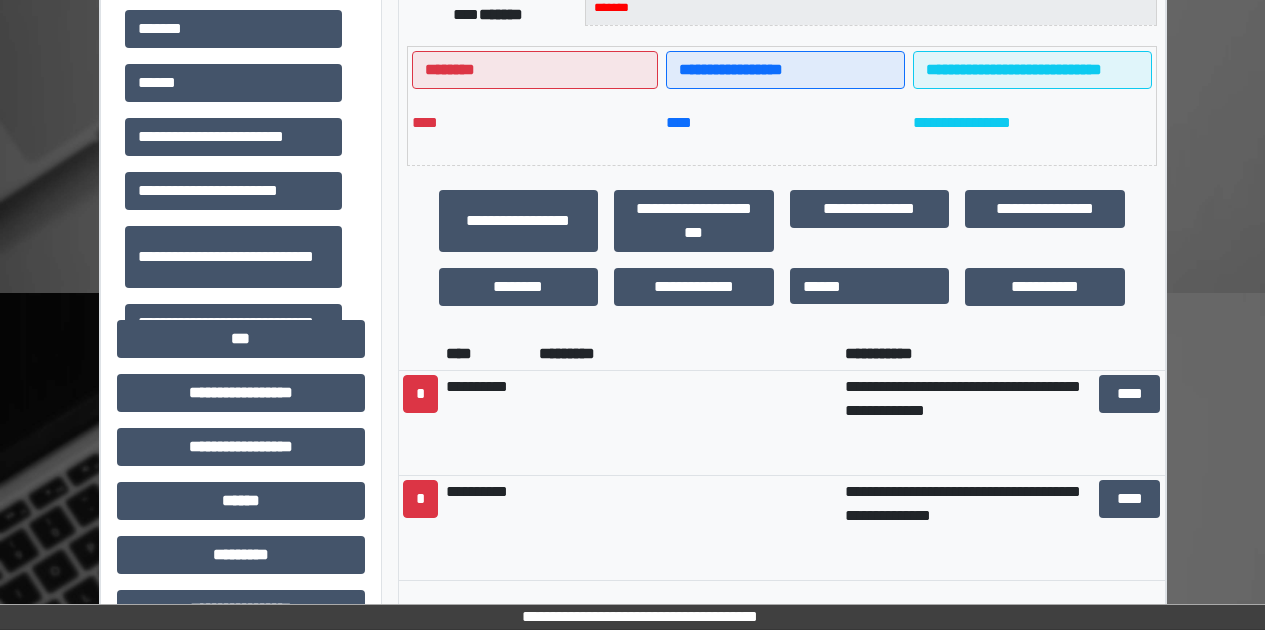 scroll, scrollTop: 0, scrollLeft: 0, axis: both 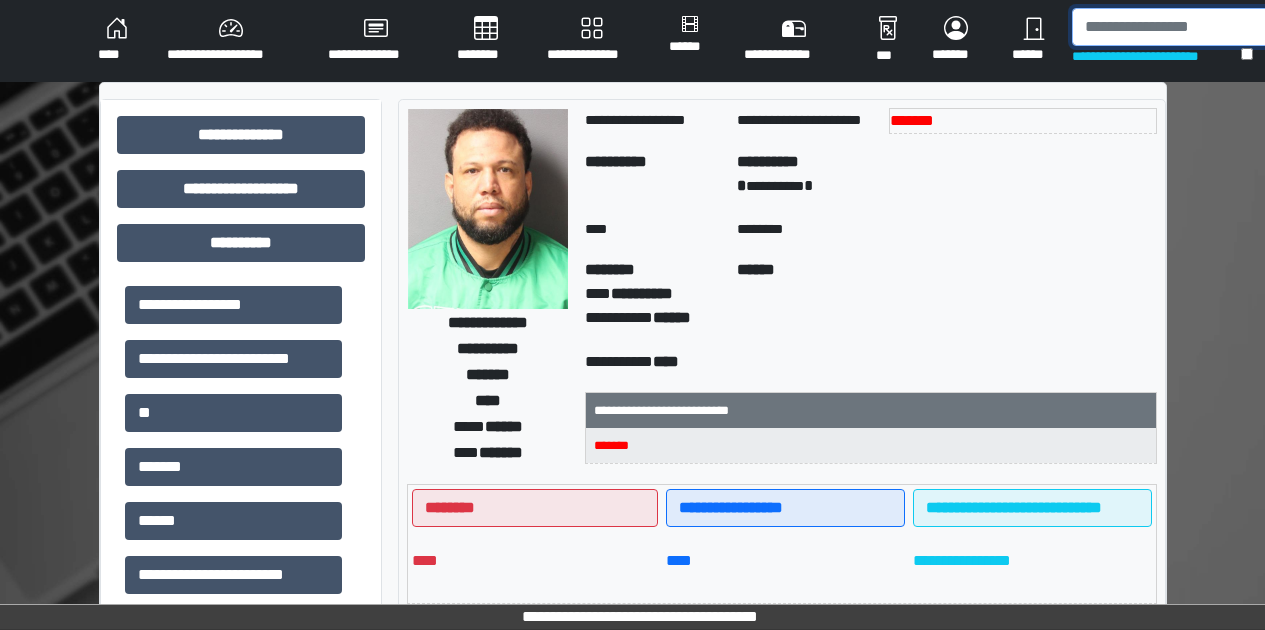 click at bounding box center [1183, 27] 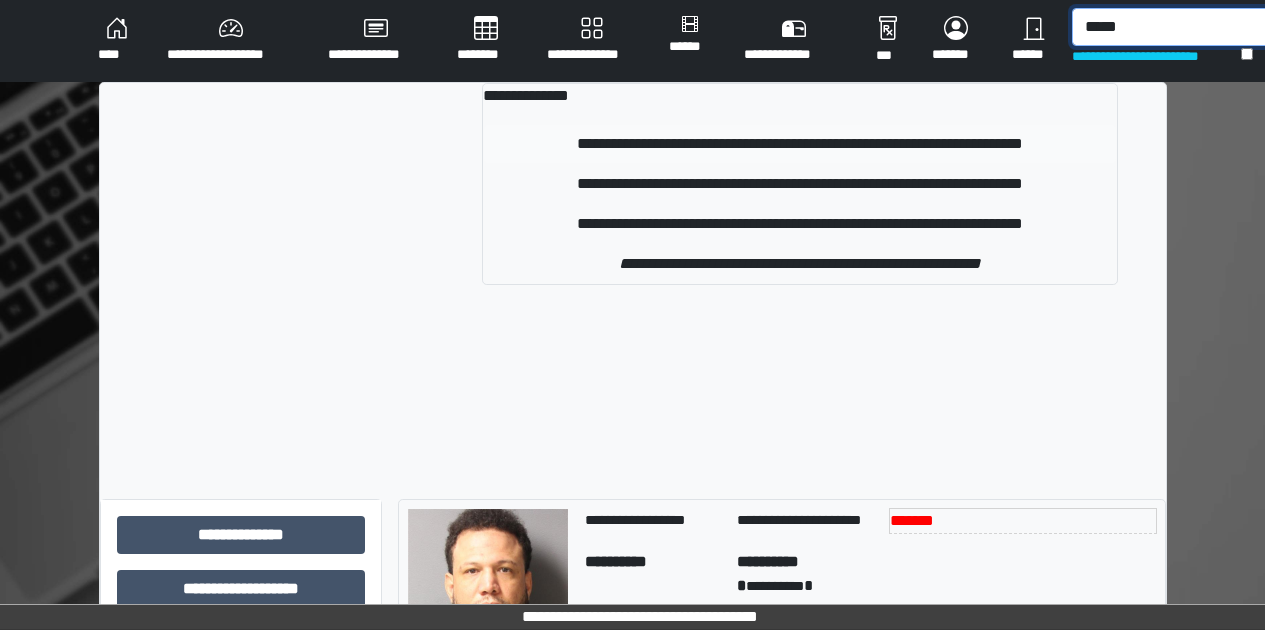 type on "*****" 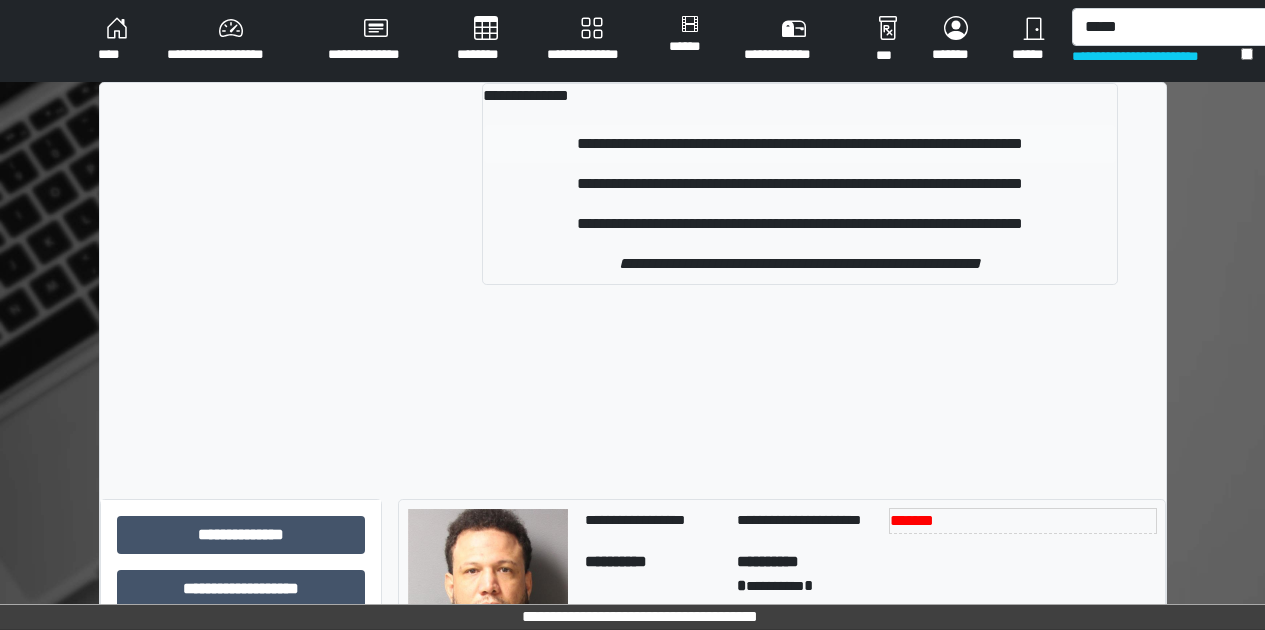 click on "**********" at bounding box center [799, 144] 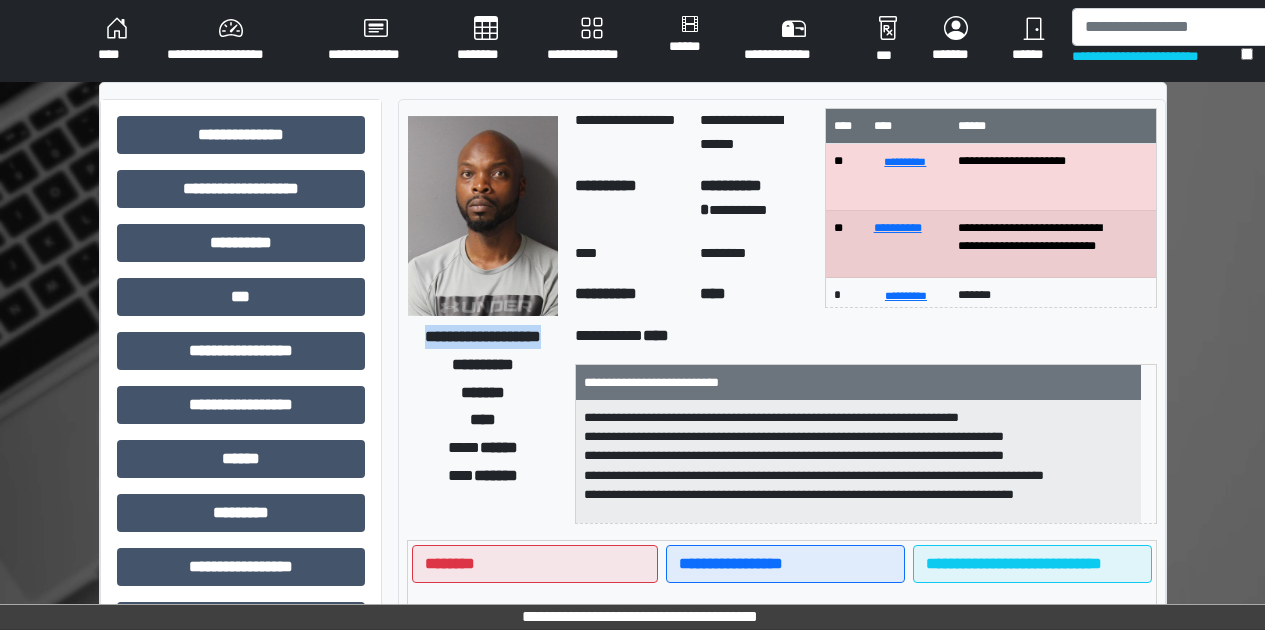 drag, startPoint x: 436, startPoint y: 323, endPoint x: 528, endPoint y: 354, distance: 97.082436 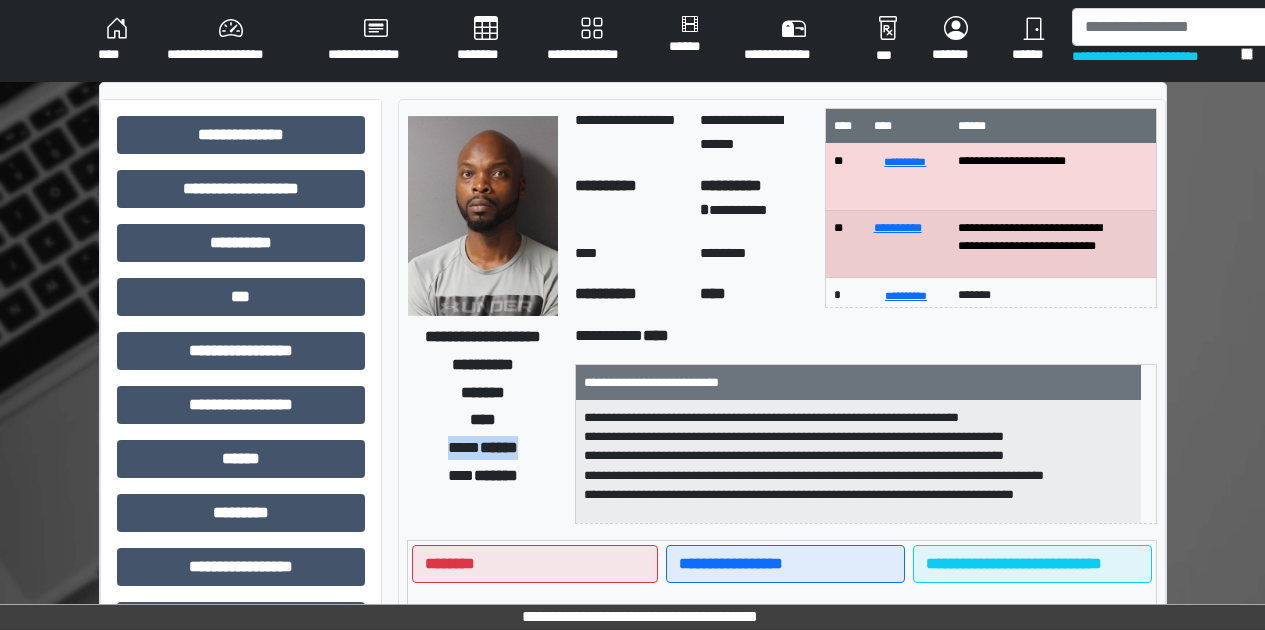 drag, startPoint x: 438, startPoint y: 452, endPoint x: 542, endPoint y: 456, distance: 104.0769 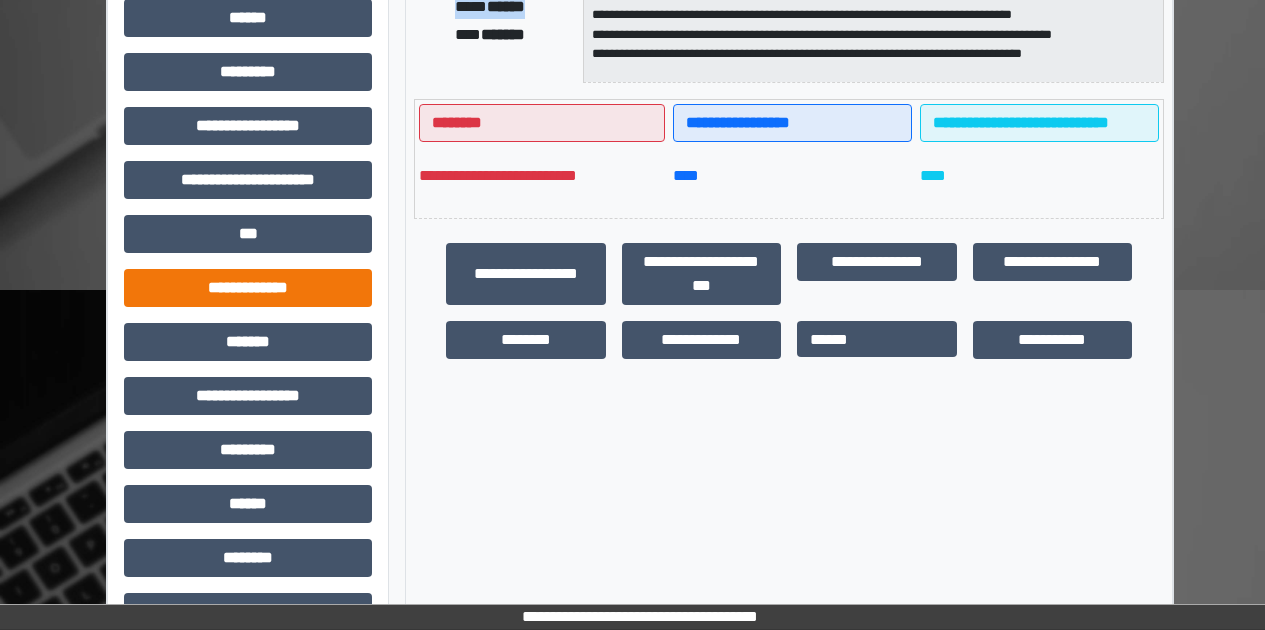 scroll, scrollTop: 408, scrollLeft: 0, axis: vertical 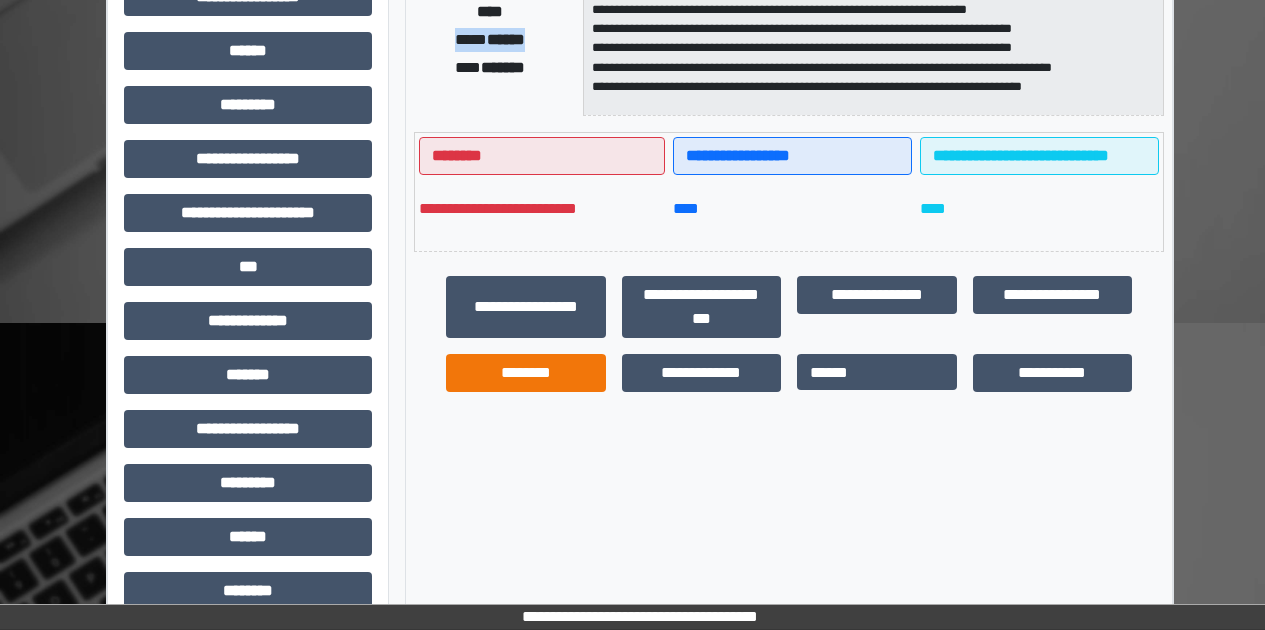 click on "********" at bounding box center [526, 373] 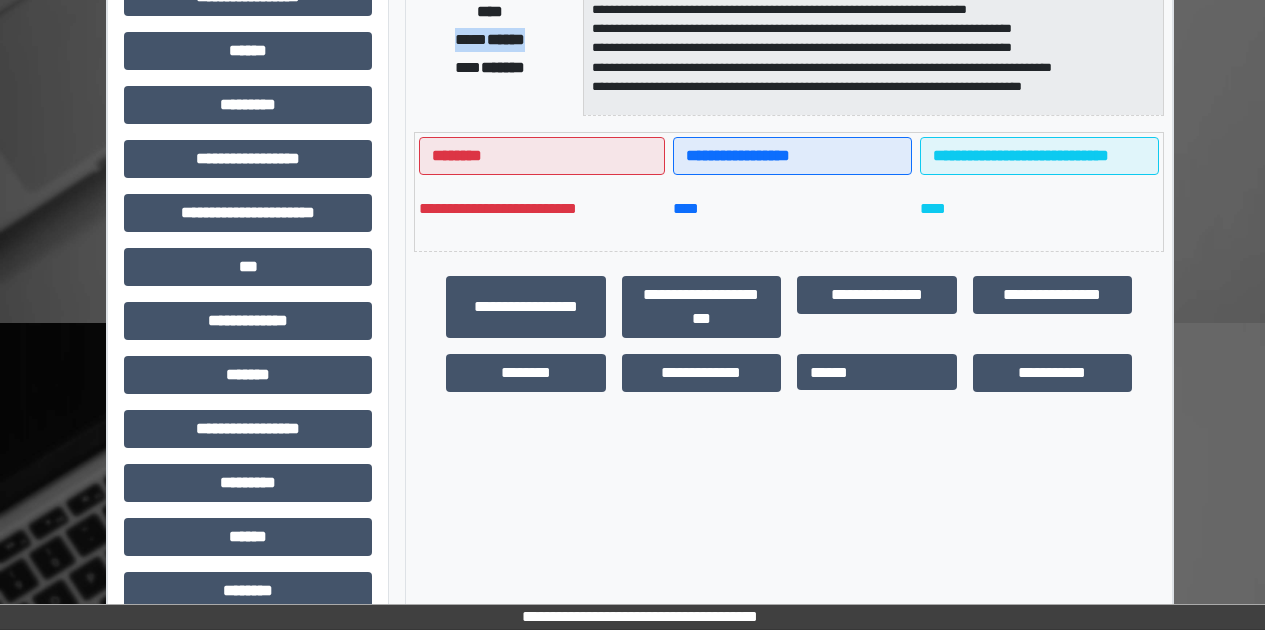 scroll, scrollTop: 546, scrollLeft: 0, axis: vertical 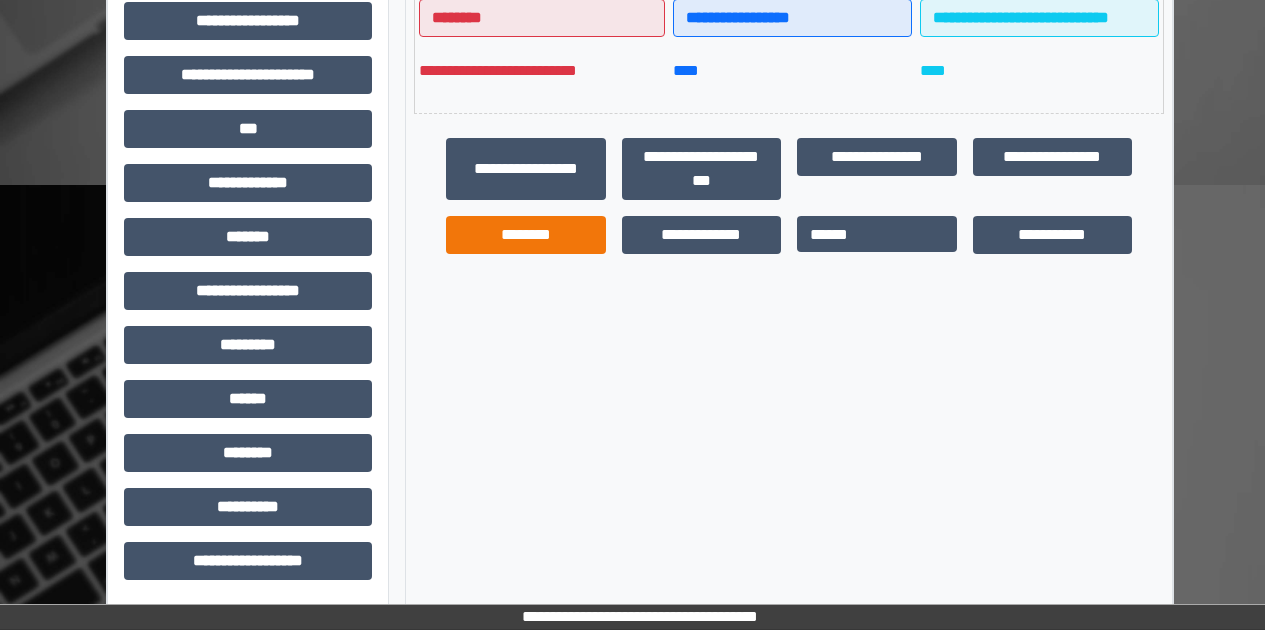 click on "********" at bounding box center (526, 235) 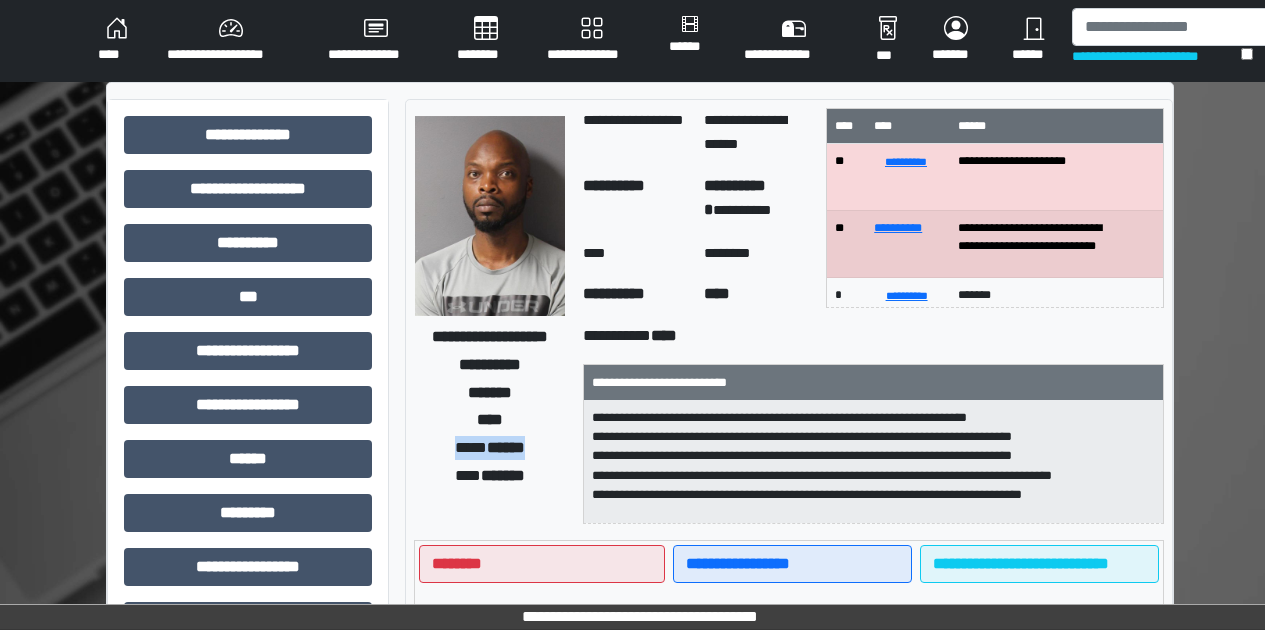 scroll, scrollTop: 176, scrollLeft: 0, axis: vertical 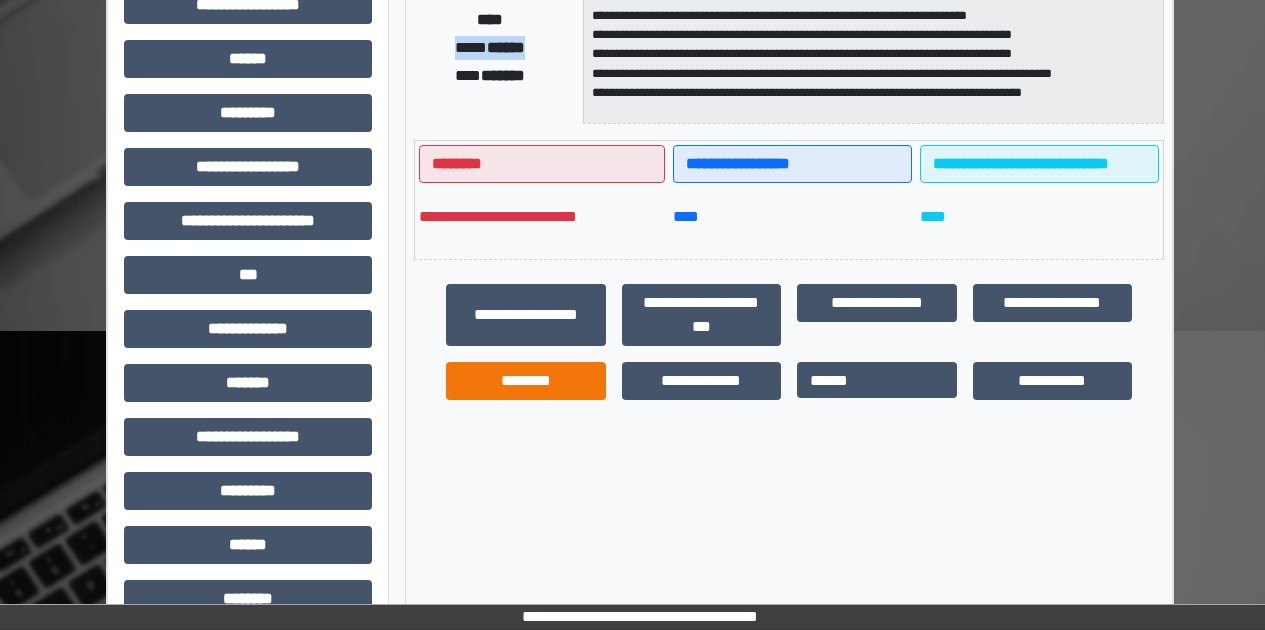 click on "********" at bounding box center [526, 381] 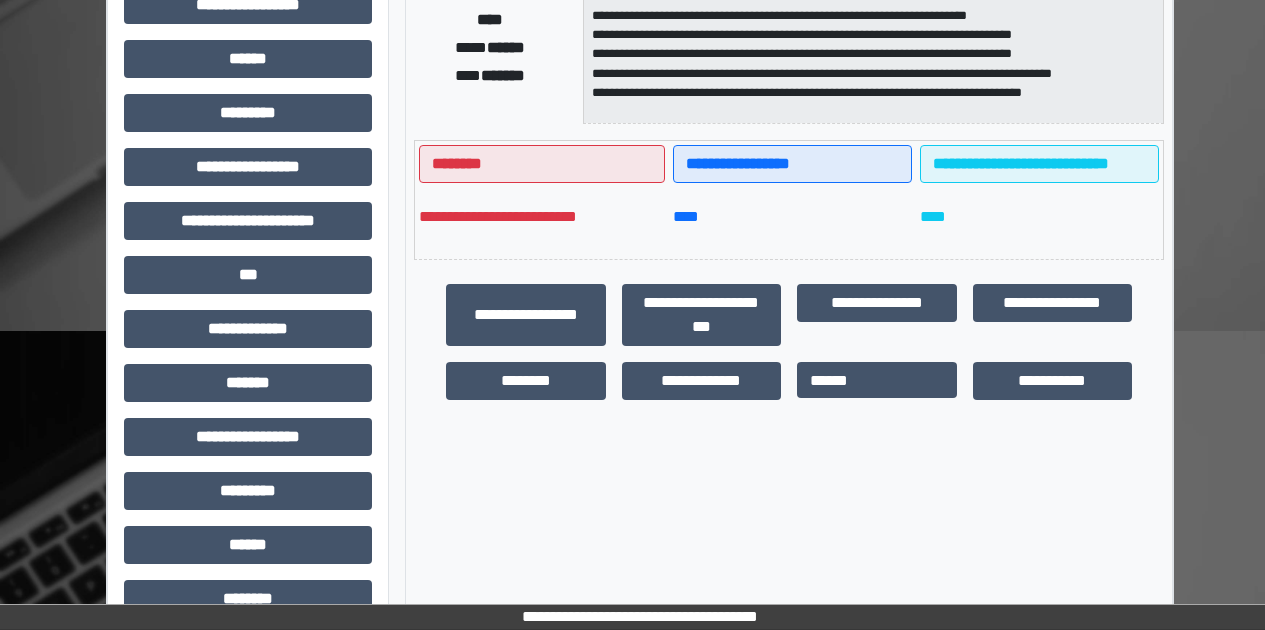 click on "********" at bounding box center (526, 381) 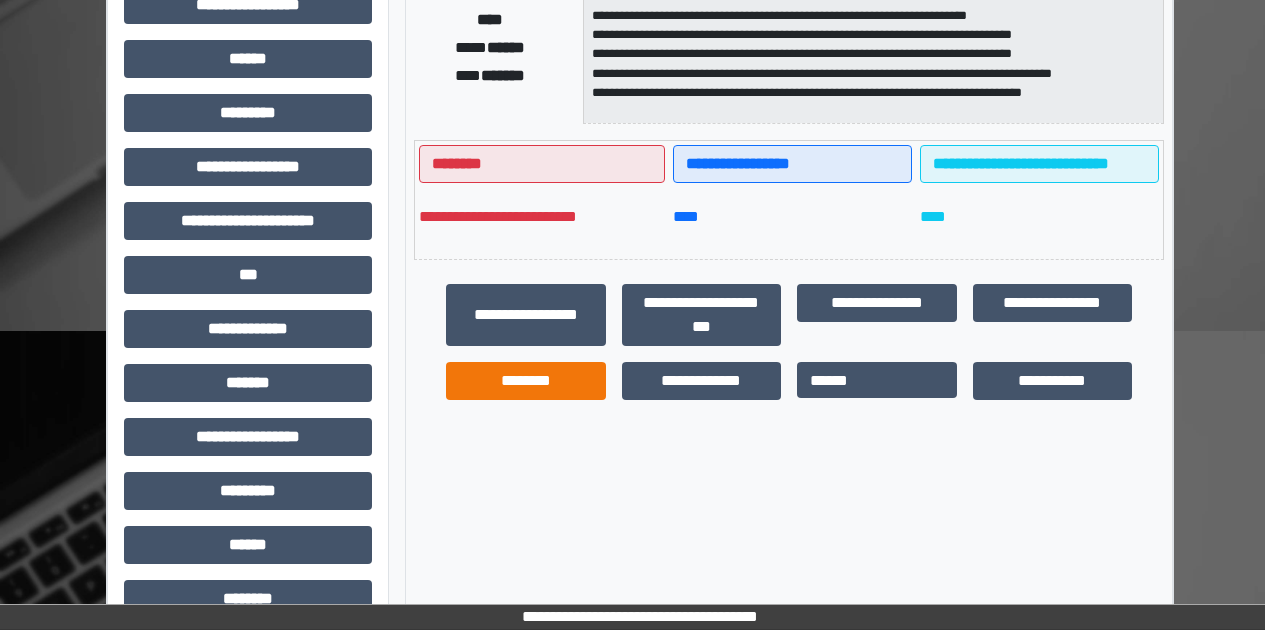 click on "********" at bounding box center (526, 381) 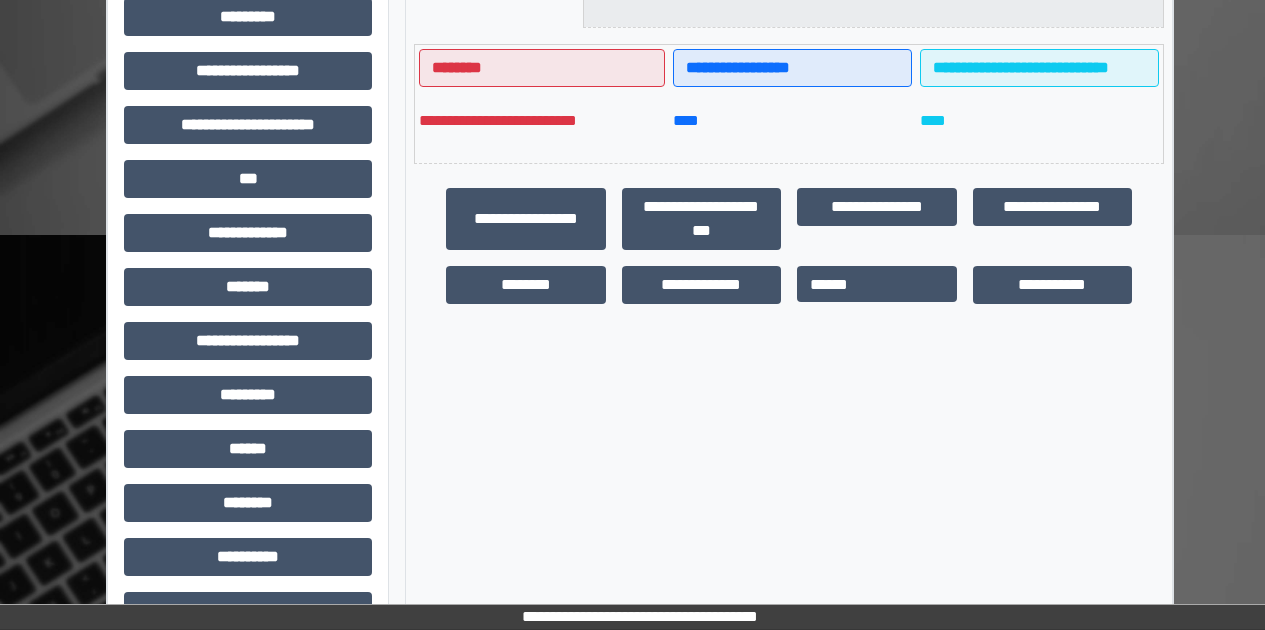 scroll, scrollTop: 0, scrollLeft: 0, axis: both 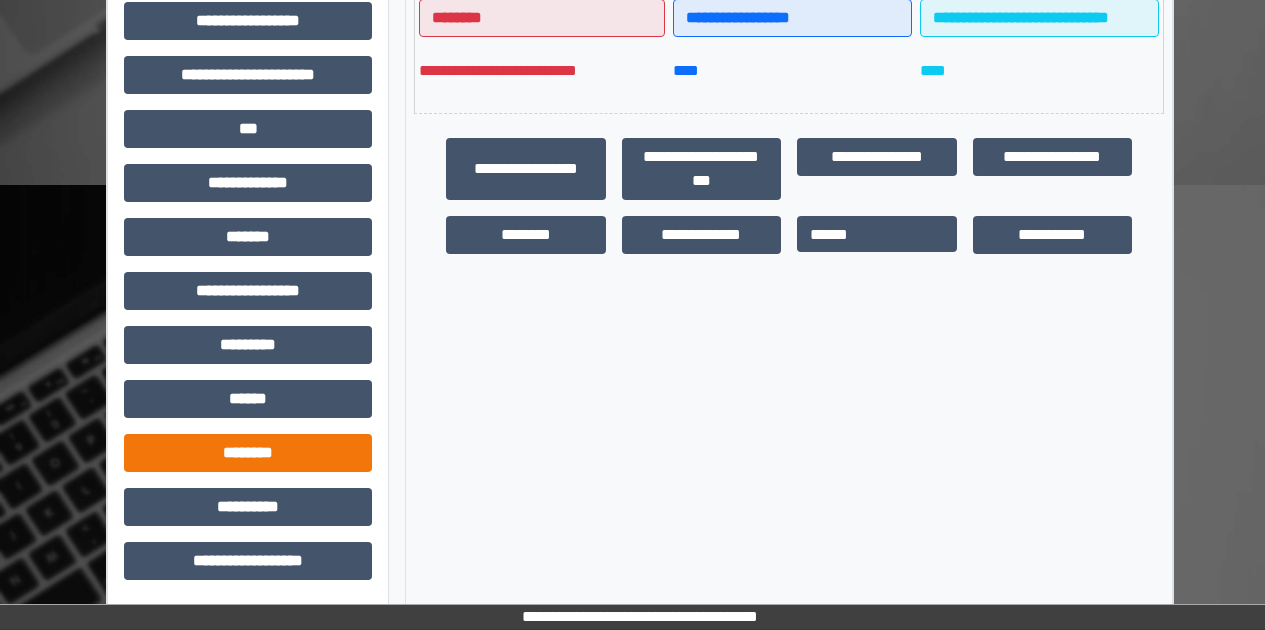 click on "********" at bounding box center (248, 453) 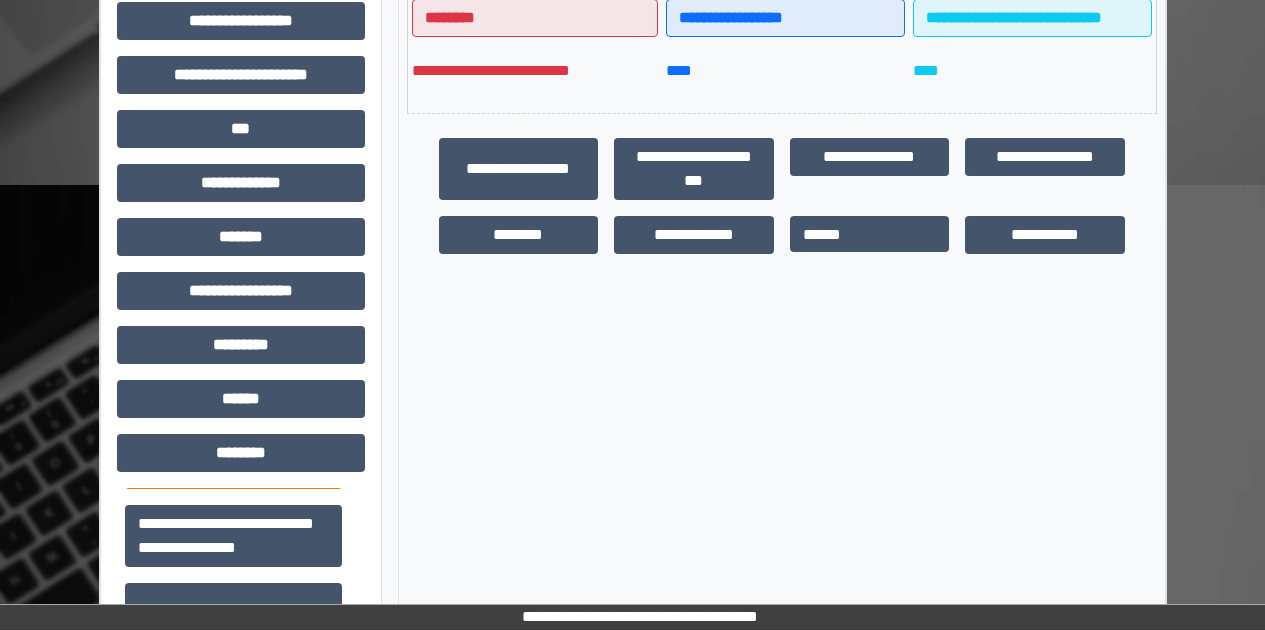 scroll, scrollTop: 663, scrollLeft: 0, axis: vertical 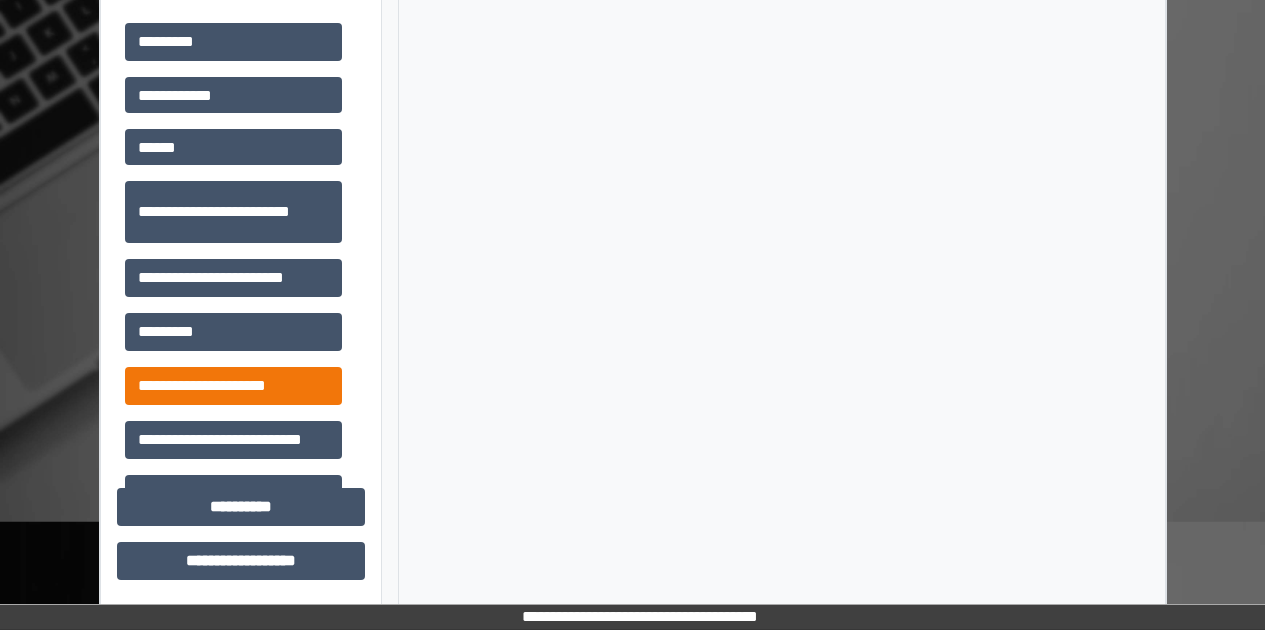 click on "**********" at bounding box center [233, 386] 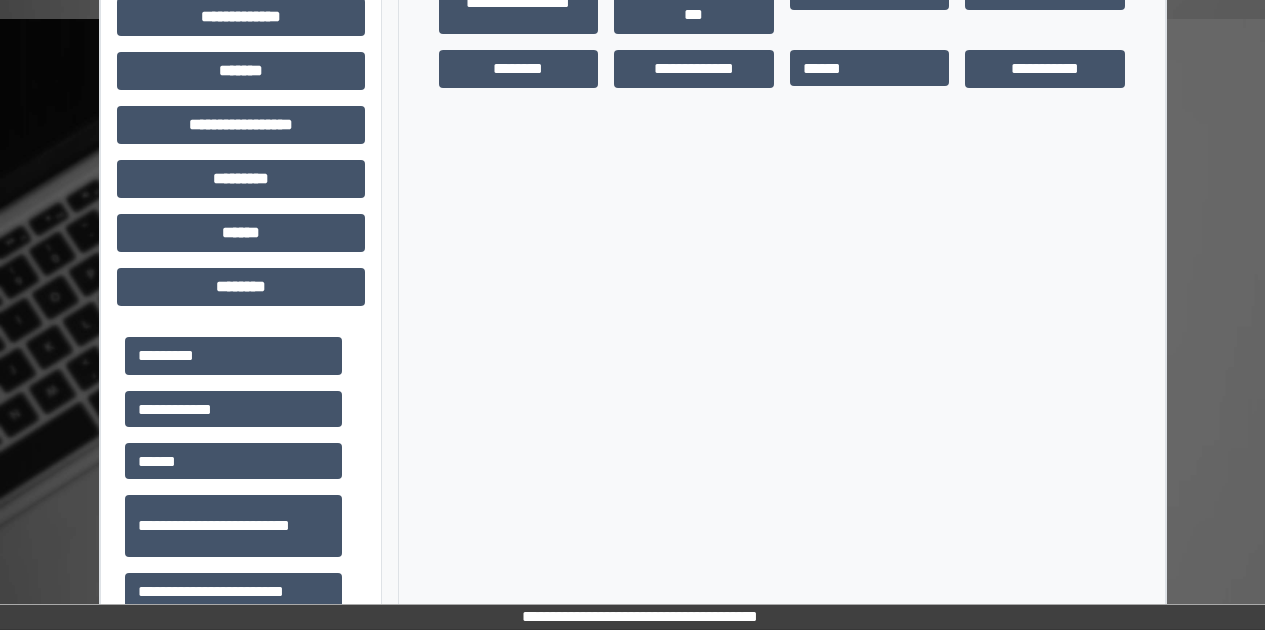 scroll, scrollTop: 948, scrollLeft: 0, axis: vertical 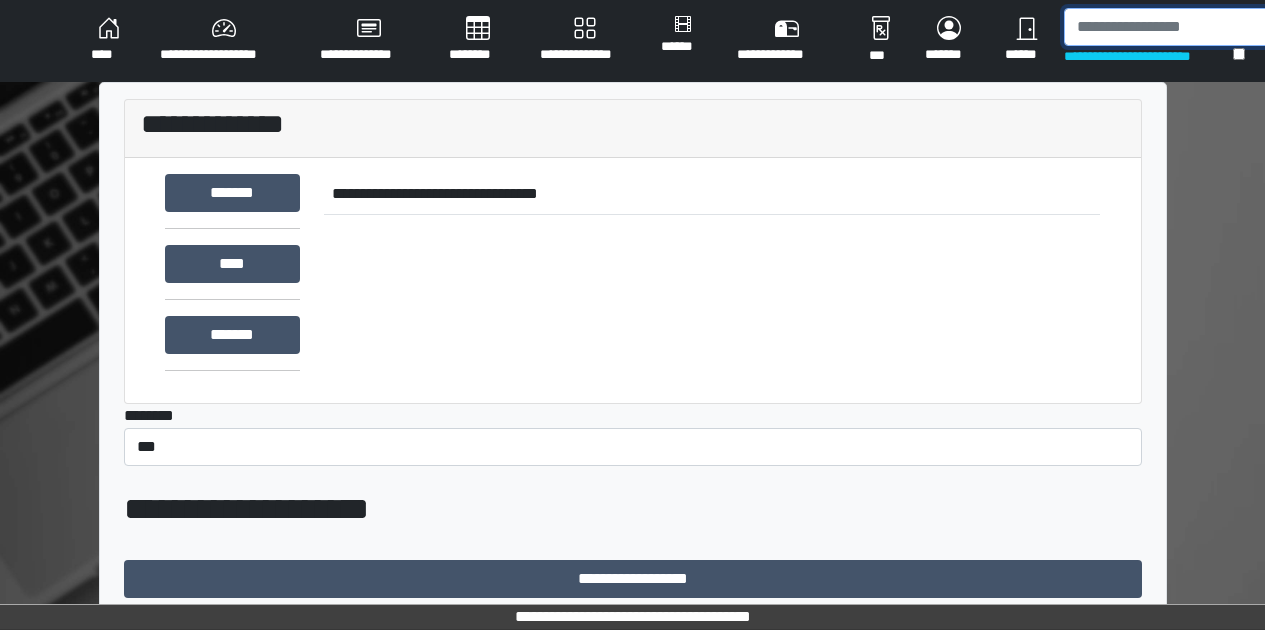click at bounding box center [1175, 27] 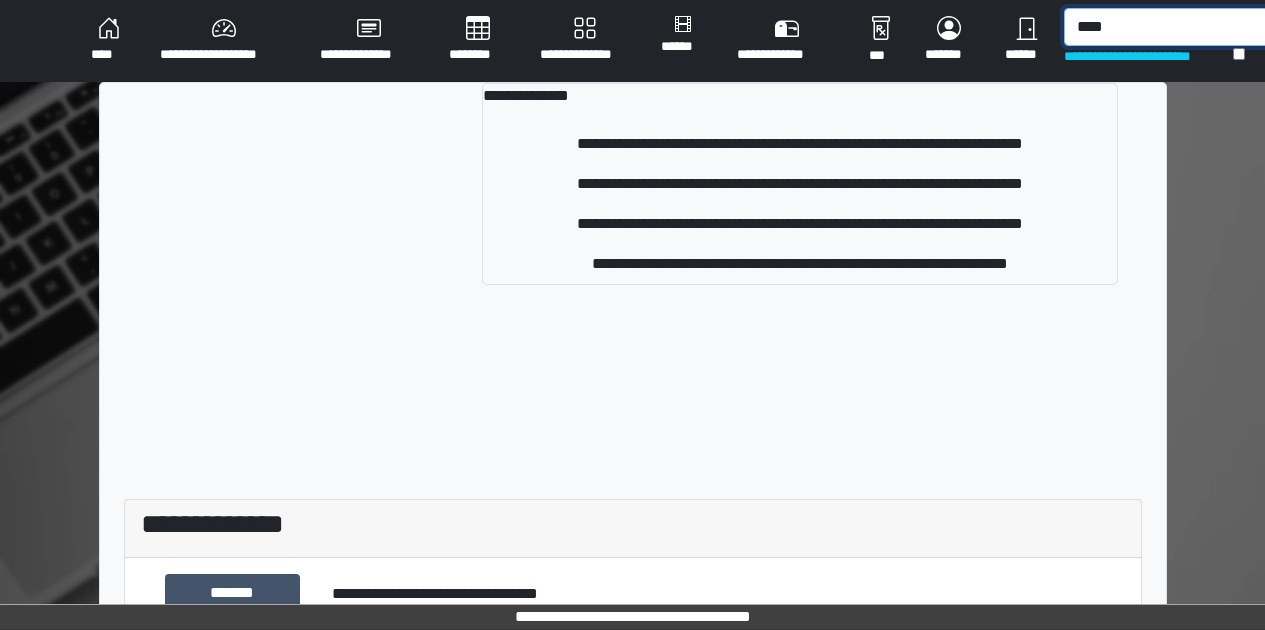 type on "***" 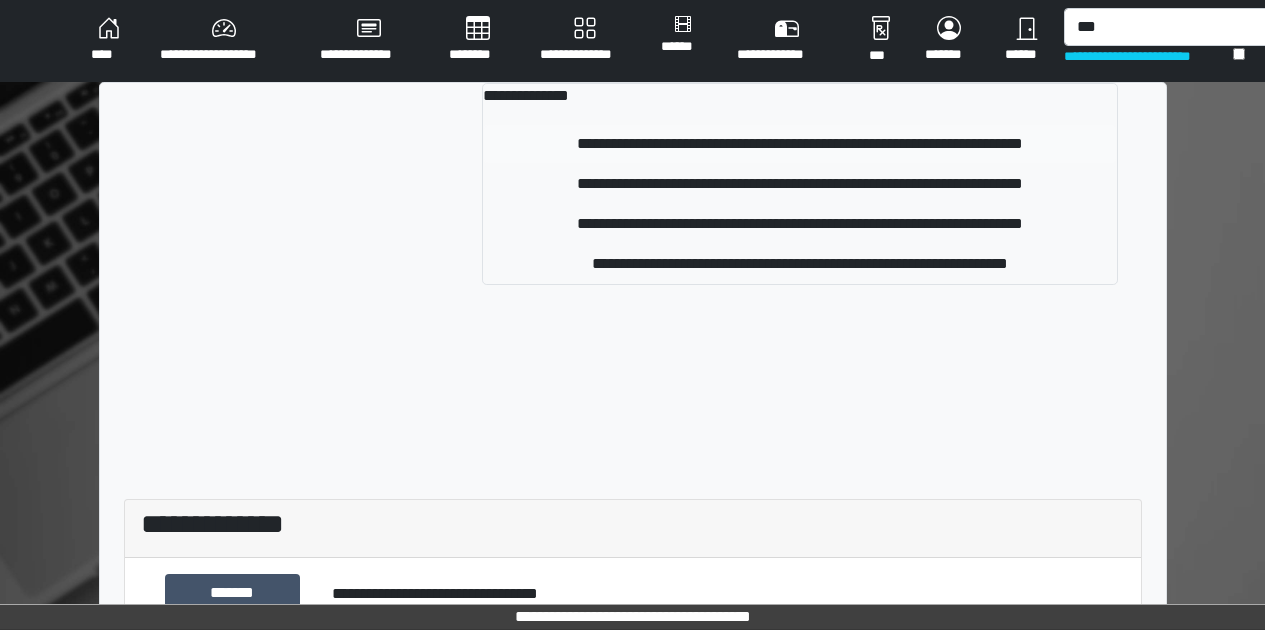 drag, startPoint x: 845, startPoint y: 3, endPoint x: 625, endPoint y: 132, distance: 255.03137 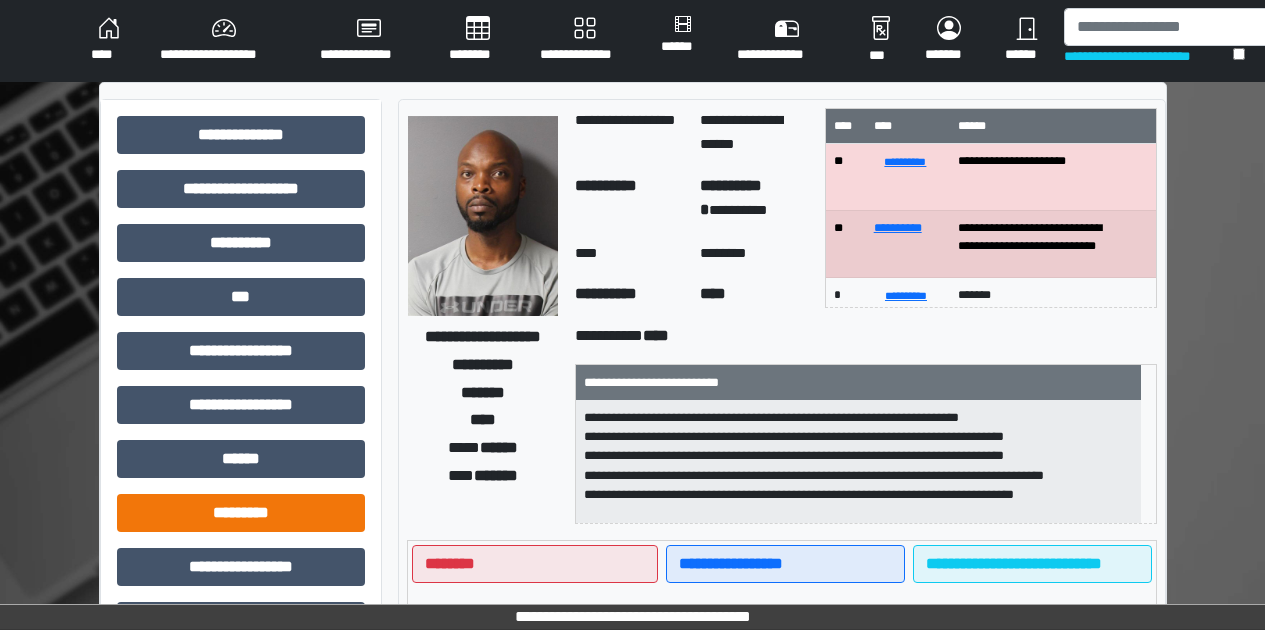scroll, scrollTop: 546, scrollLeft: 0, axis: vertical 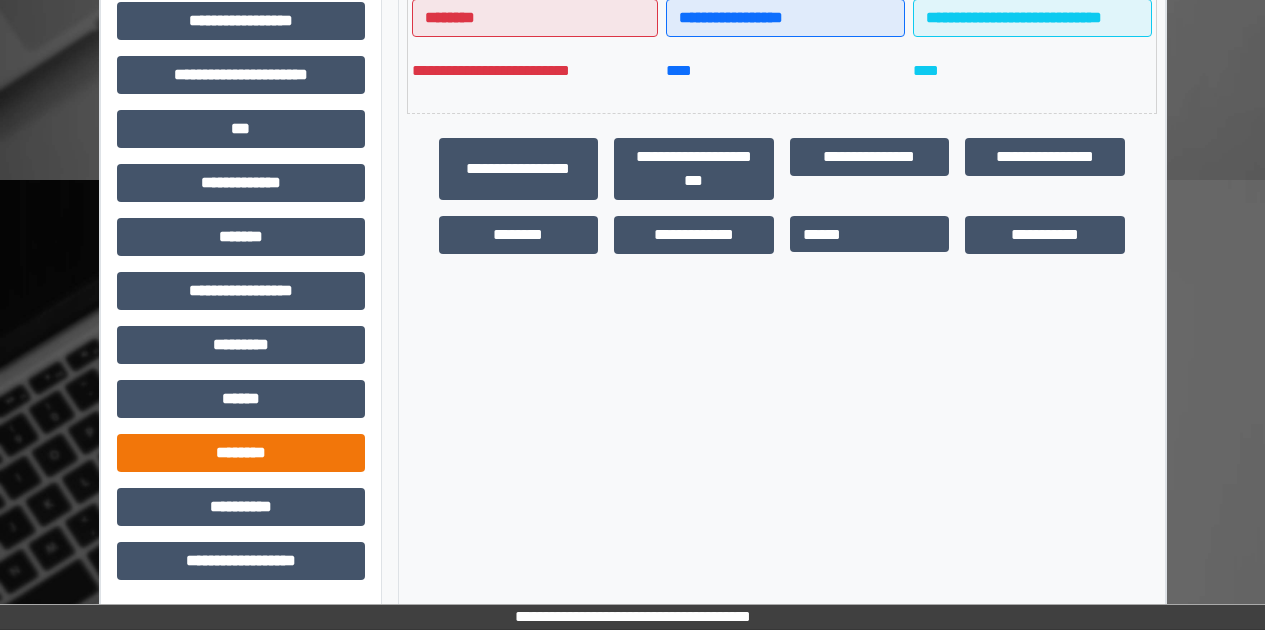 click on "********" at bounding box center (241, 453) 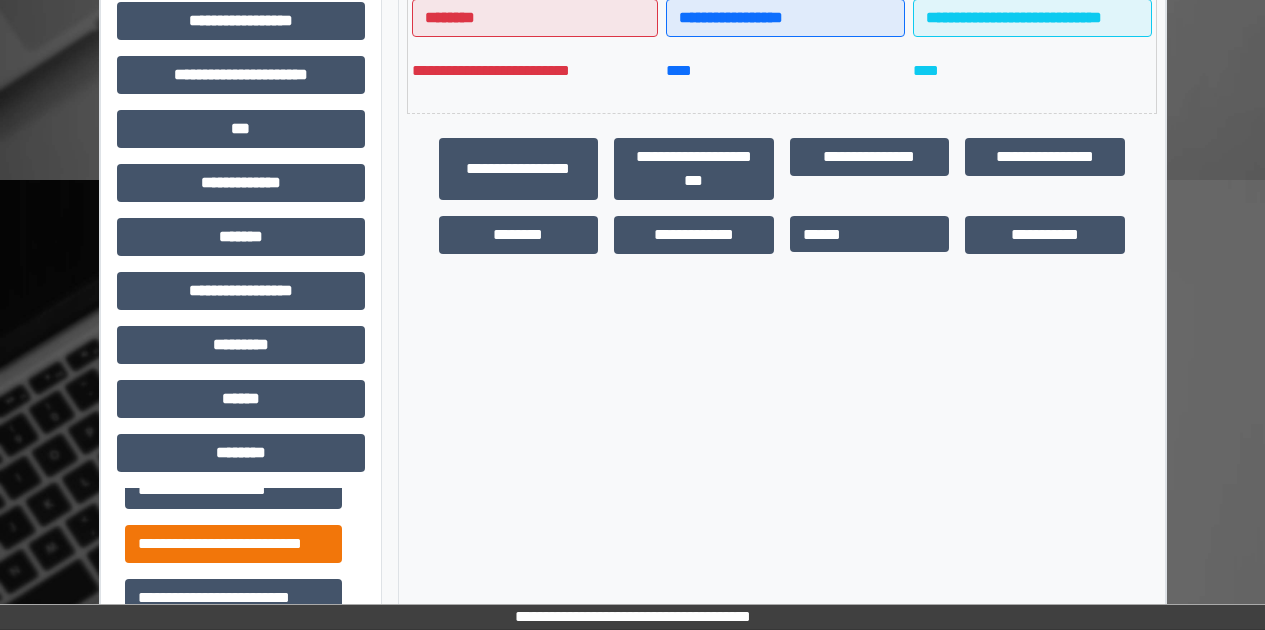 scroll, scrollTop: 419, scrollLeft: 0, axis: vertical 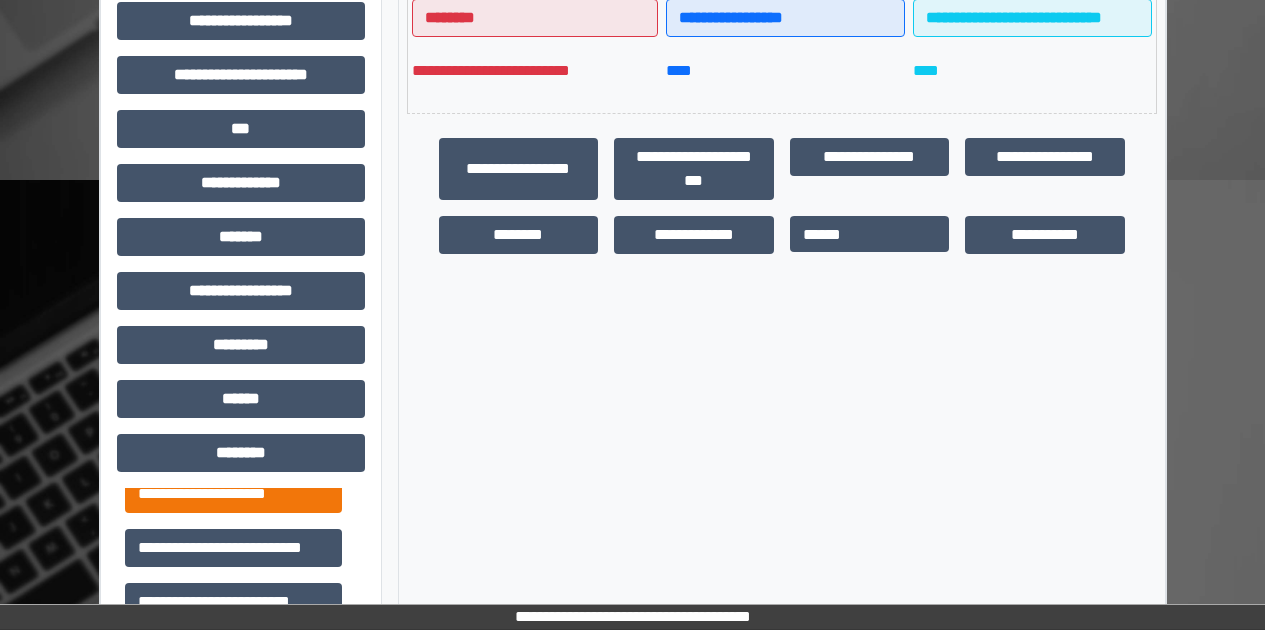 click on "**********" at bounding box center [233, 494] 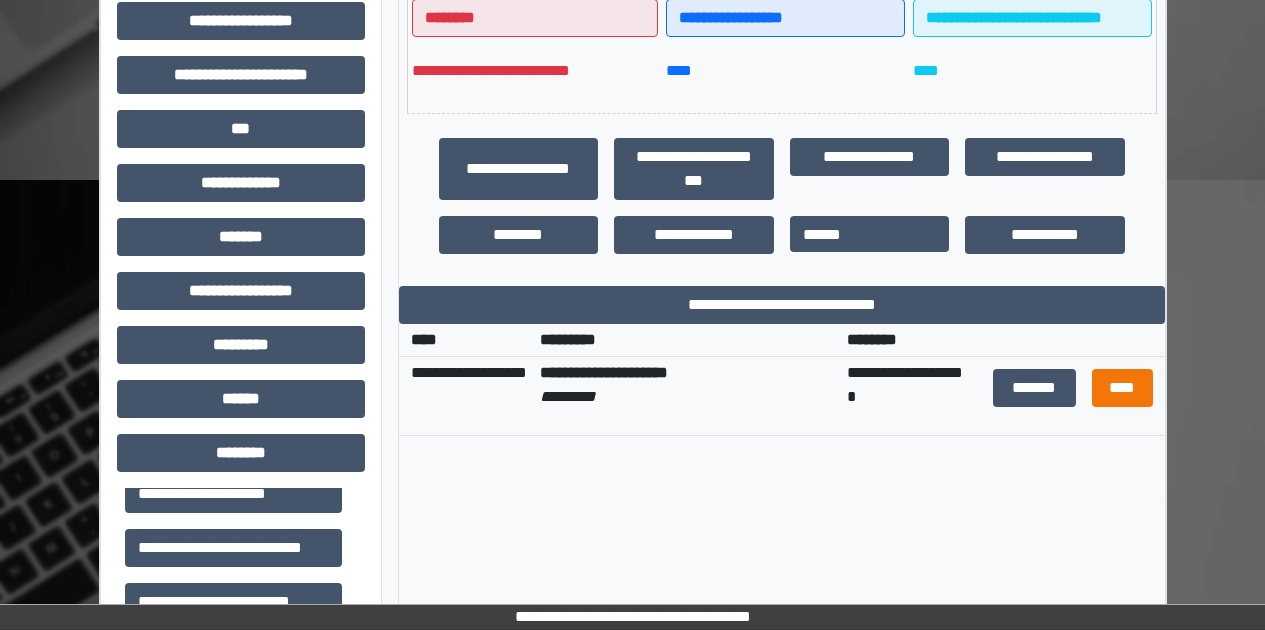 click on "****" at bounding box center [1122, 388] 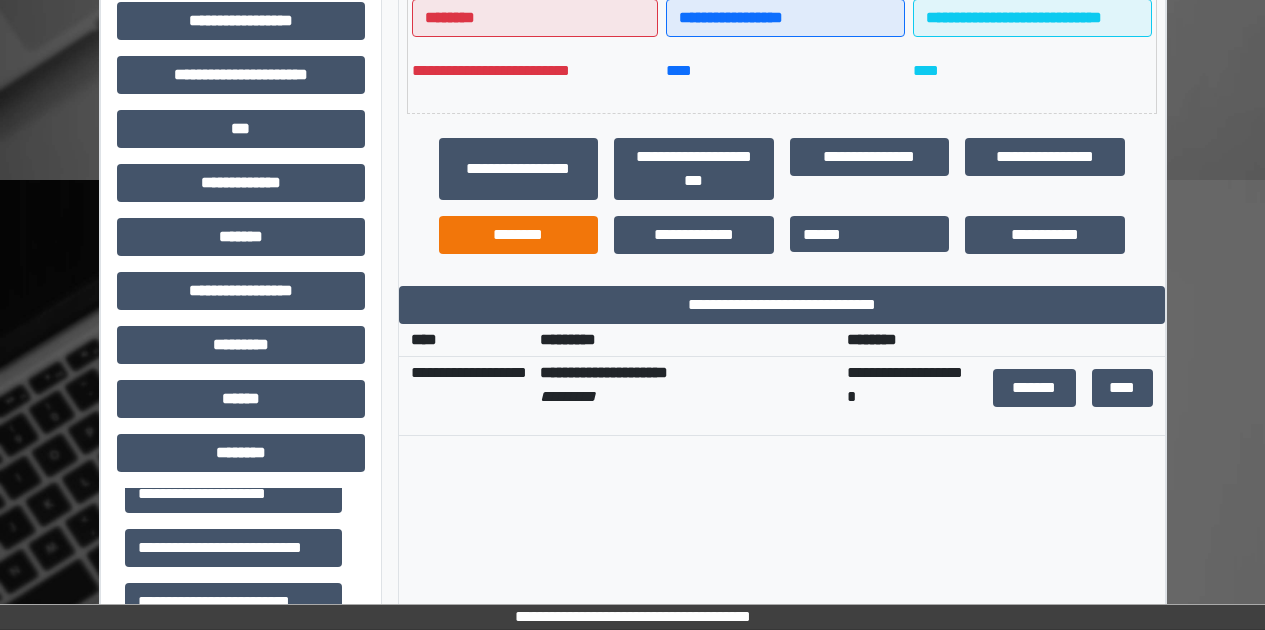 click on "********" at bounding box center [519, 235] 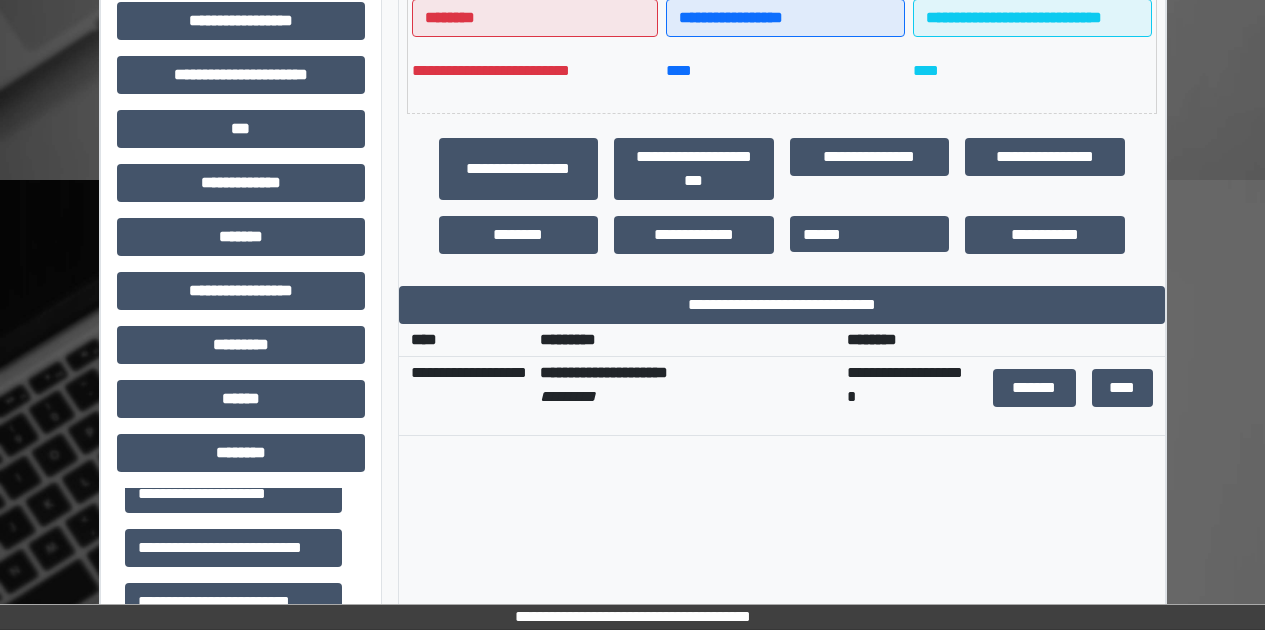 click on "**********" at bounding box center [782, 196] 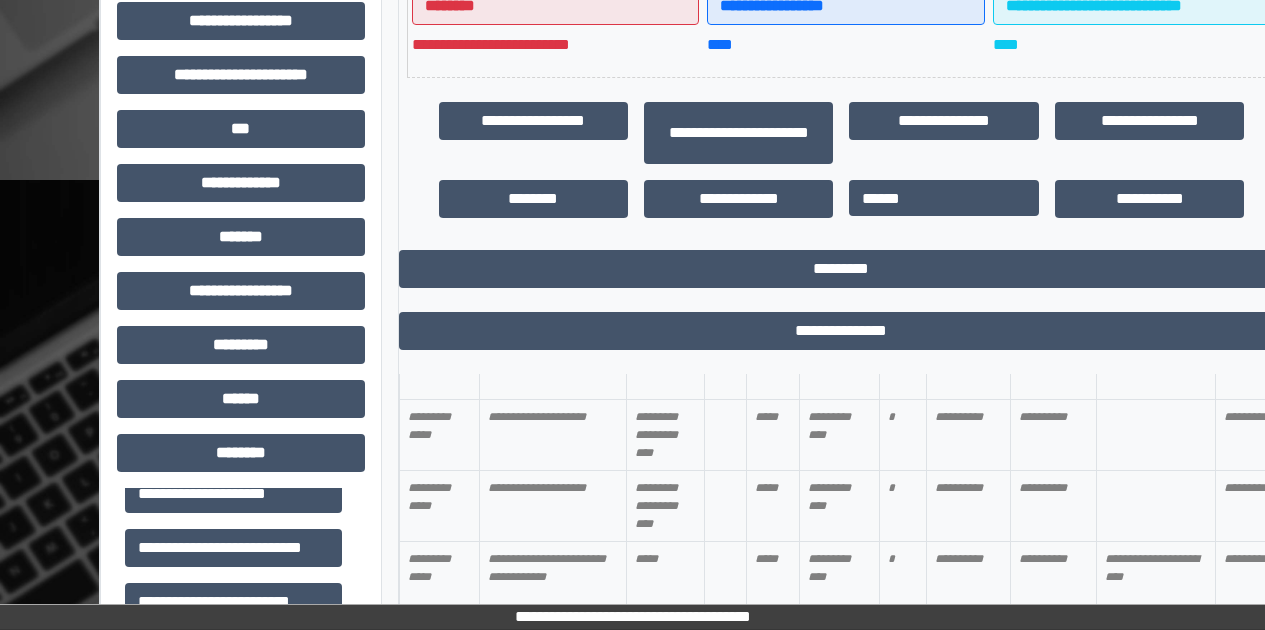 scroll, scrollTop: 1770, scrollLeft: 0, axis: vertical 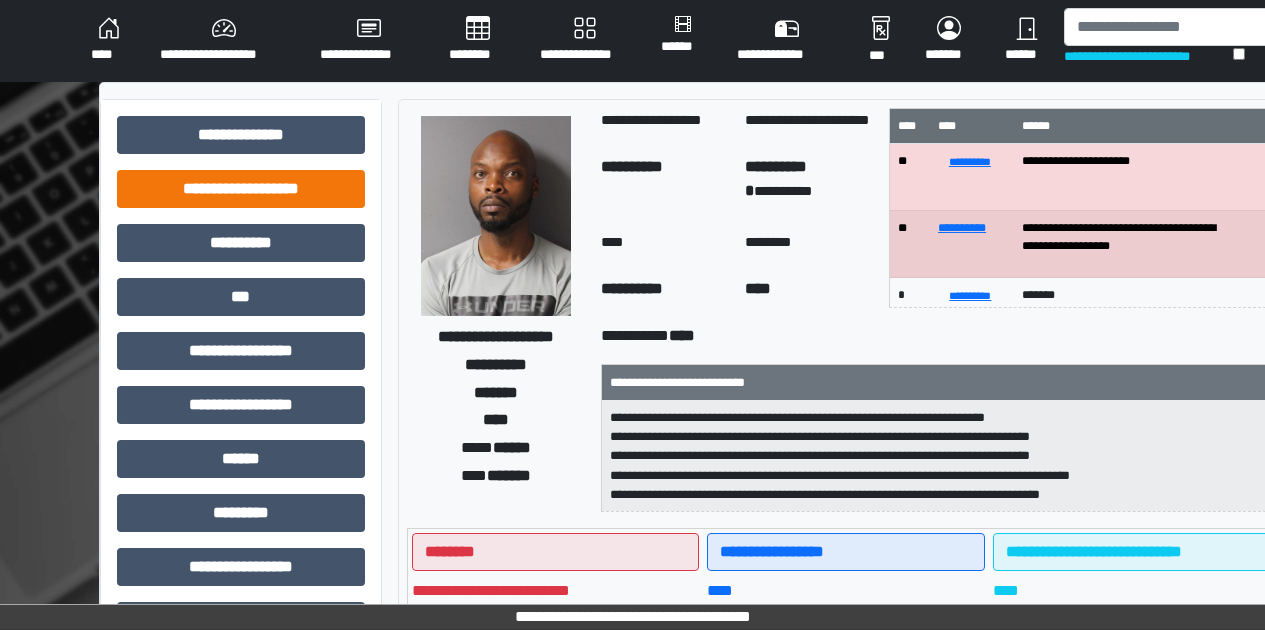 click on "**********" at bounding box center [241, 189] 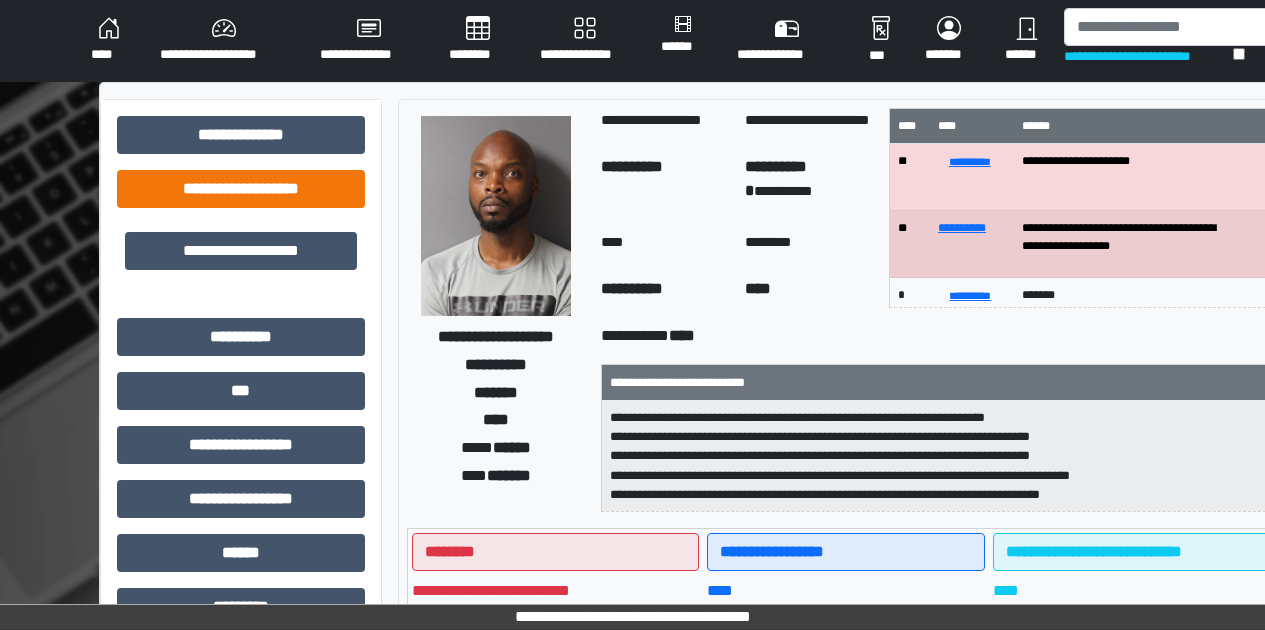 click on "**********" at bounding box center (241, 189) 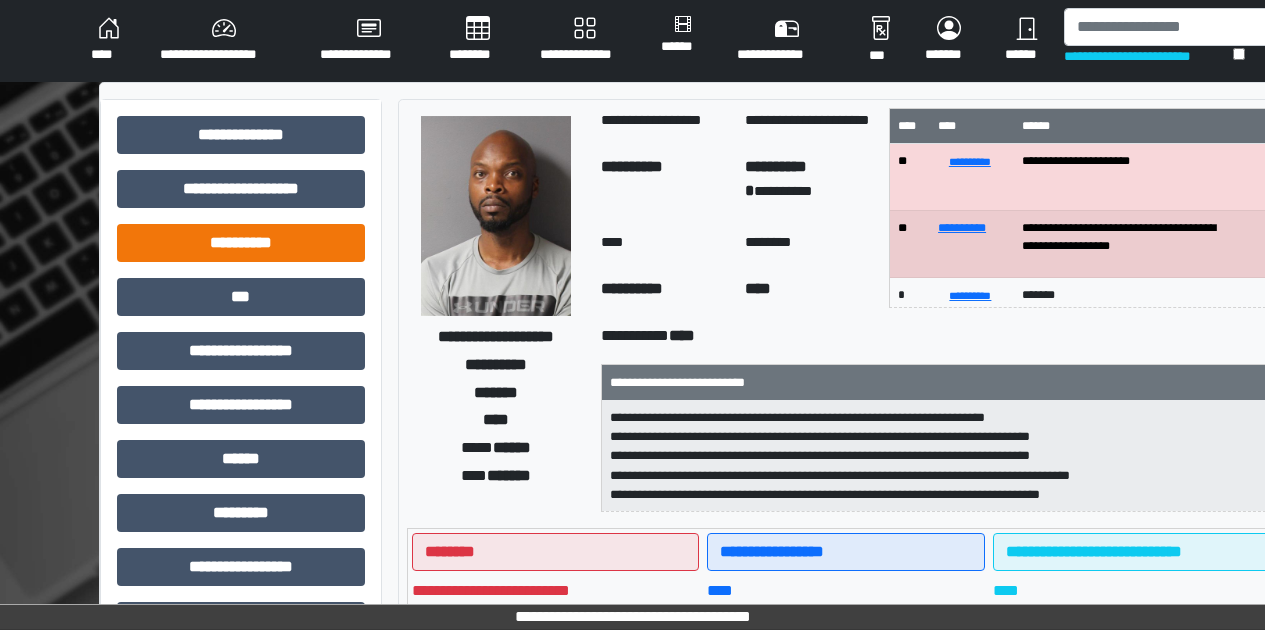 click on "**********" at bounding box center [241, 243] 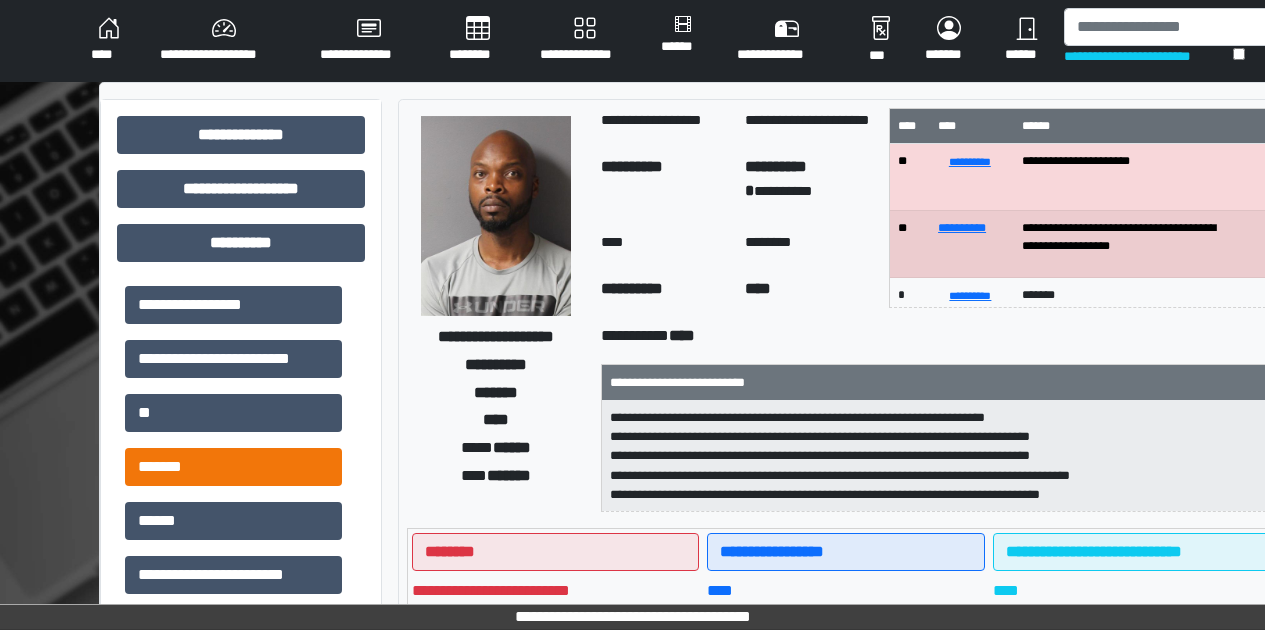 scroll, scrollTop: 33, scrollLeft: 0, axis: vertical 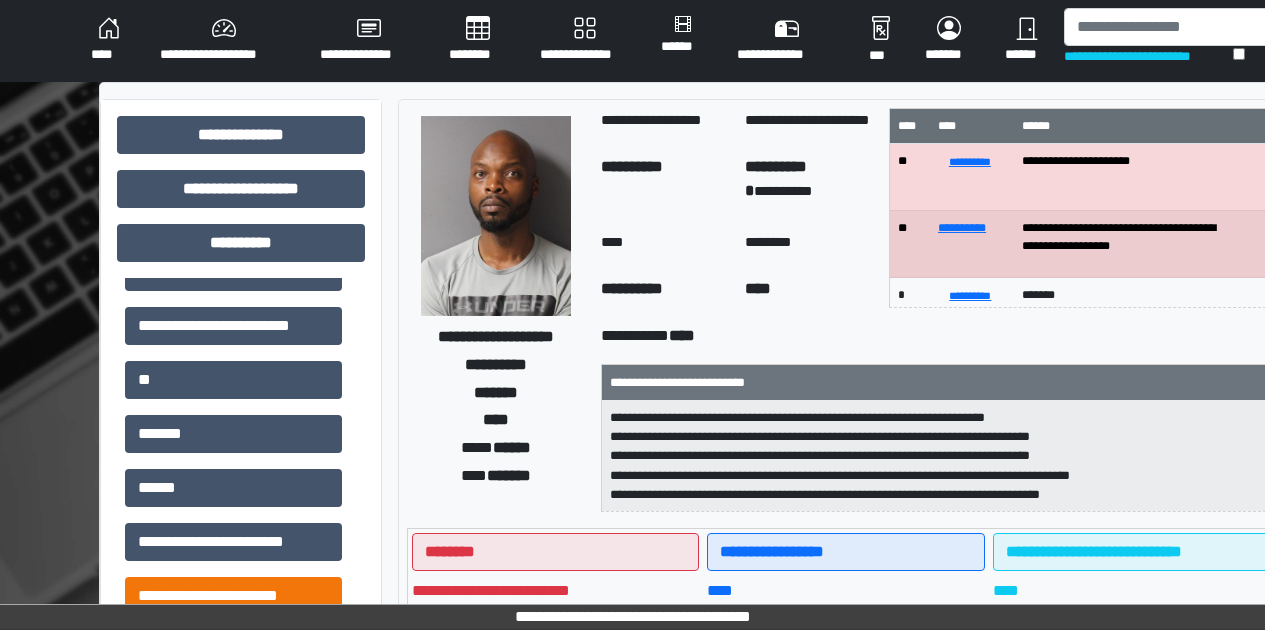 click on "**********" at bounding box center (233, 596) 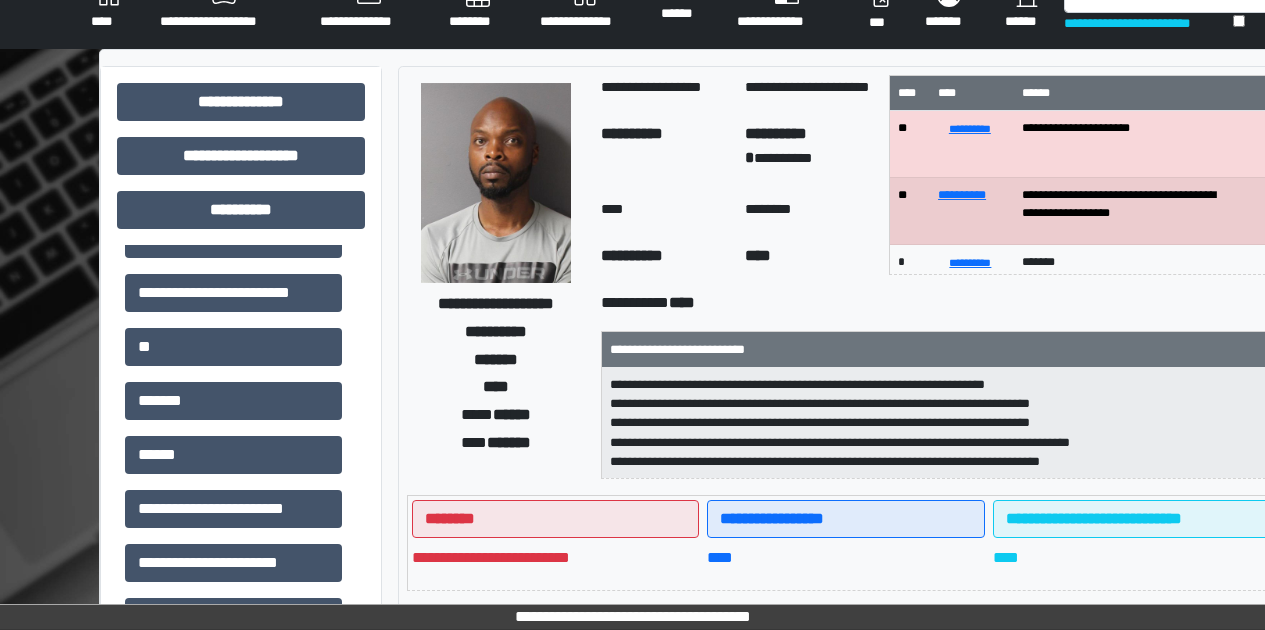scroll, scrollTop: 196, scrollLeft: 0, axis: vertical 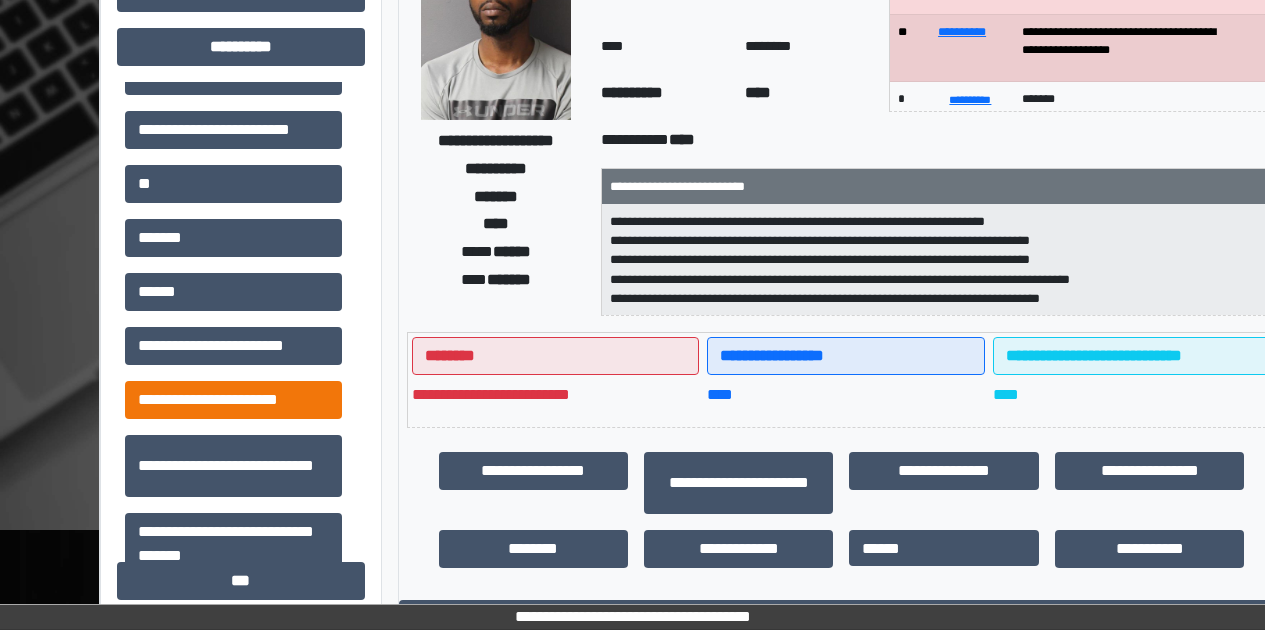 click on "**********" at bounding box center (233, 400) 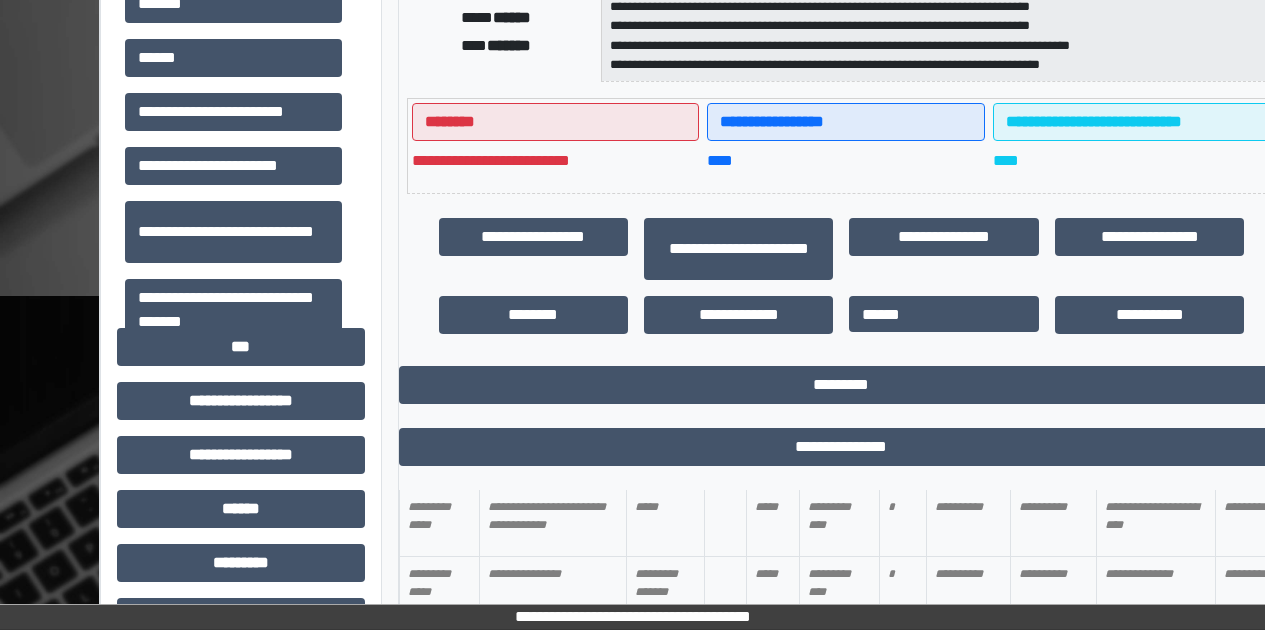 scroll, scrollTop: 554, scrollLeft: 0, axis: vertical 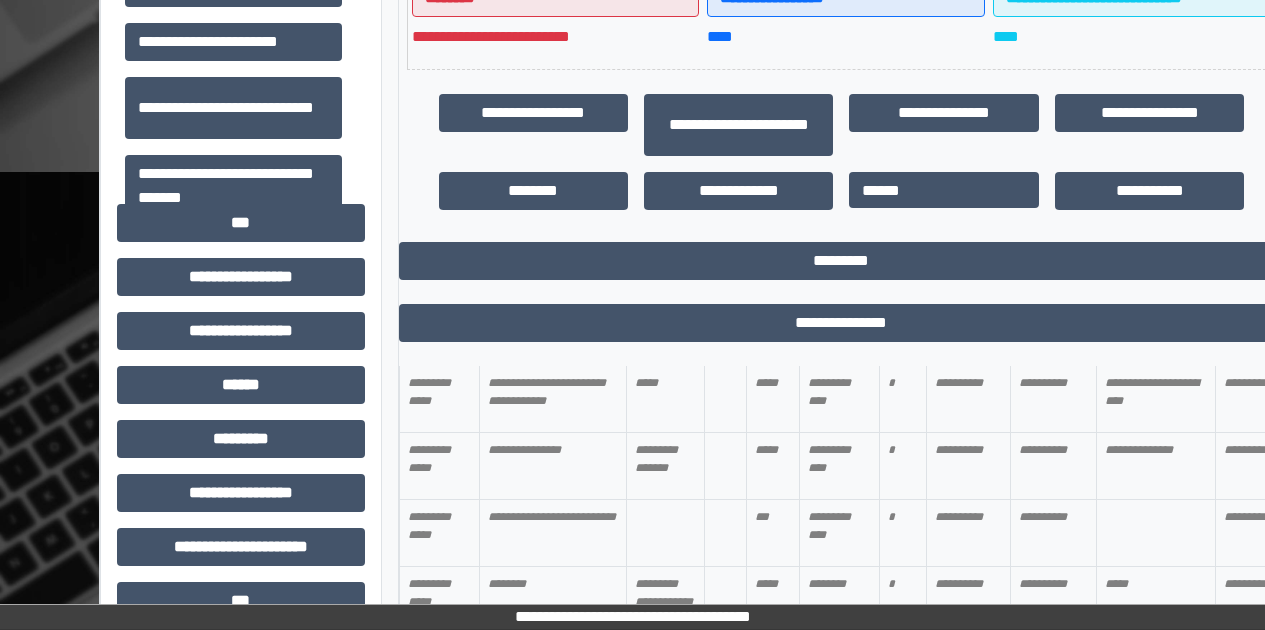 click on "*********" at bounding box center (842, 261) 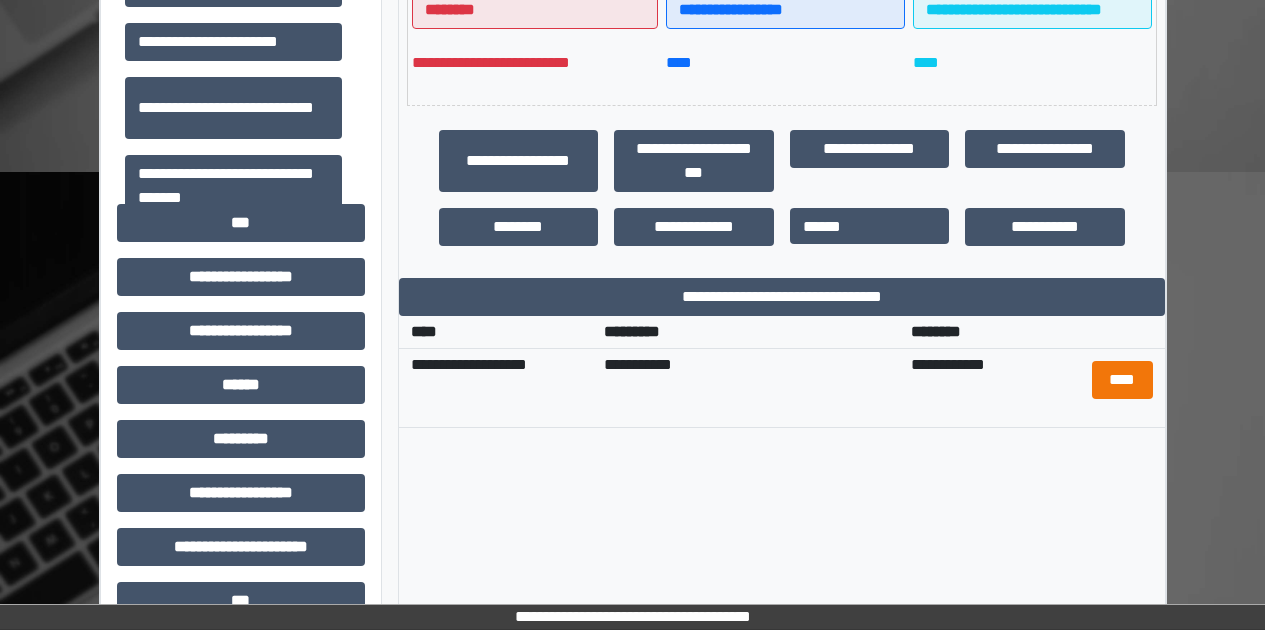 click on "****" at bounding box center [1122, 380] 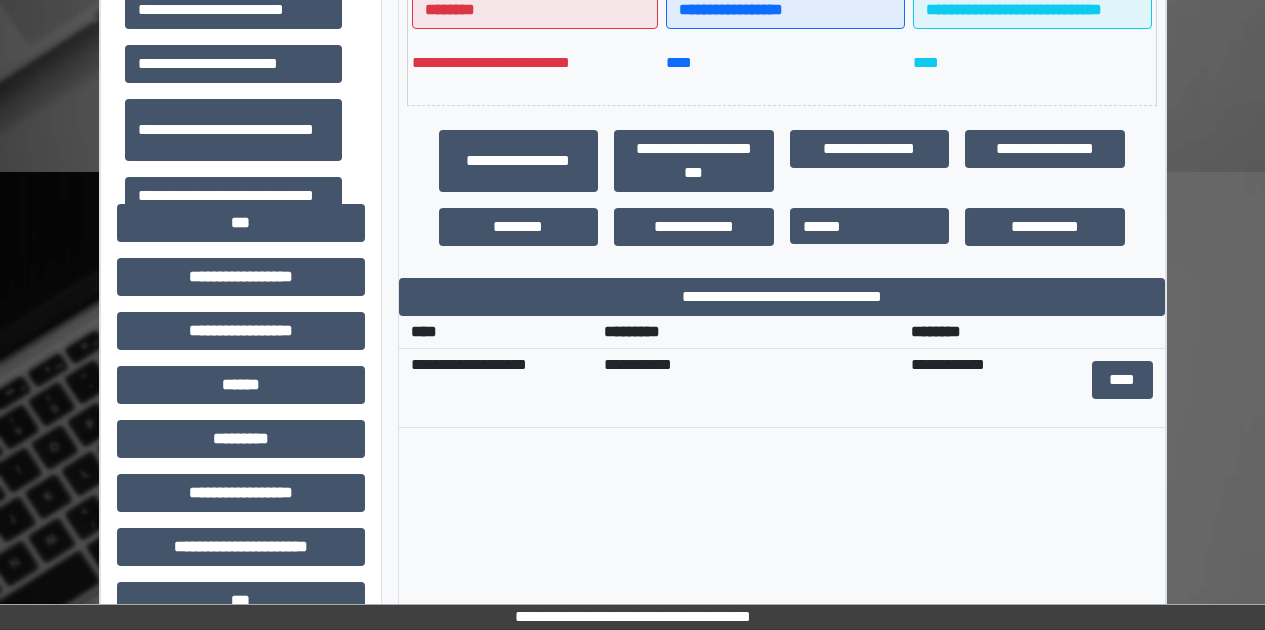 scroll, scrollTop: 0, scrollLeft: 0, axis: both 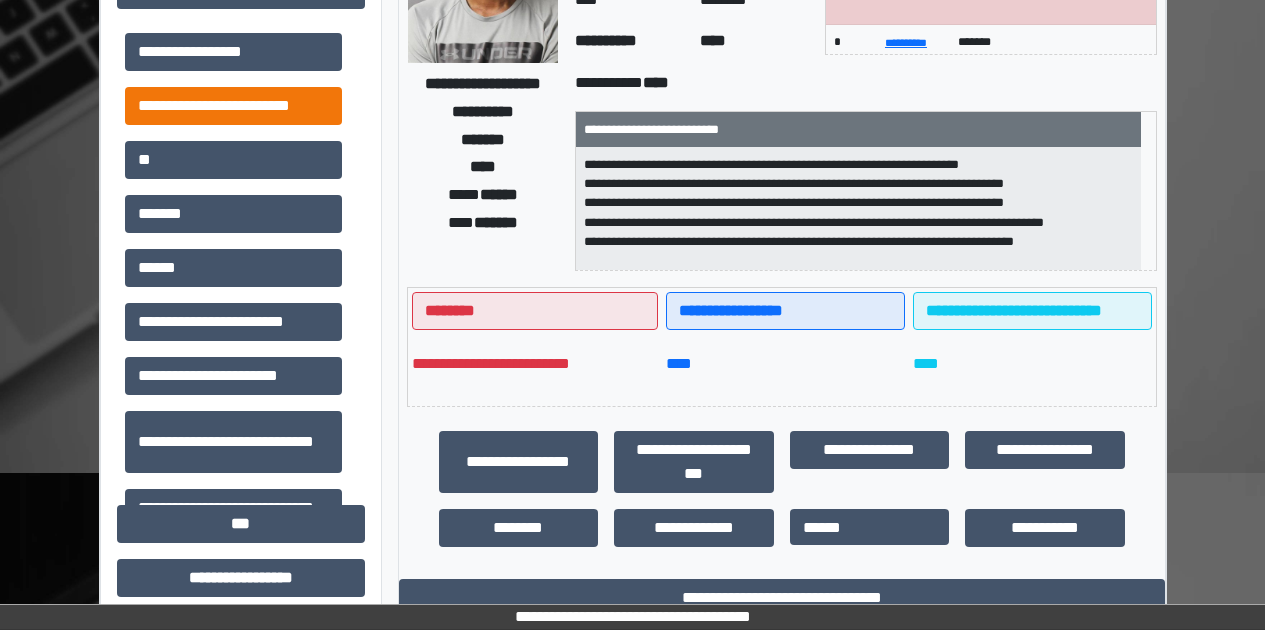 click on "**********" at bounding box center (233, 106) 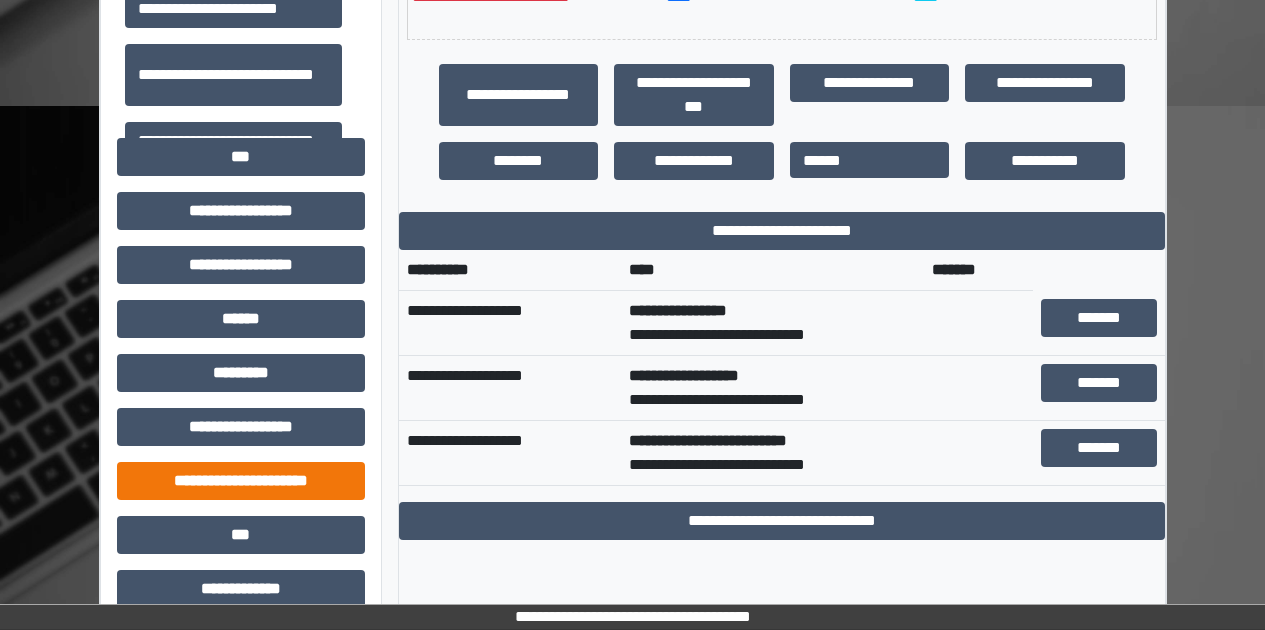 scroll, scrollTop: 616, scrollLeft: 0, axis: vertical 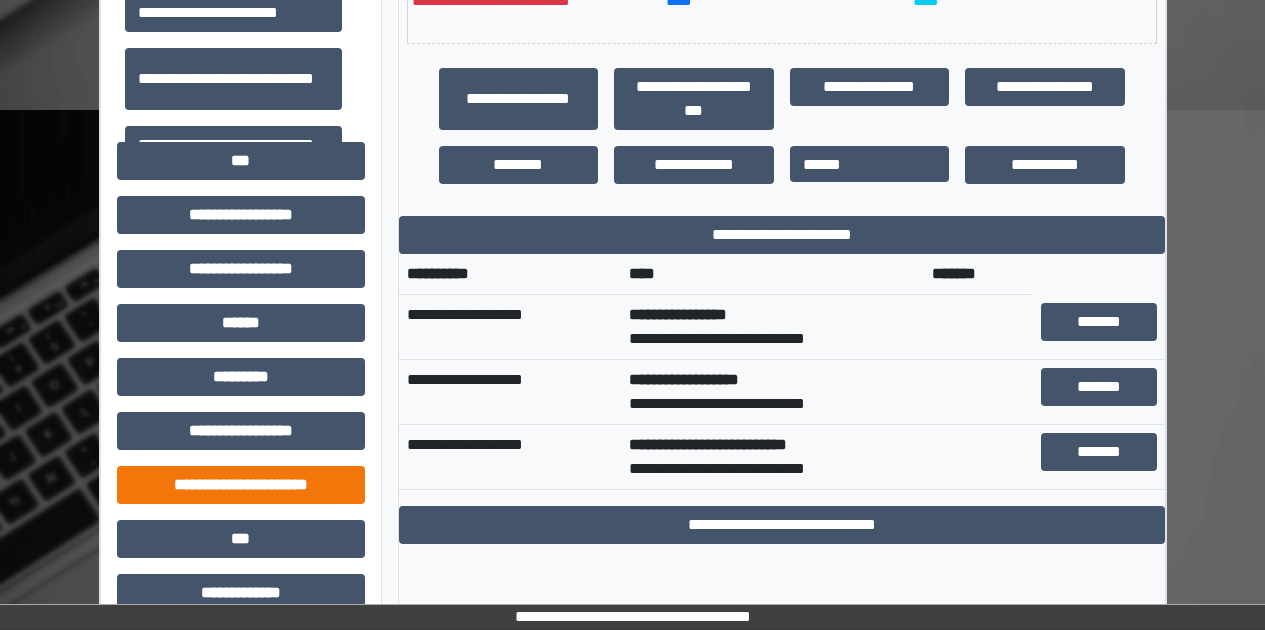 click on "**********" at bounding box center (241, 485) 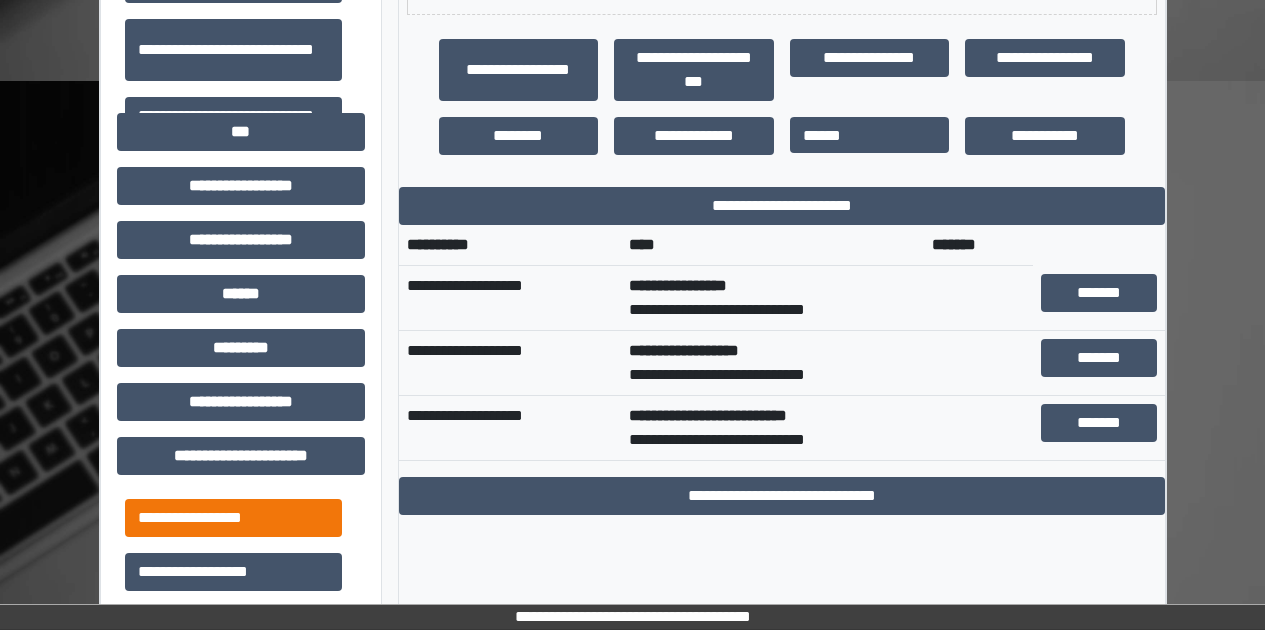 scroll, scrollTop: 728, scrollLeft: 0, axis: vertical 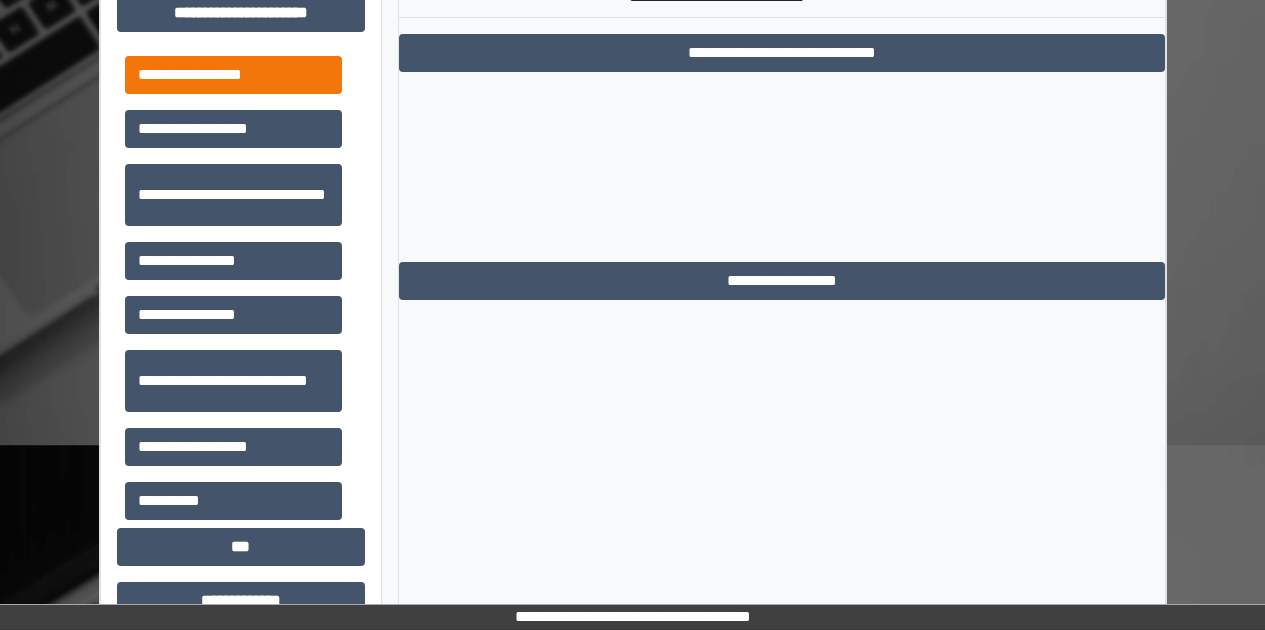 click on "**********" at bounding box center [233, 75] 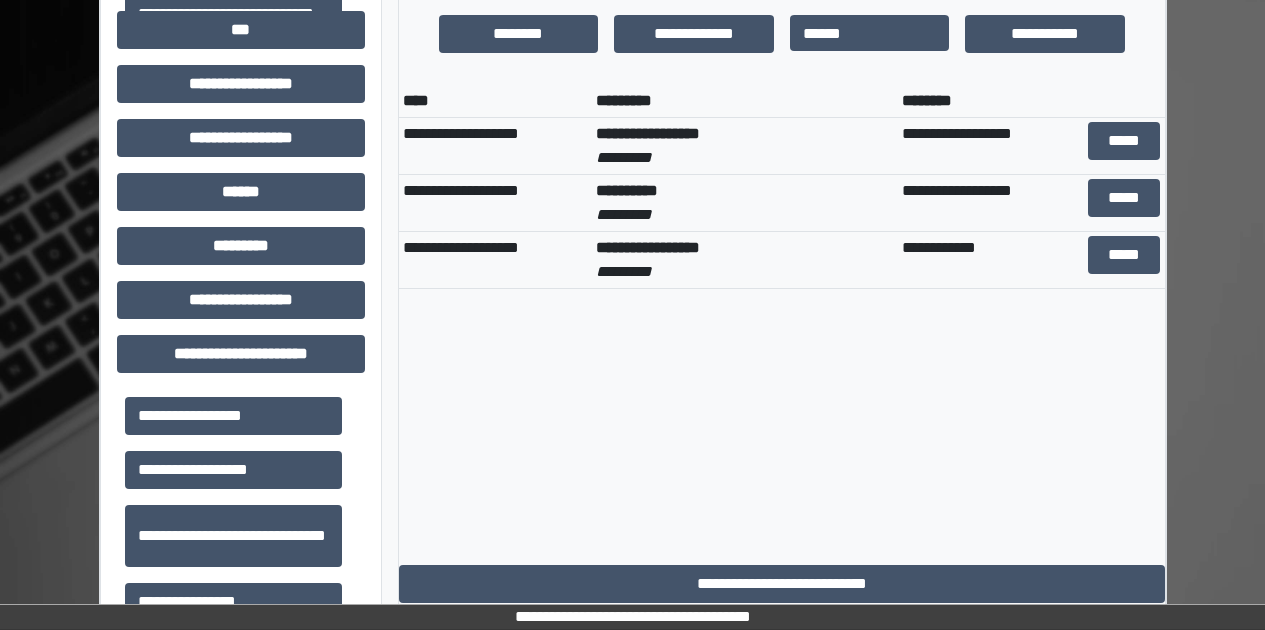 scroll, scrollTop: 941, scrollLeft: 0, axis: vertical 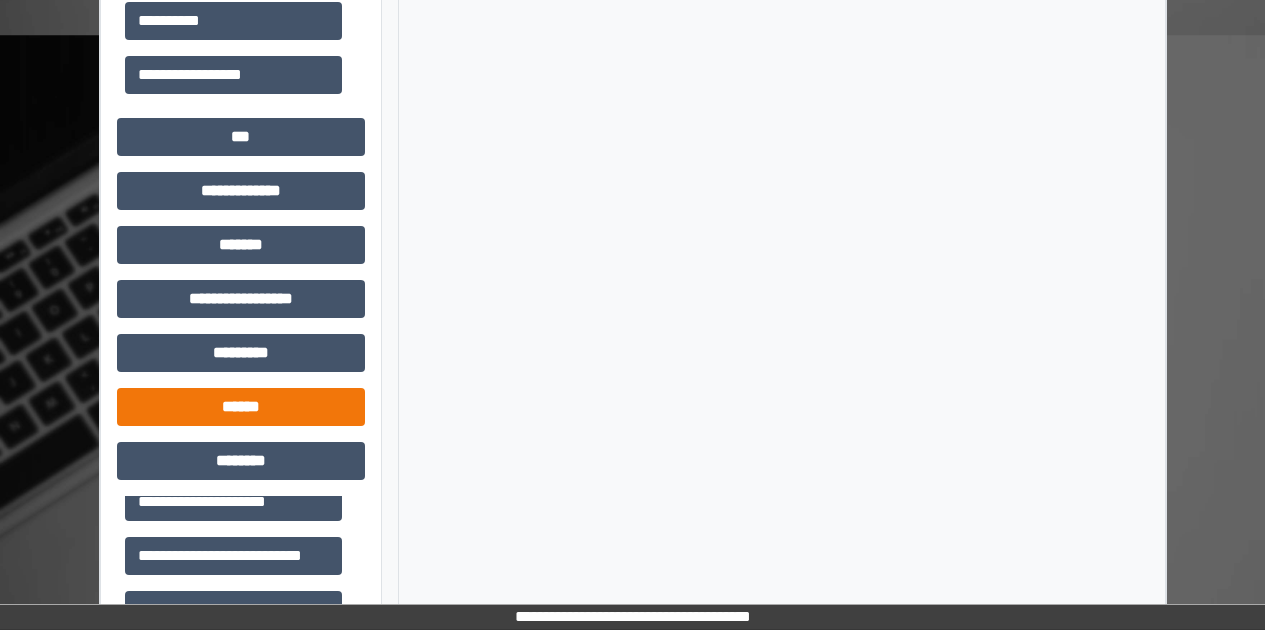 click on "******" at bounding box center [241, 407] 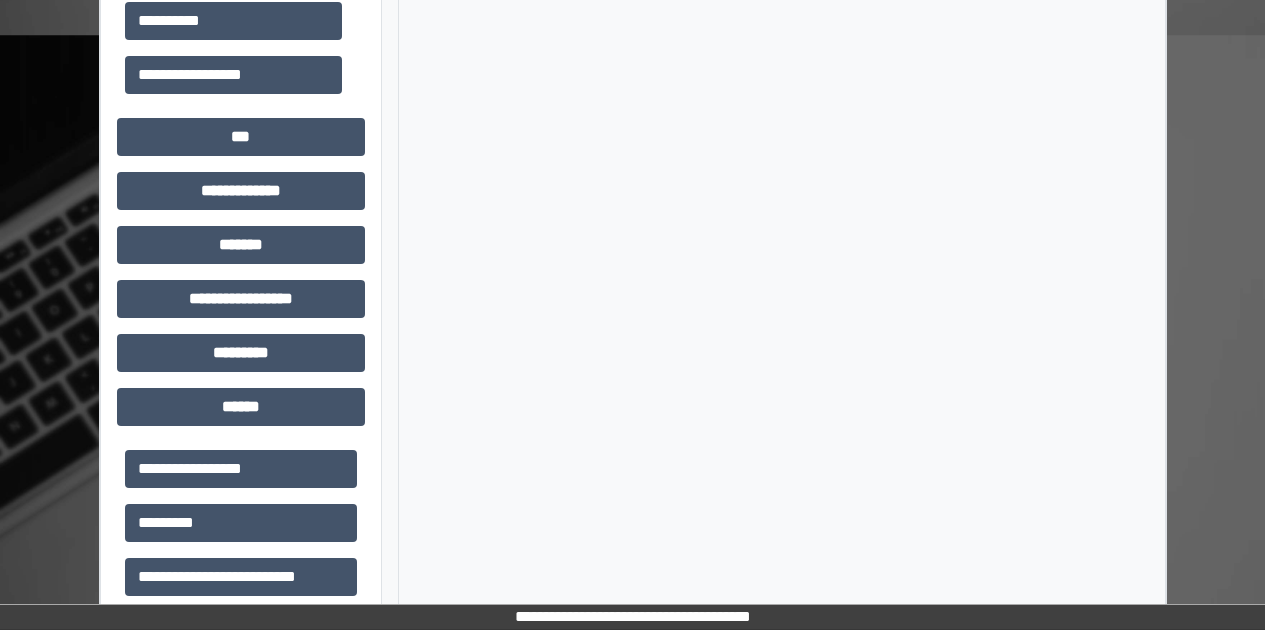 scroll, scrollTop: 1863, scrollLeft: 0, axis: vertical 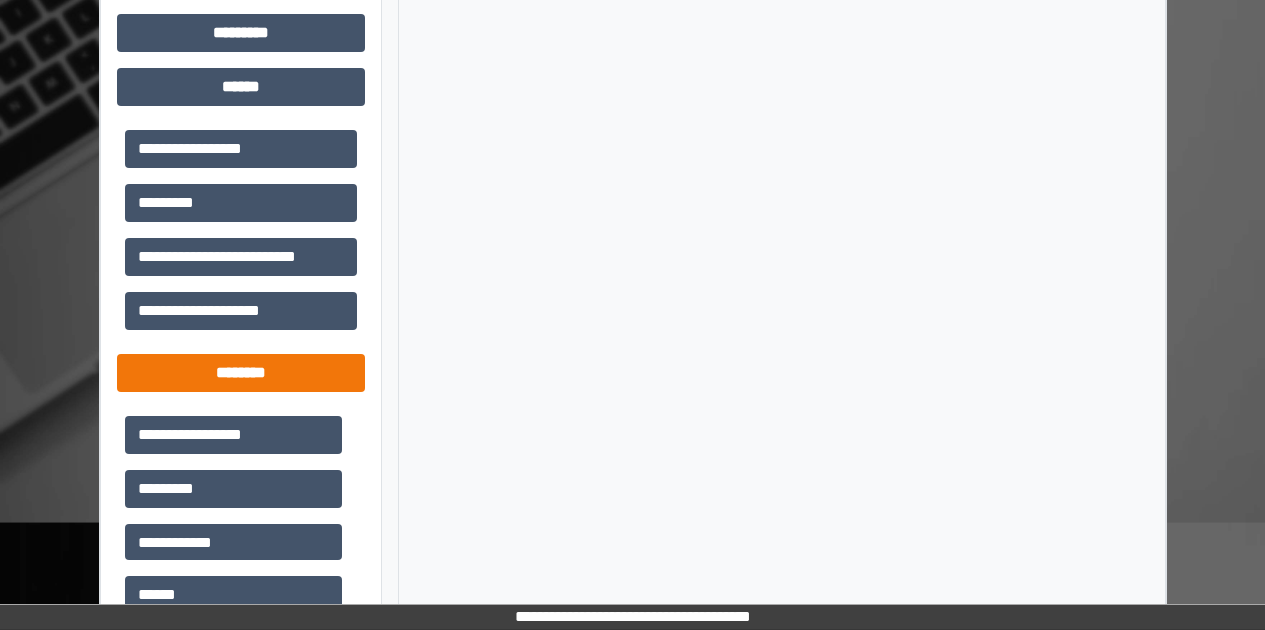 click on "********" at bounding box center (241, 373) 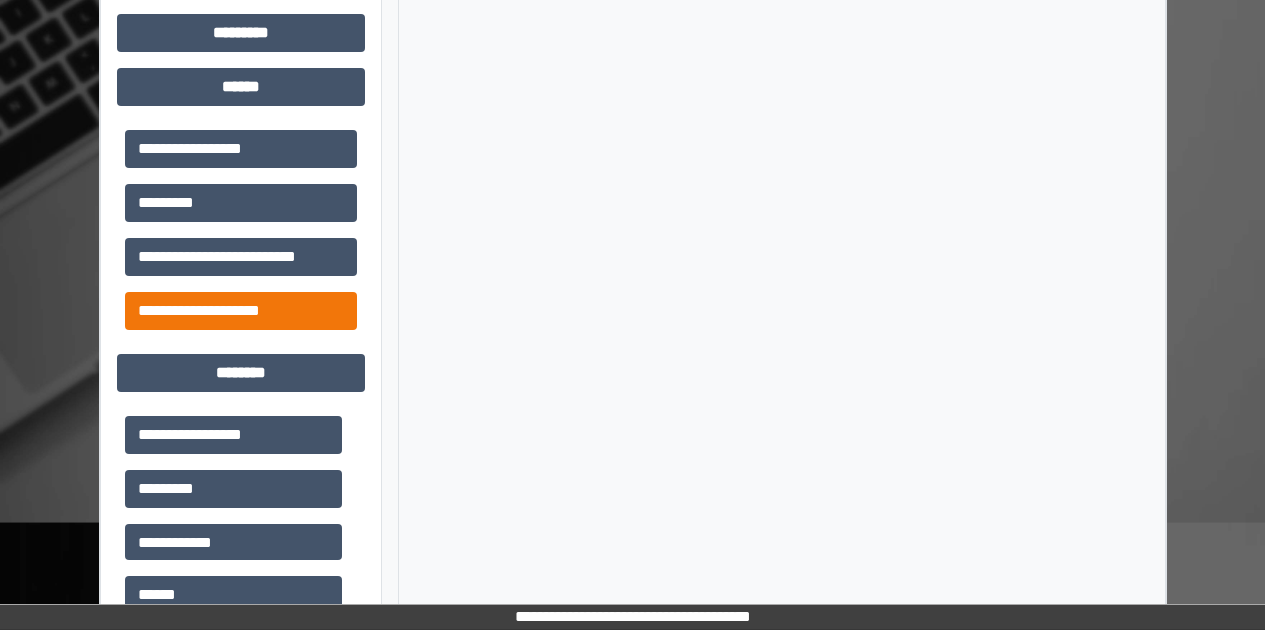 scroll, scrollTop: 1738, scrollLeft: 0, axis: vertical 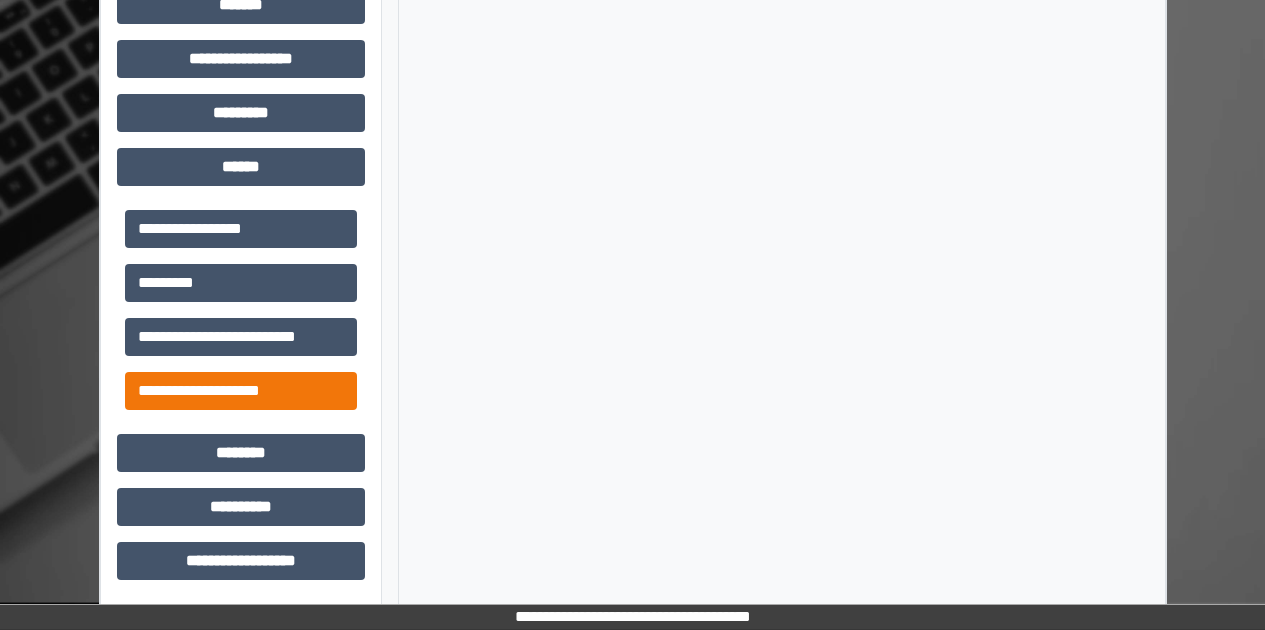 click on "**********" at bounding box center [241, 391] 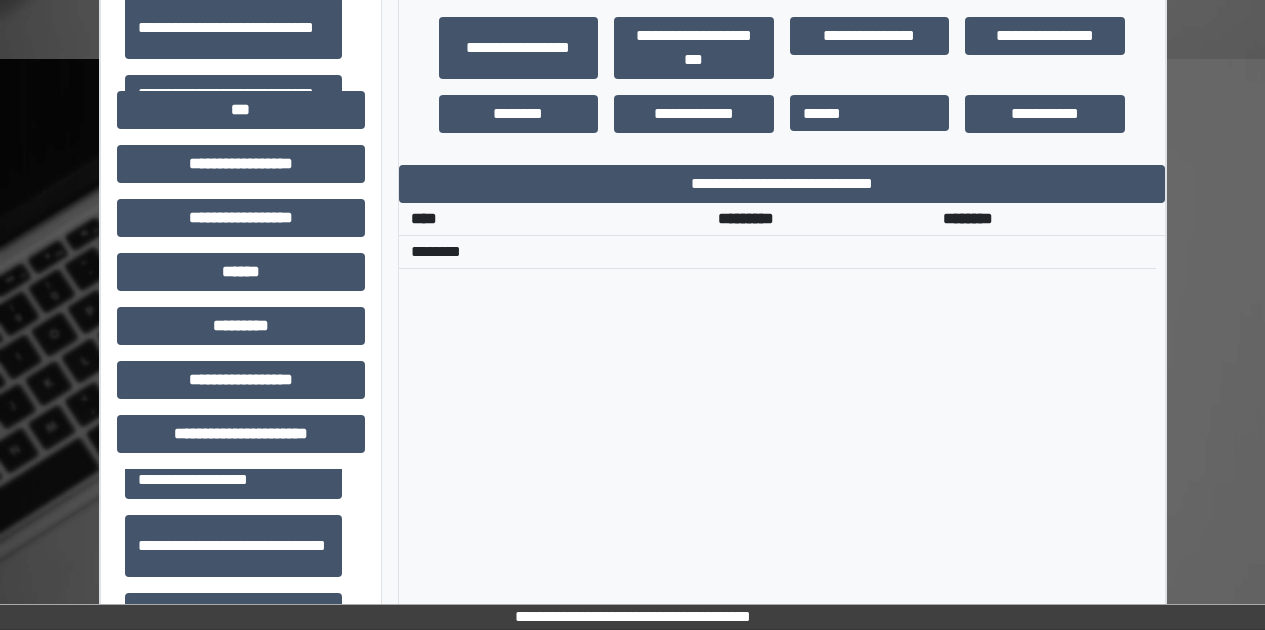 scroll, scrollTop: 0, scrollLeft: 0, axis: both 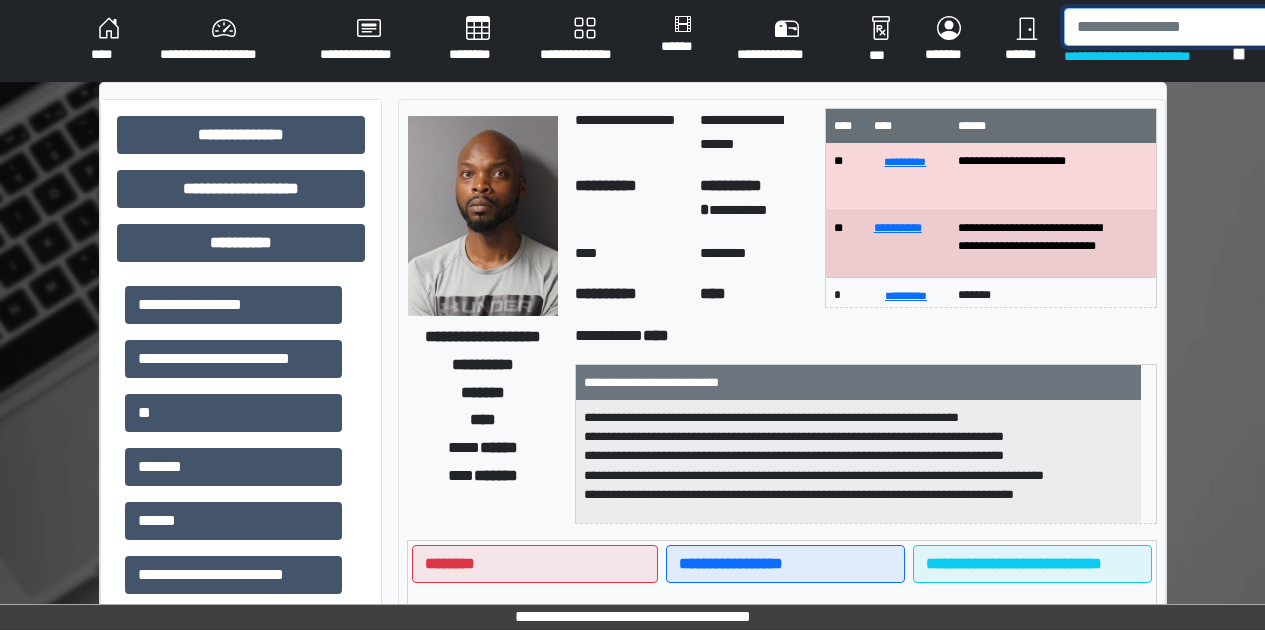 paste on "*******" 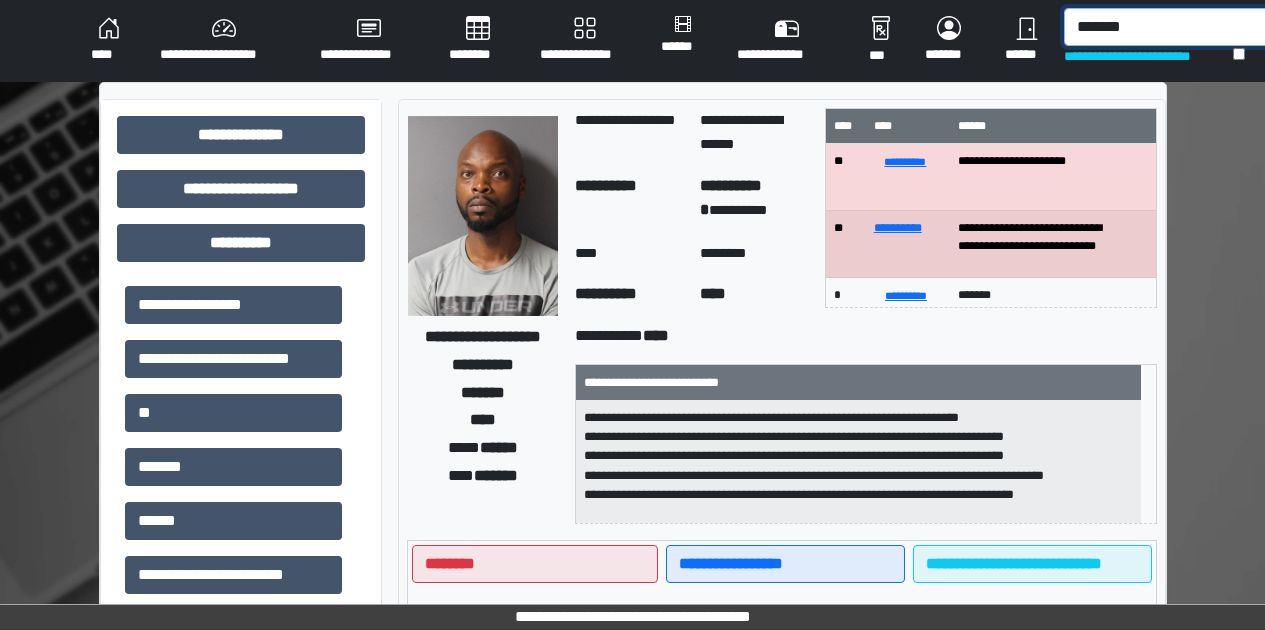 click on "*******" at bounding box center [1175, 27] 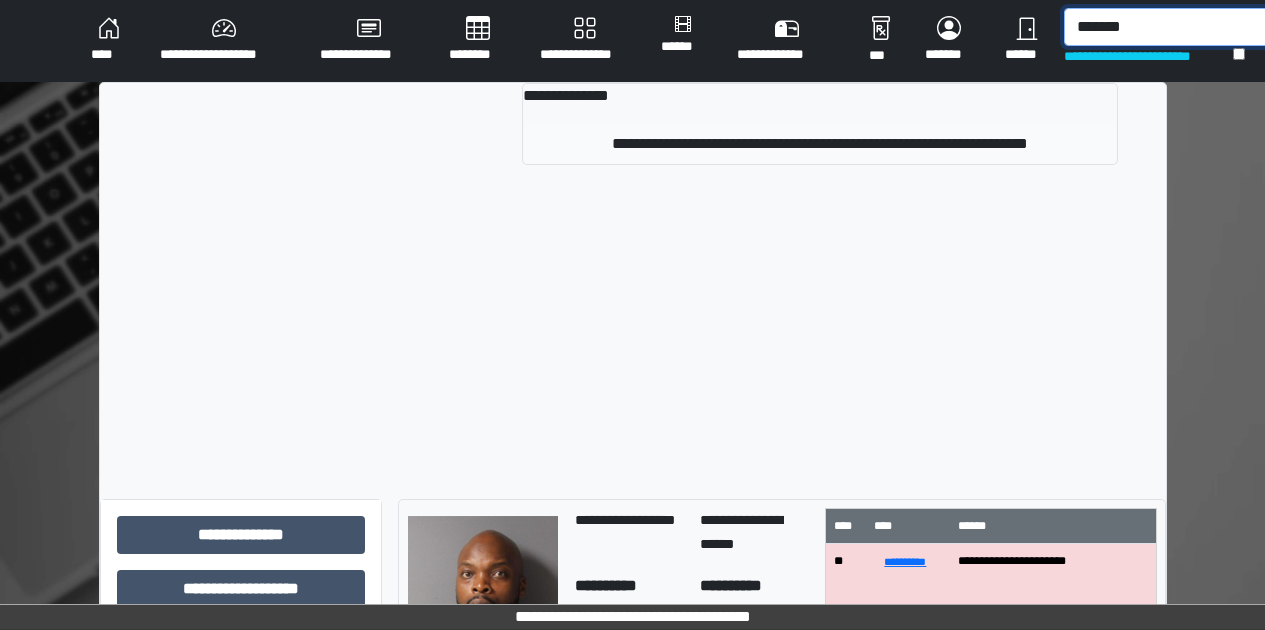 type on "*******" 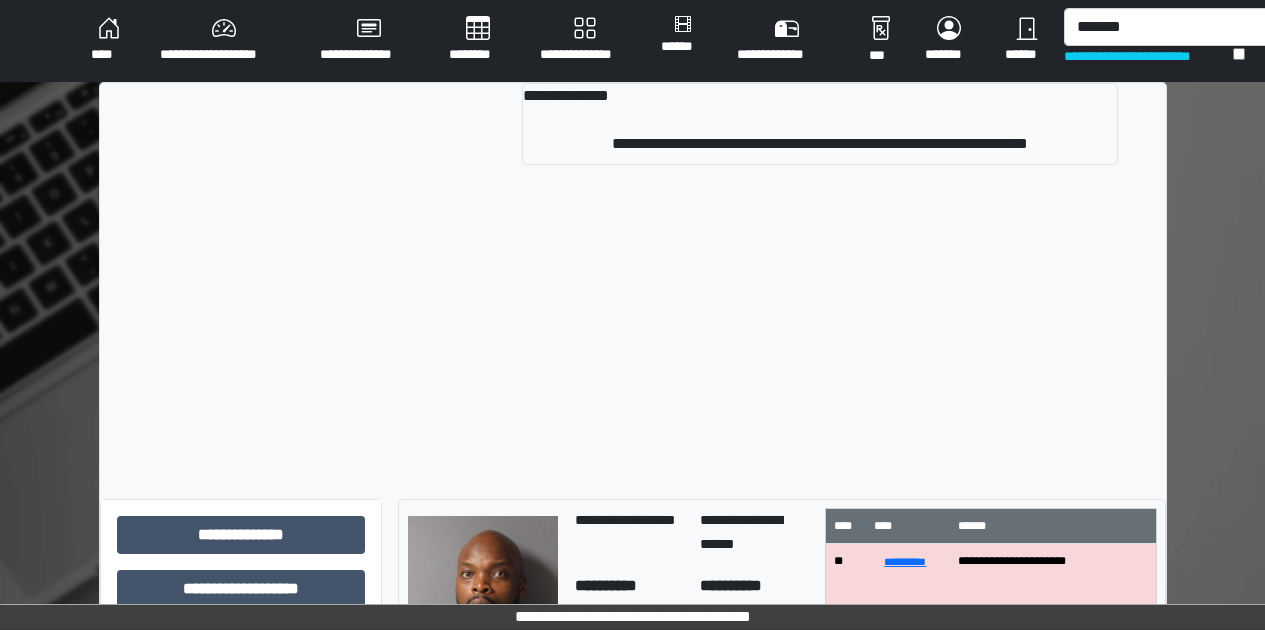 click on "**********" at bounding box center (820, 144) 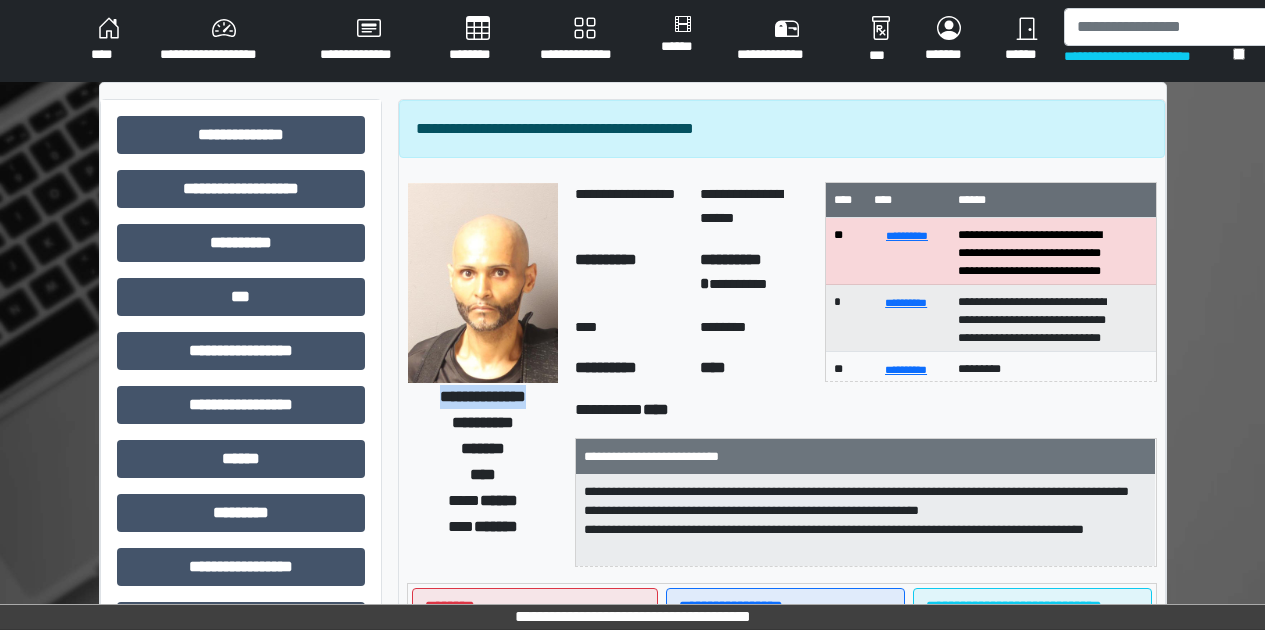 drag, startPoint x: 413, startPoint y: 396, endPoint x: 549, endPoint y: 395, distance: 136.00368 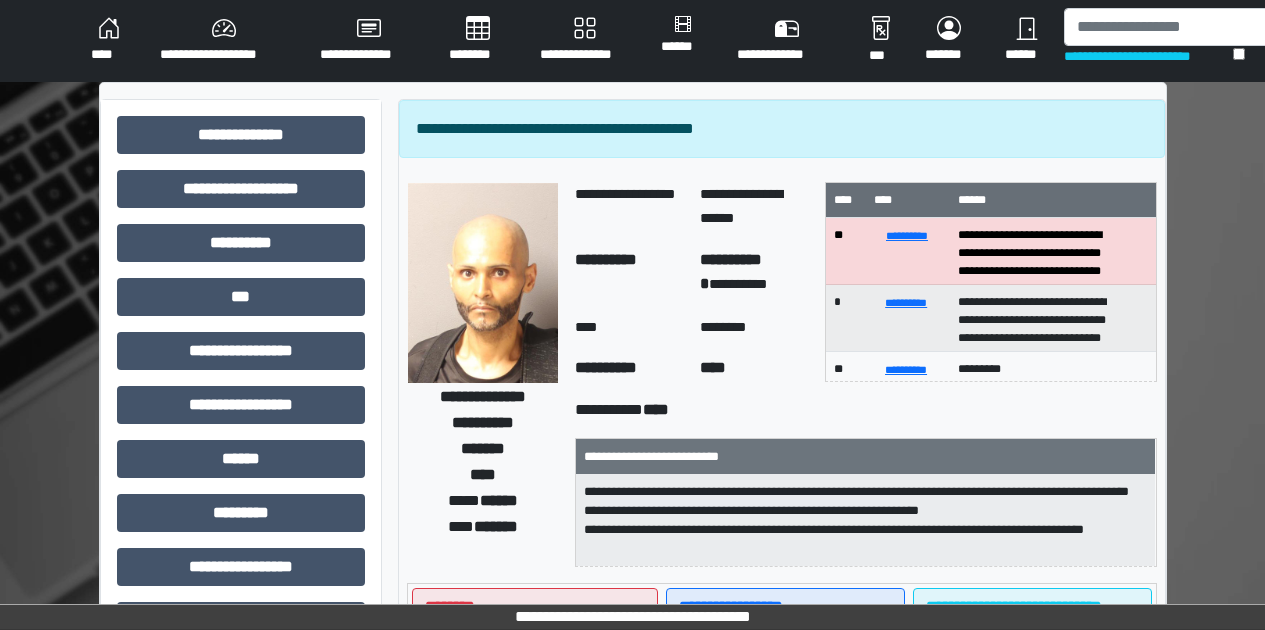 click on "****" at bounding box center (483, 475) 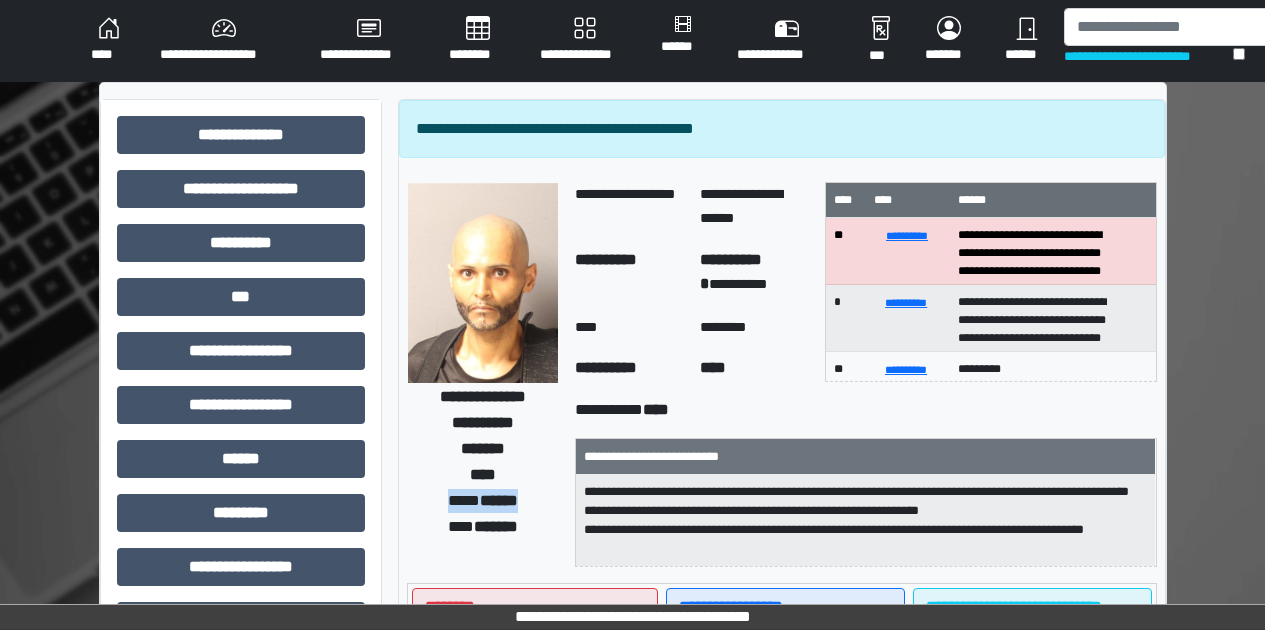 drag, startPoint x: 434, startPoint y: 499, endPoint x: 534, endPoint y: 501, distance: 100.02 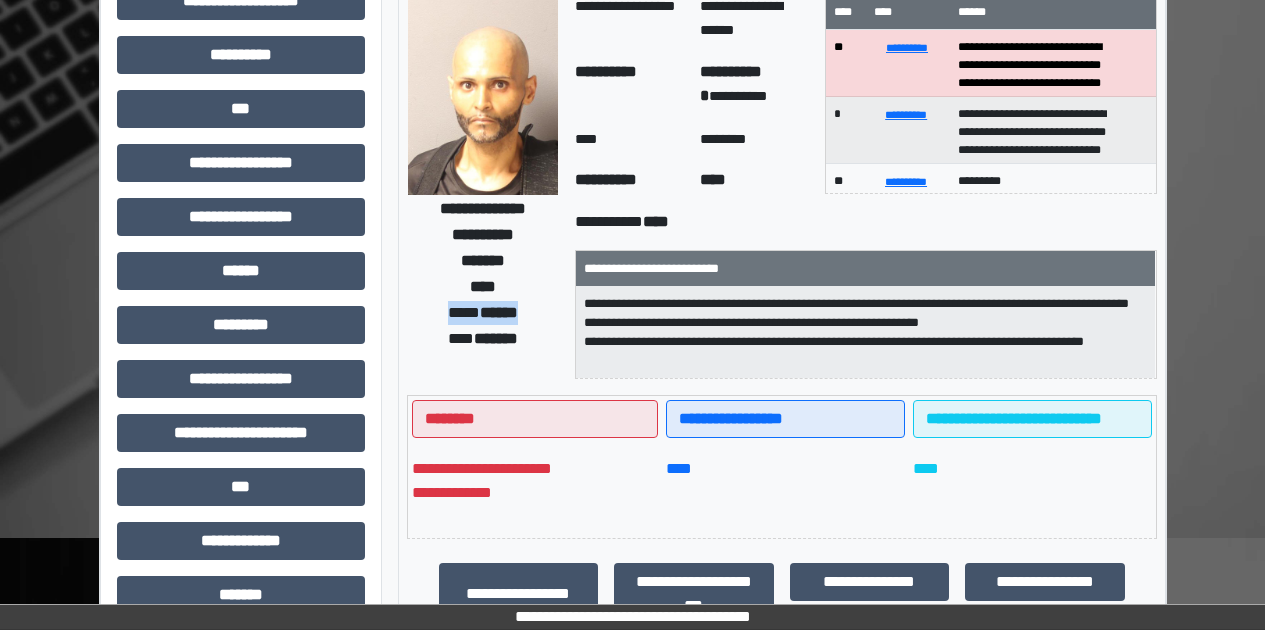 scroll, scrollTop: 382, scrollLeft: 0, axis: vertical 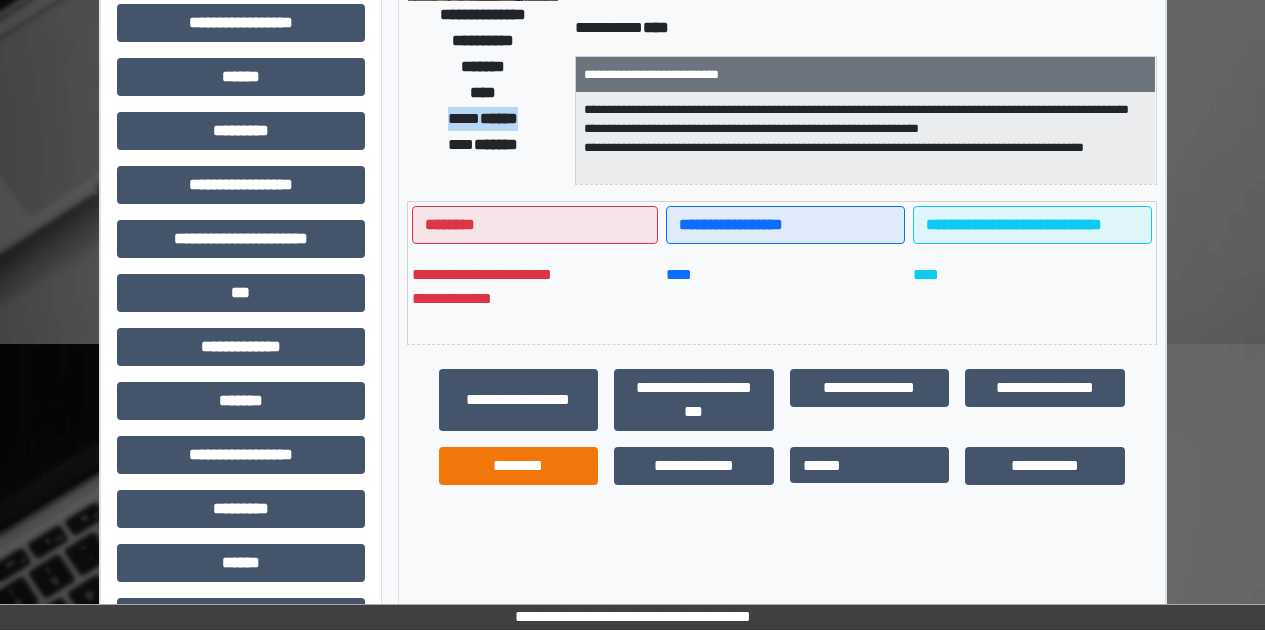 click on "********" at bounding box center (519, 466) 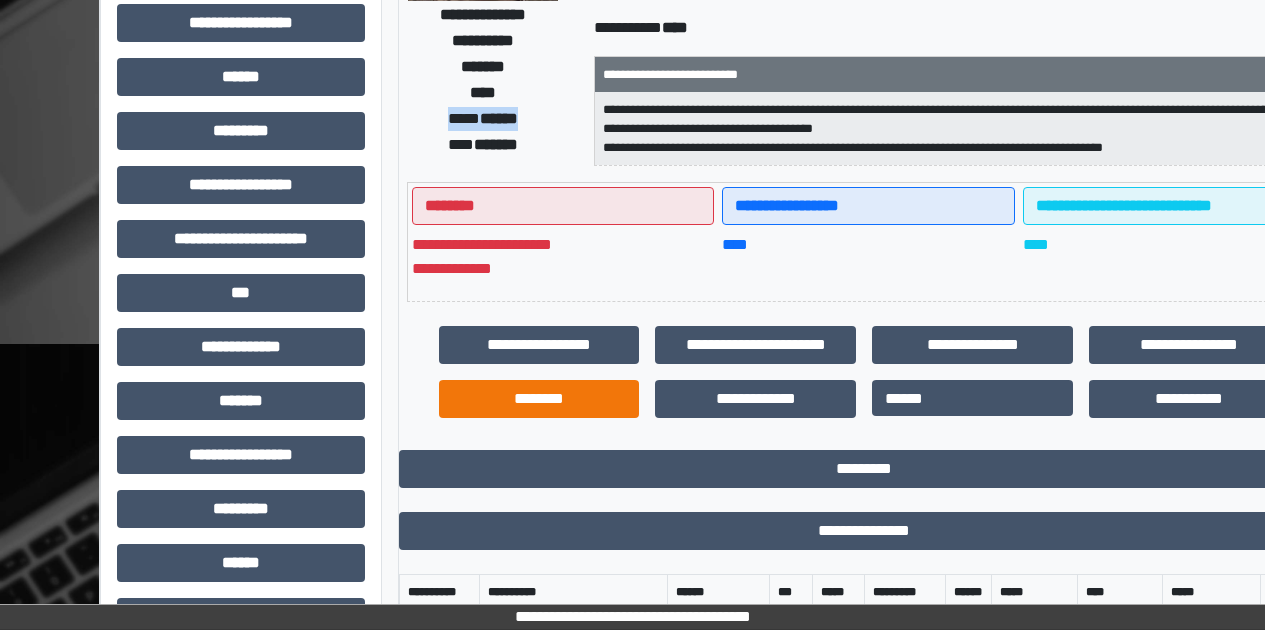 click on "*********" at bounding box center [864, 469] 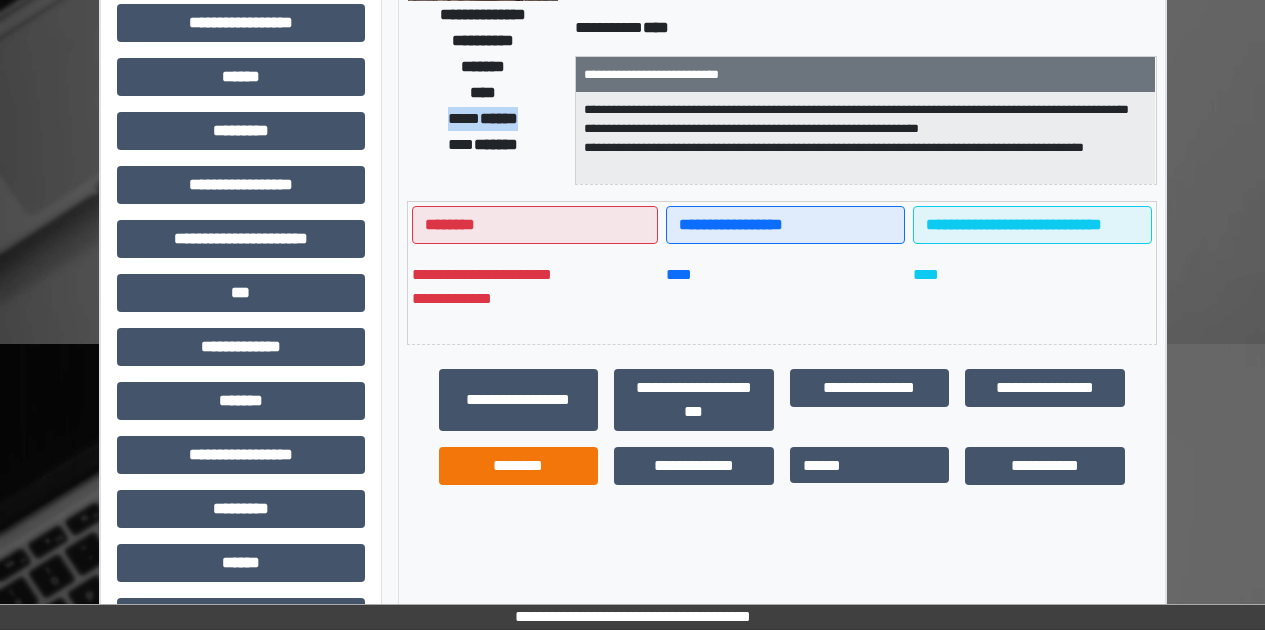 click on "********" at bounding box center [519, 466] 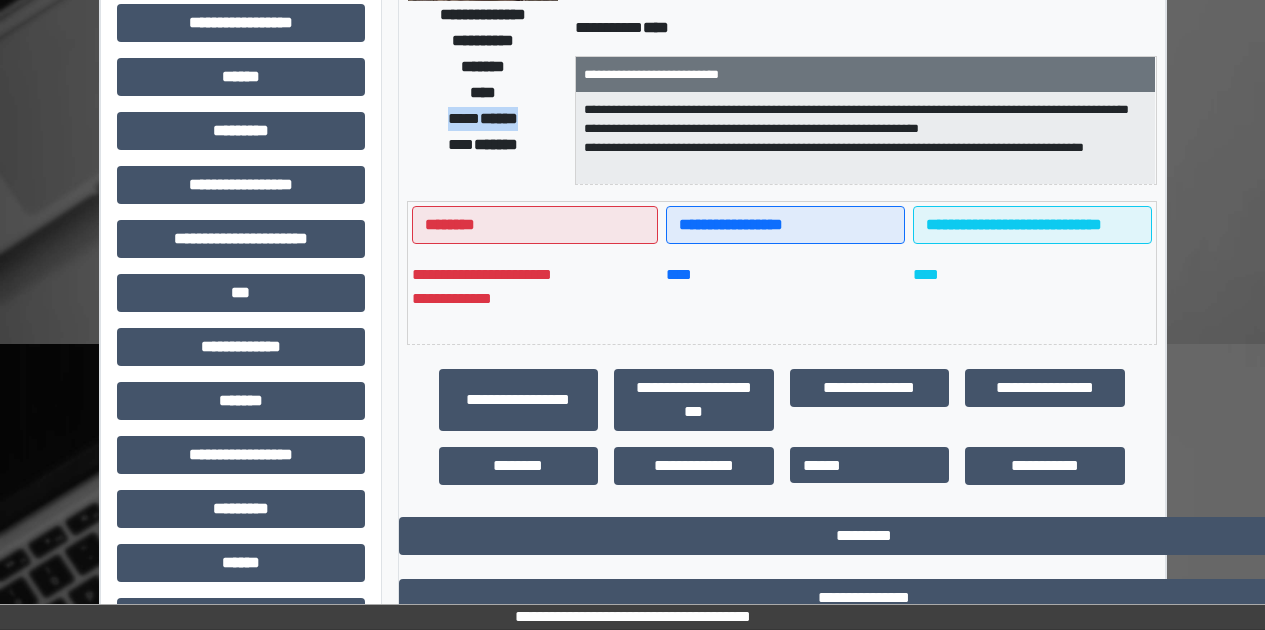 scroll, scrollTop: 527, scrollLeft: 0, axis: vertical 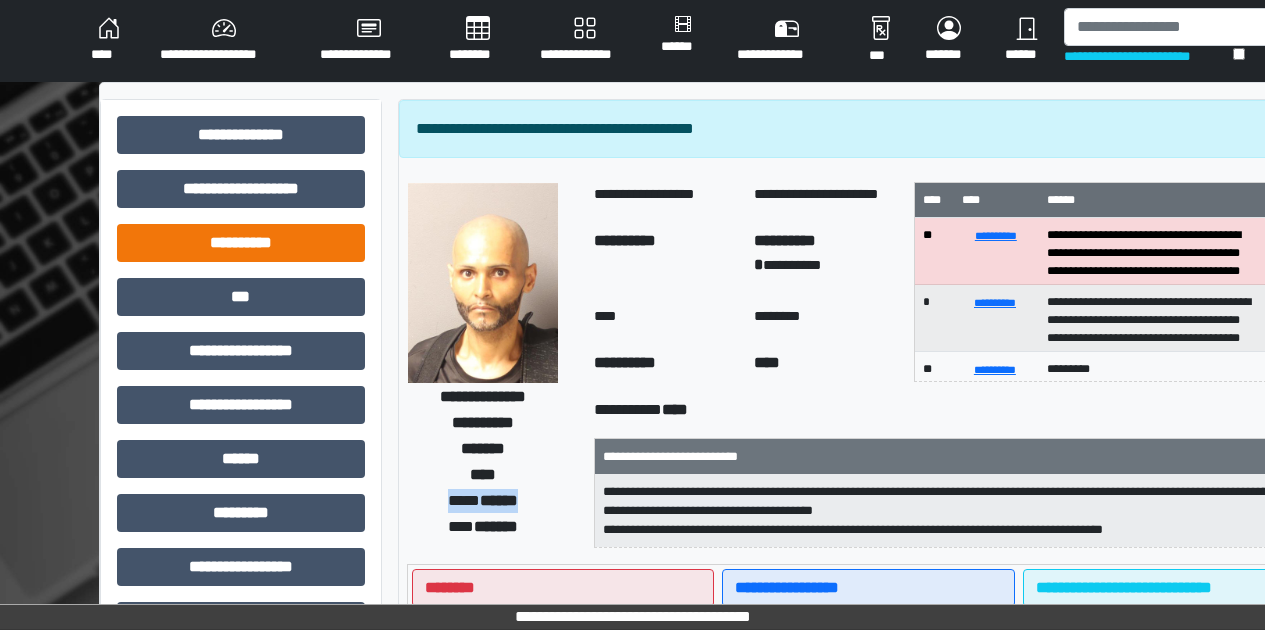 click on "**********" at bounding box center [241, 243] 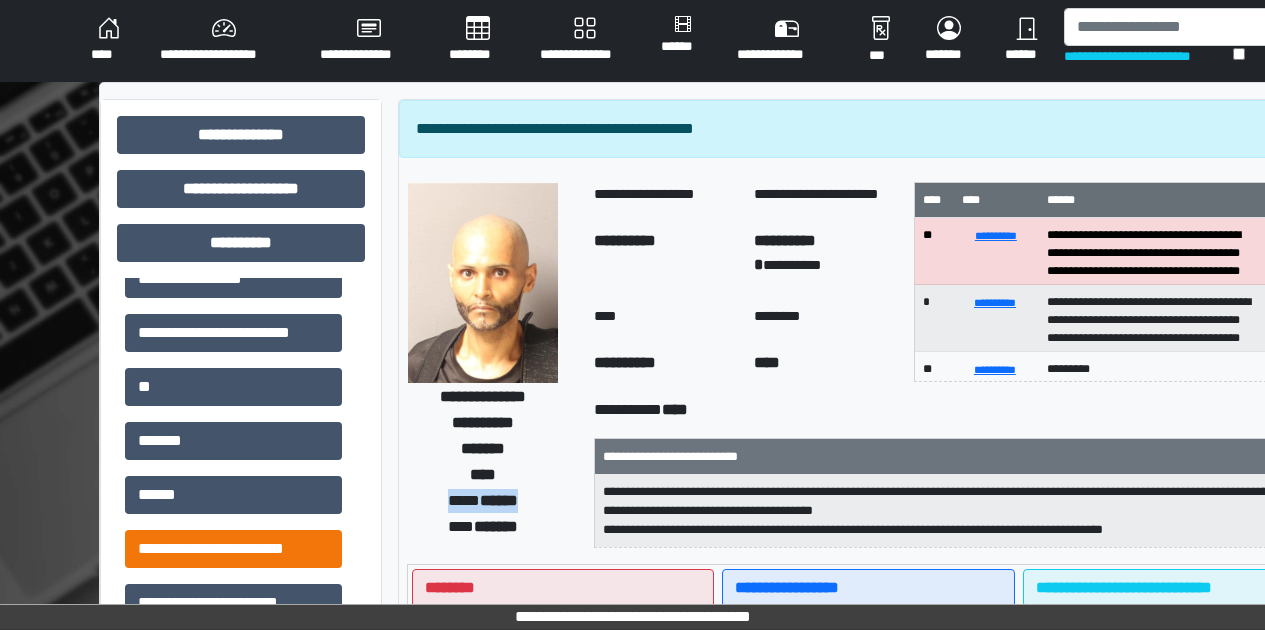 scroll, scrollTop: 129, scrollLeft: 0, axis: vertical 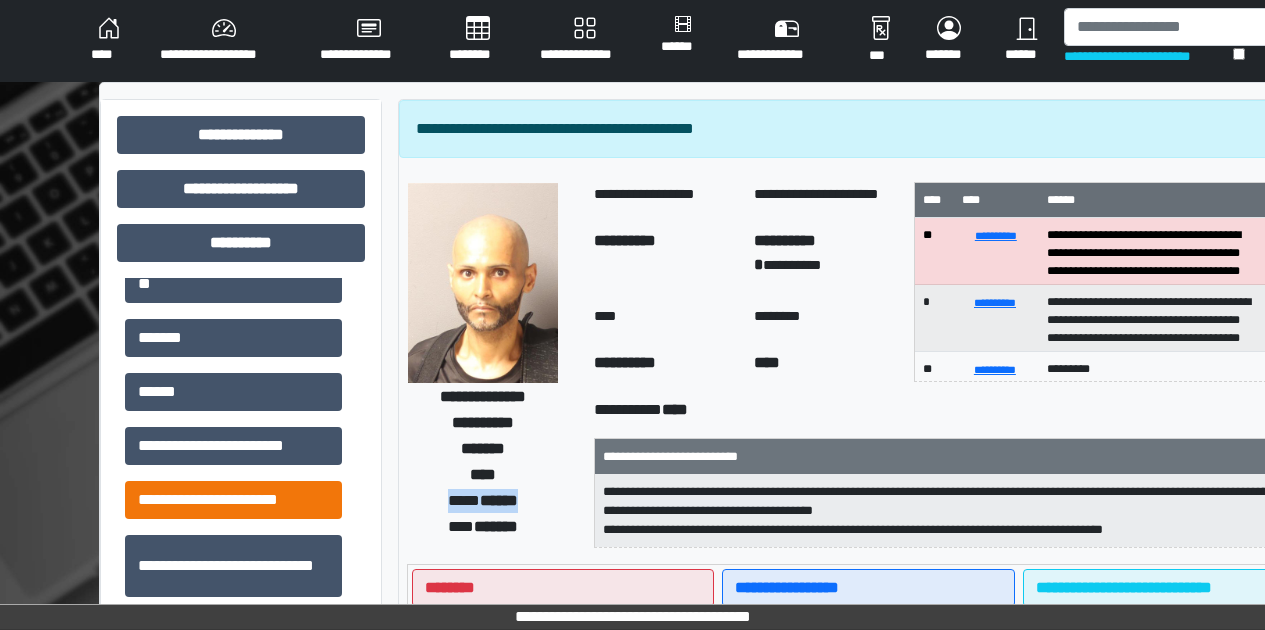 click on "**********" at bounding box center [233, 500] 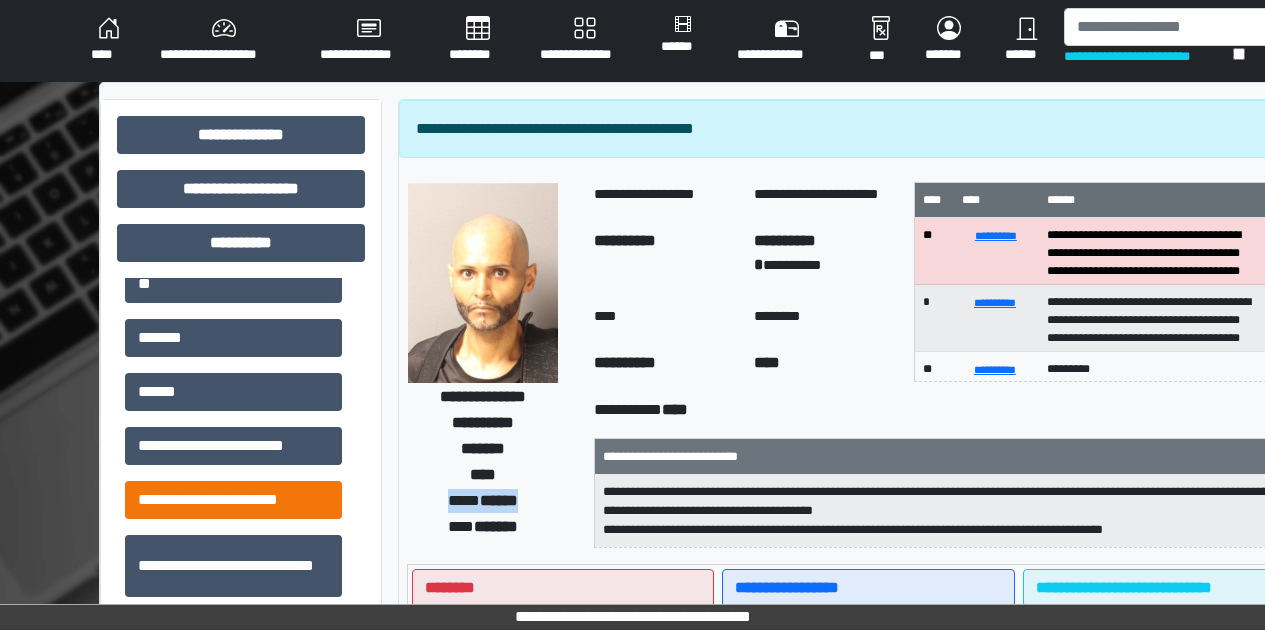 click on "**********" at bounding box center [233, 500] 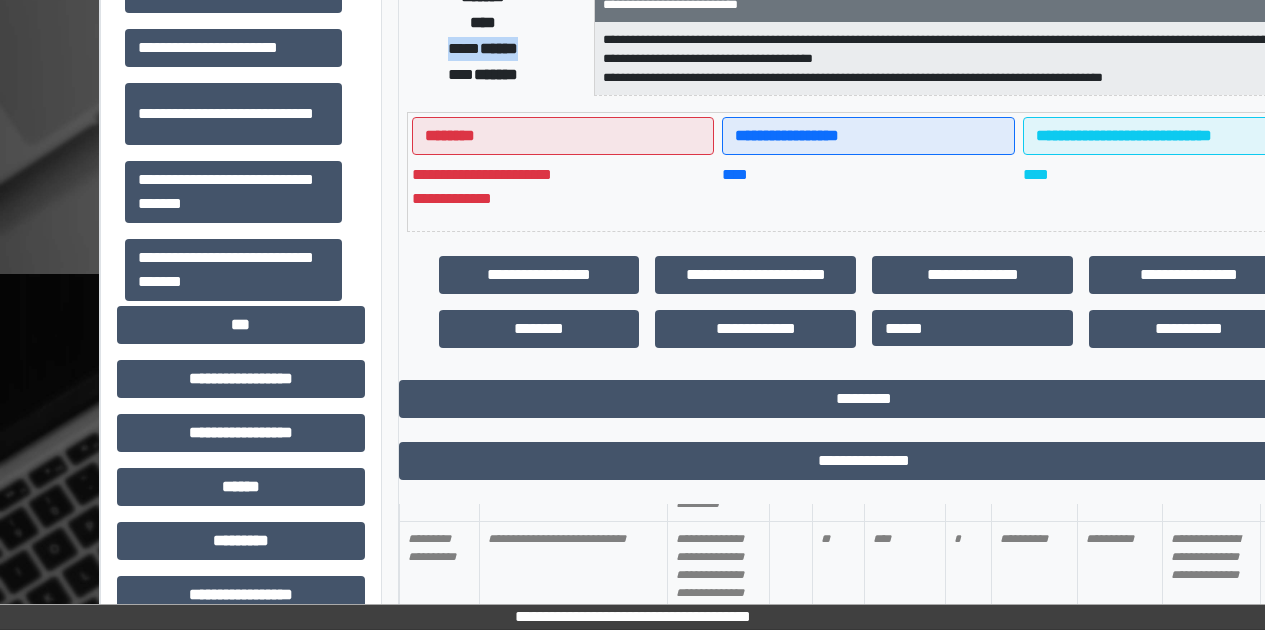 scroll, scrollTop: 456, scrollLeft: 0, axis: vertical 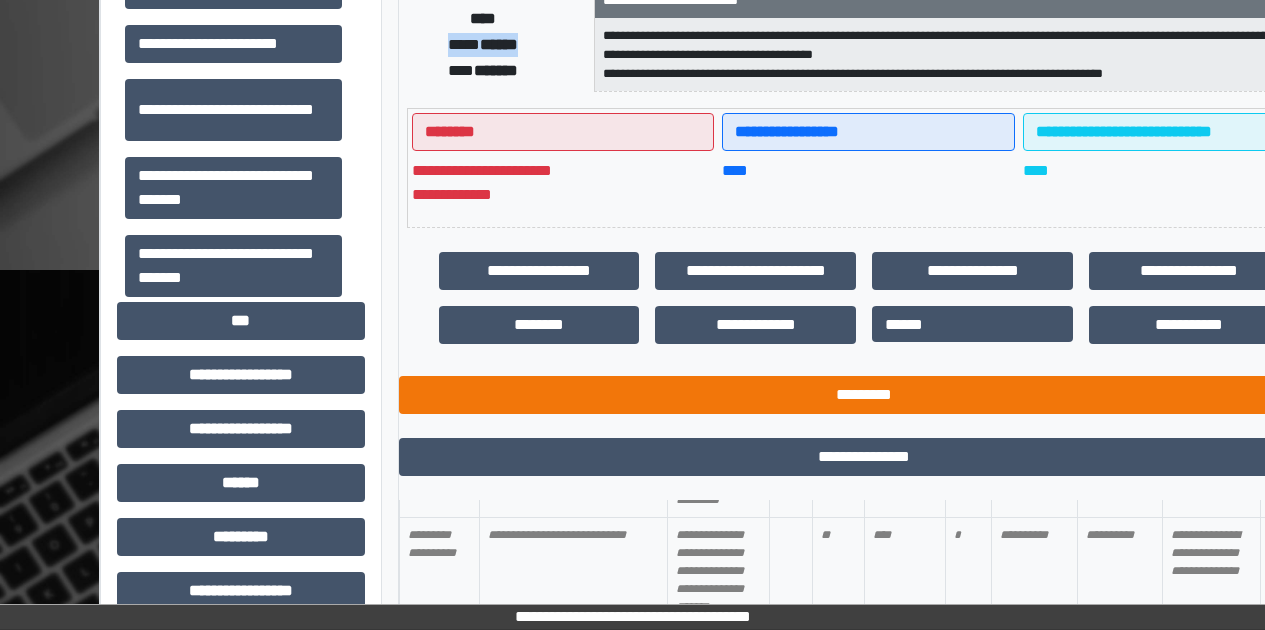 click on "*********" at bounding box center [864, 395] 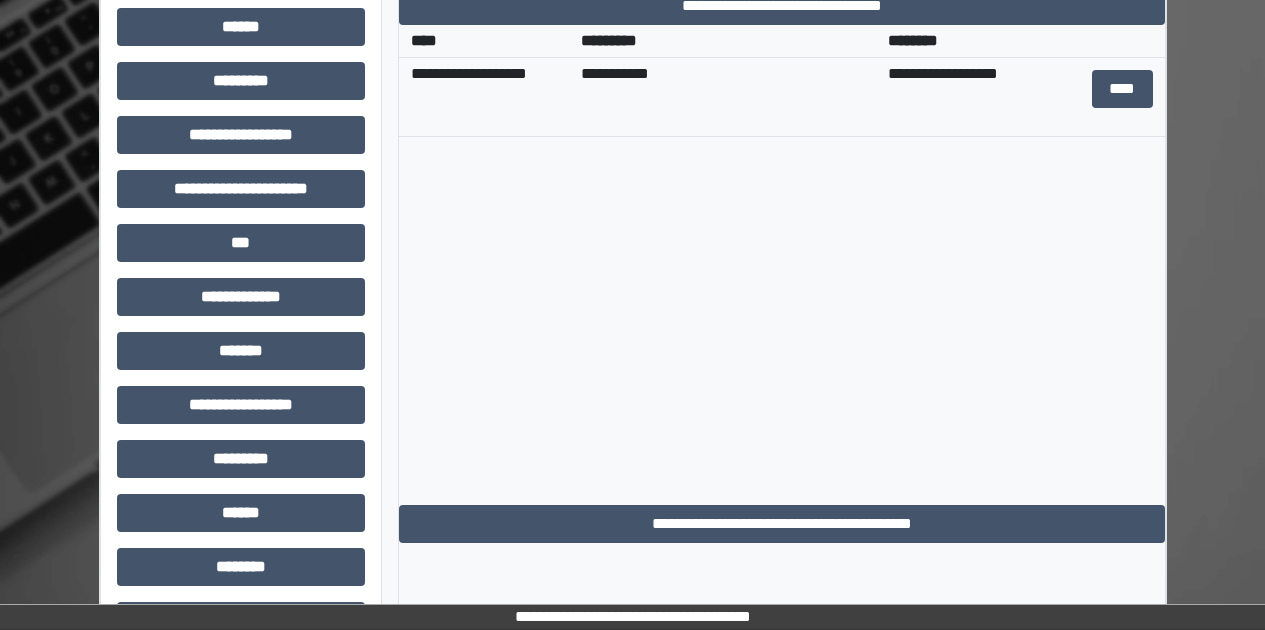 scroll, scrollTop: 1025, scrollLeft: 0, axis: vertical 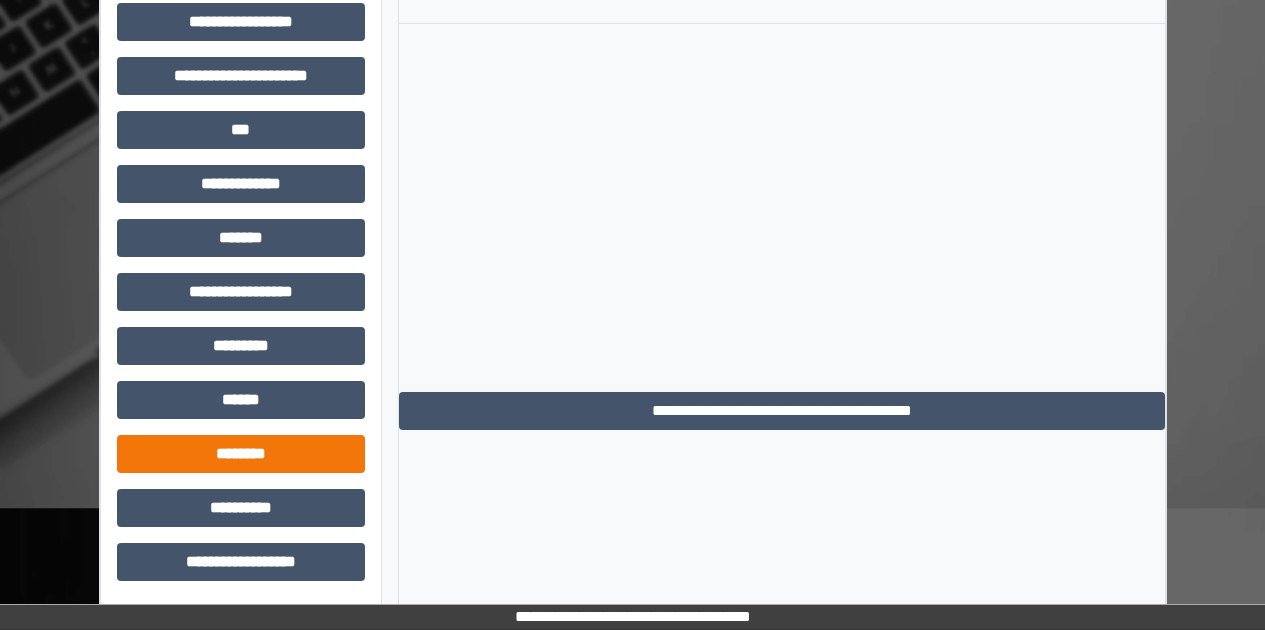 click on "********" at bounding box center (241, 454) 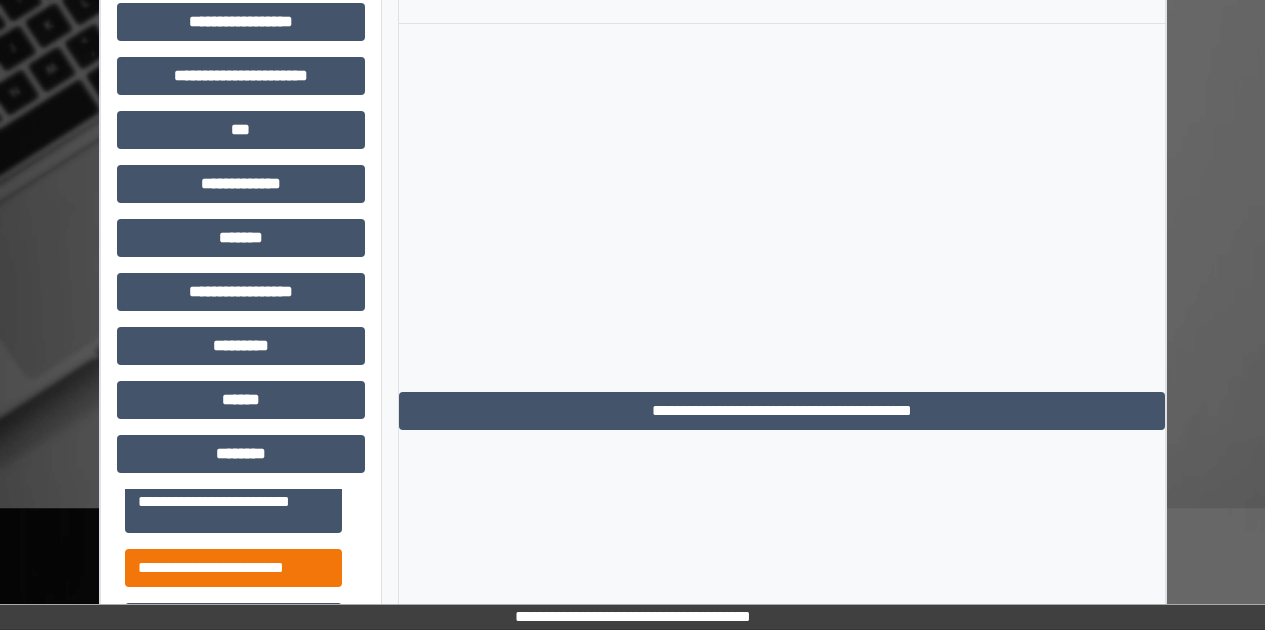 scroll, scrollTop: 360, scrollLeft: 0, axis: vertical 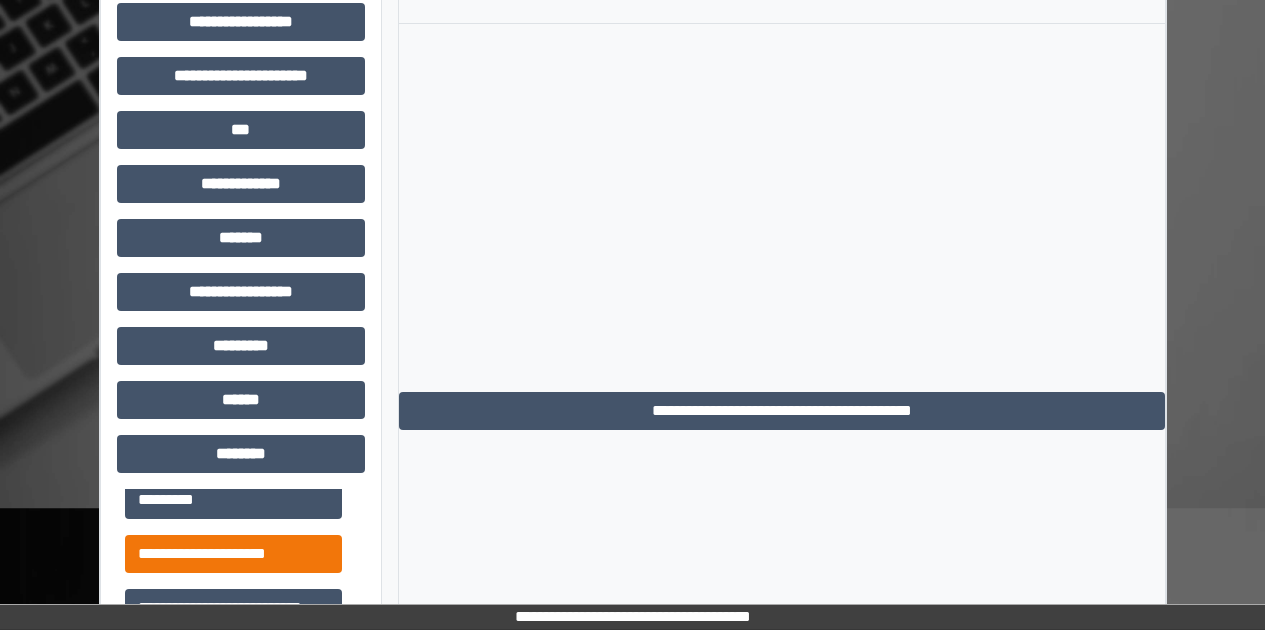 click on "**********" at bounding box center (233, 554) 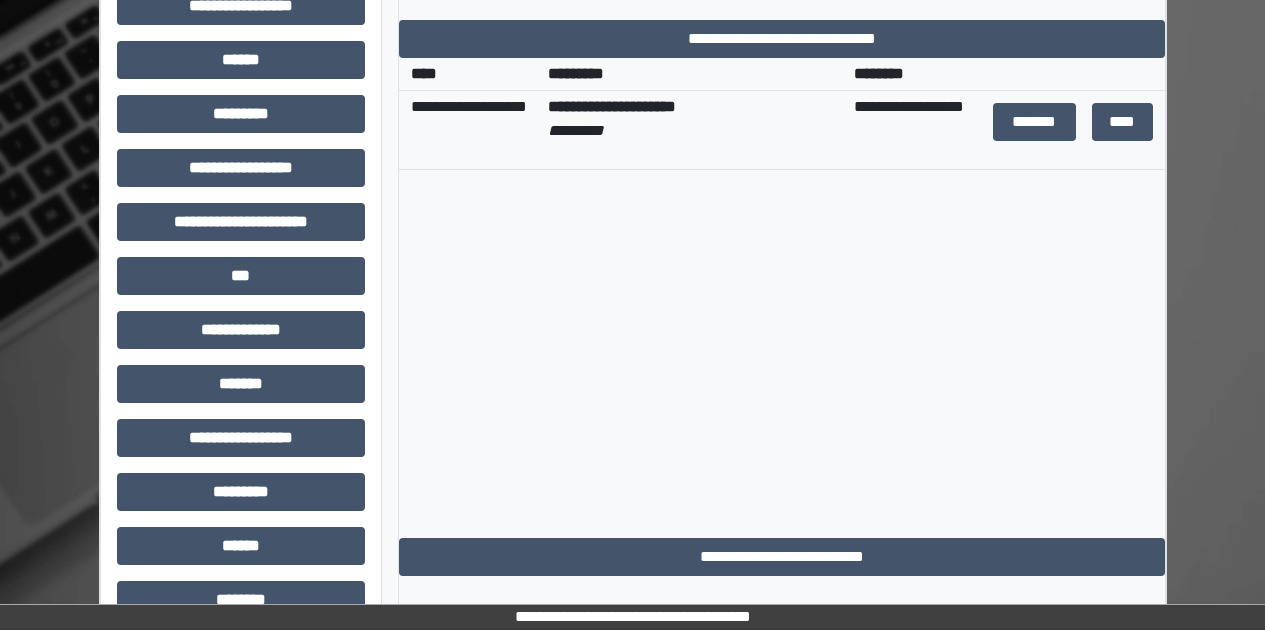 scroll, scrollTop: 875, scrollLeft: 0, axis: vertical 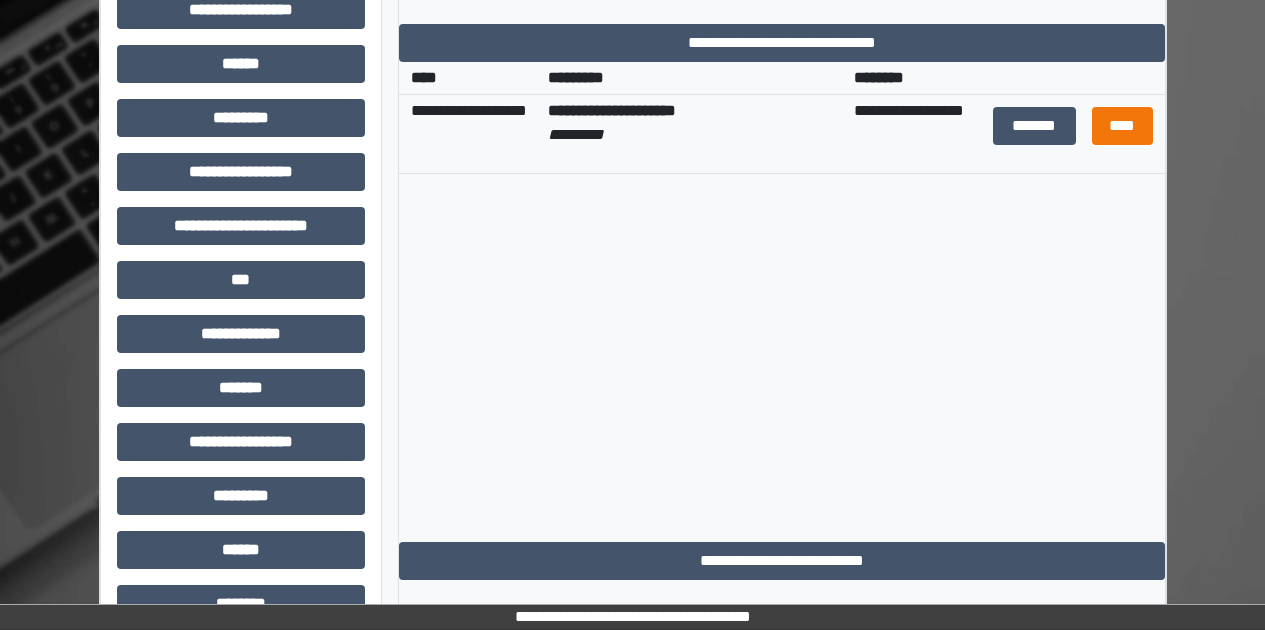 click on "****" at bounding box center (1122, 126) 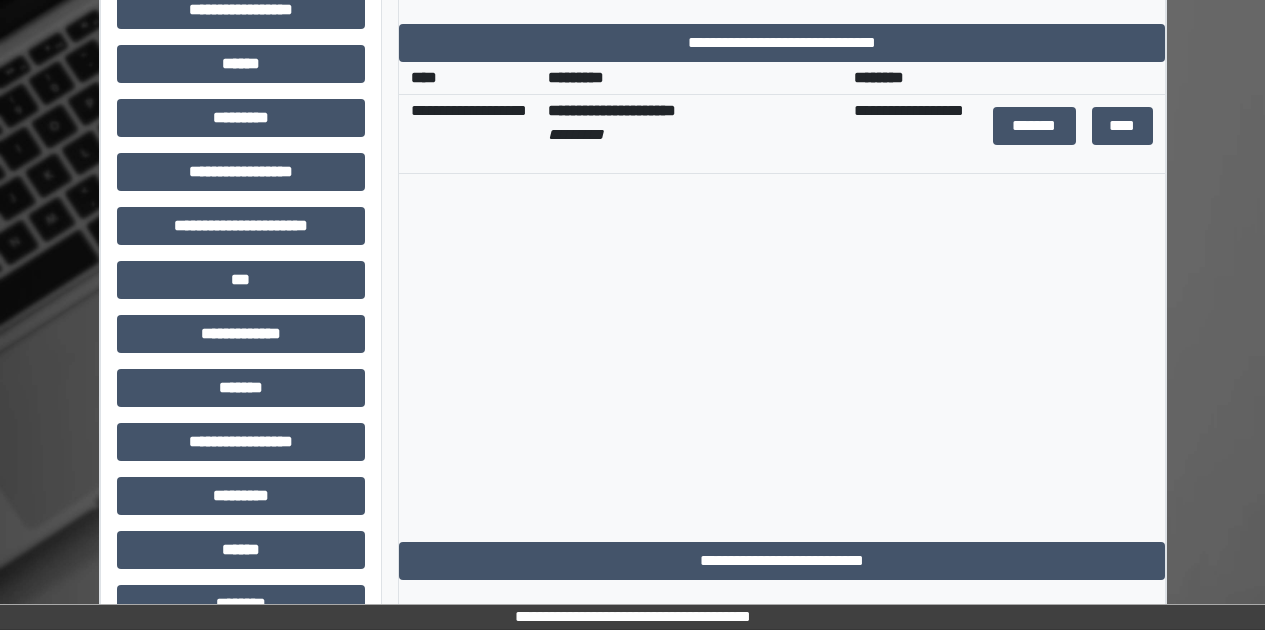 scroll, scrollTop: 373, scrollLeft: 0, axis: vertical 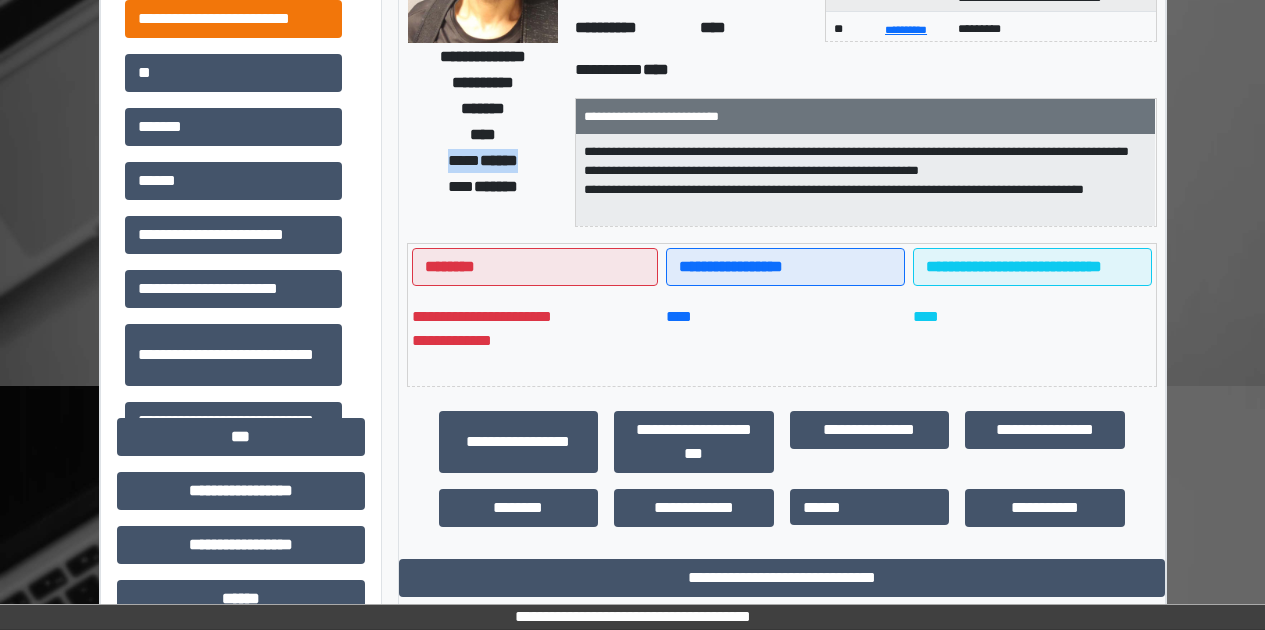 click on "**********" at bounding box center (233, 19) 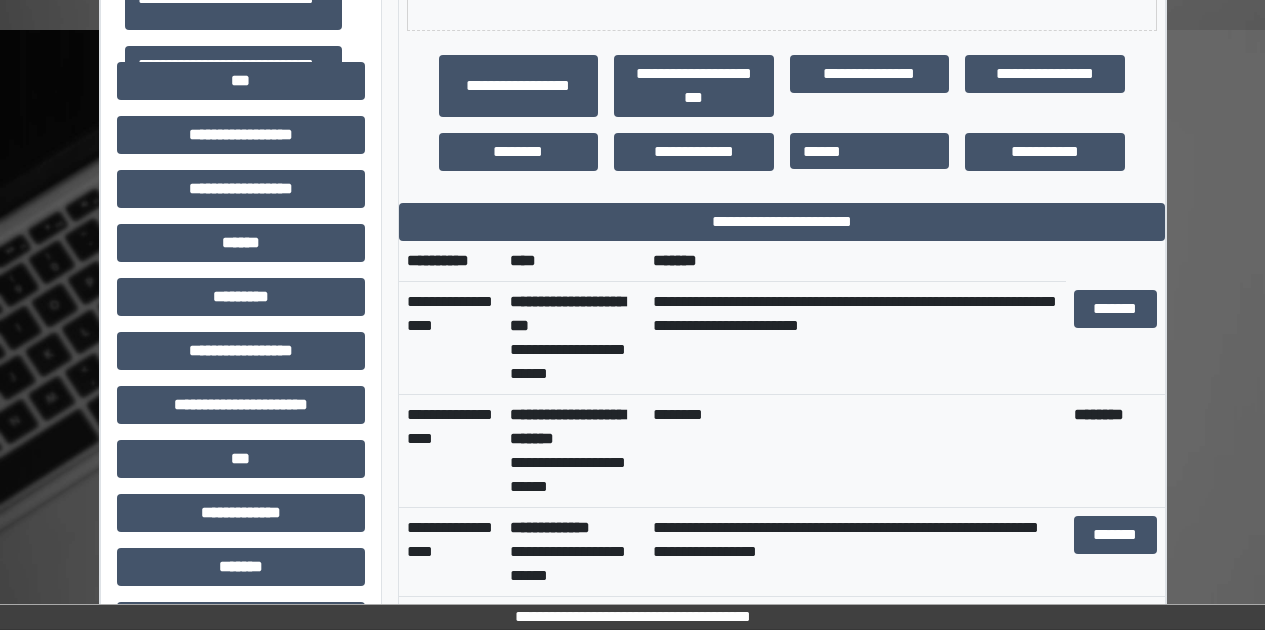 scroll, scrollTop: 759, scrollLeft: 0, axis: vertical 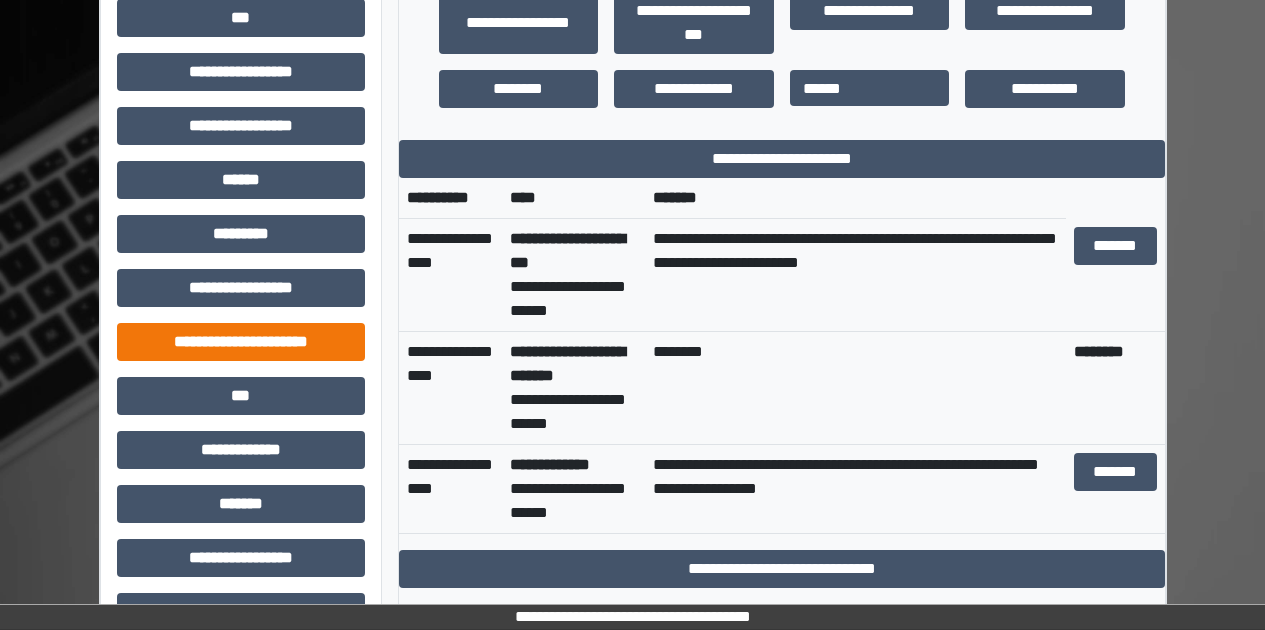 click on "**********" at bounding box center [241, 342] 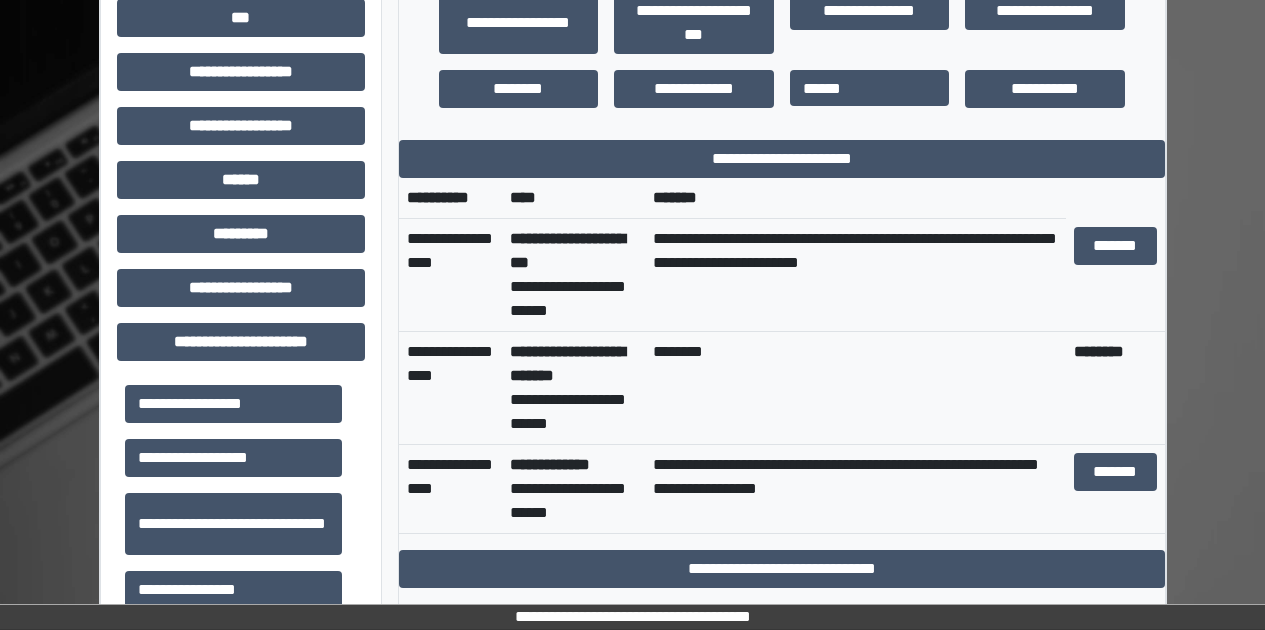 scroll, scrollTop: 70, scrollLeft: 0, axis: vertical 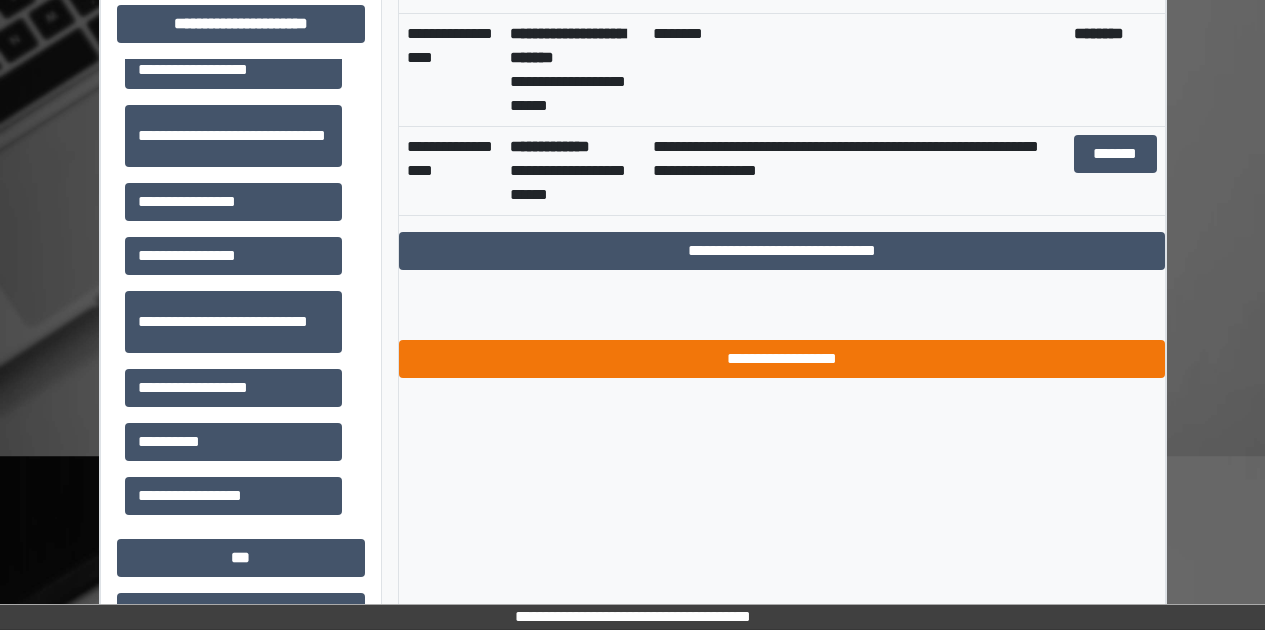 click on "**********" at bounding box center [782, 359] 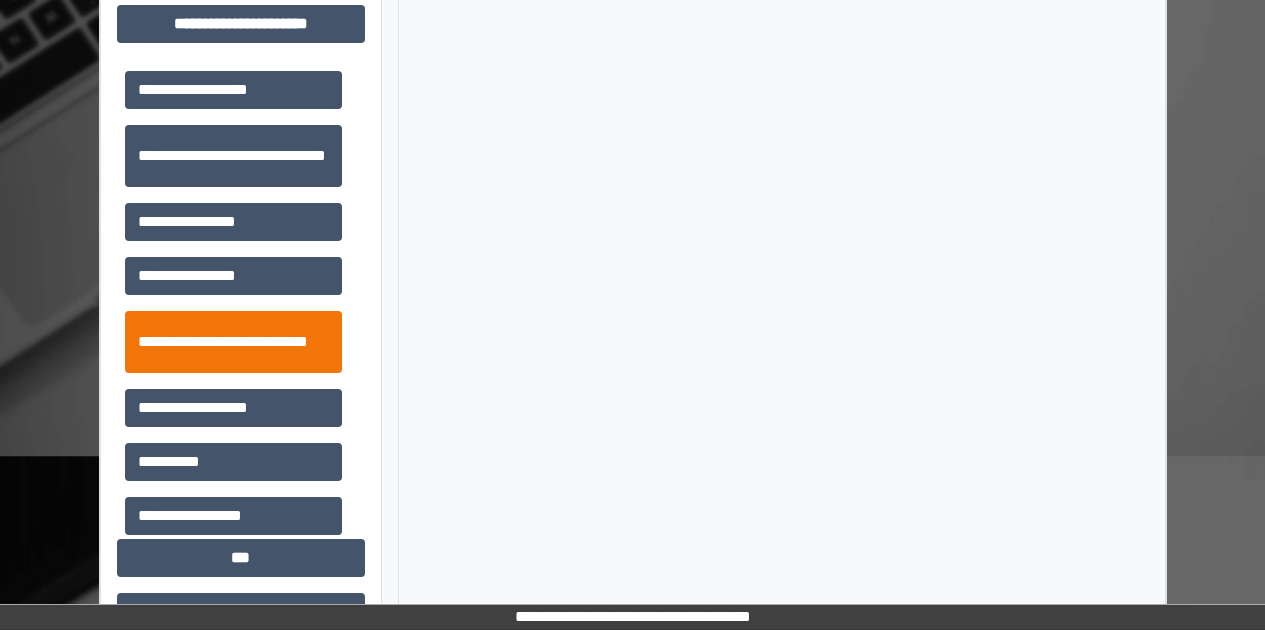 scroll, scrollTop: 0, scrollLeft: 0, axis: both 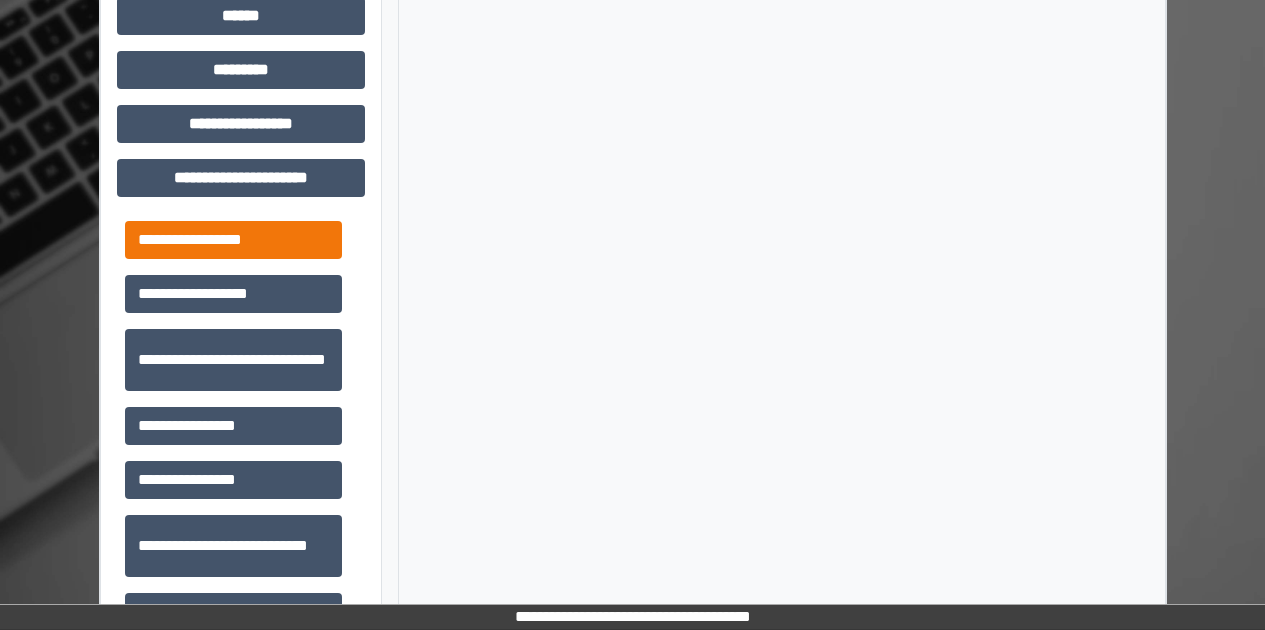 click on "**********" at bounding box center (233, 240) 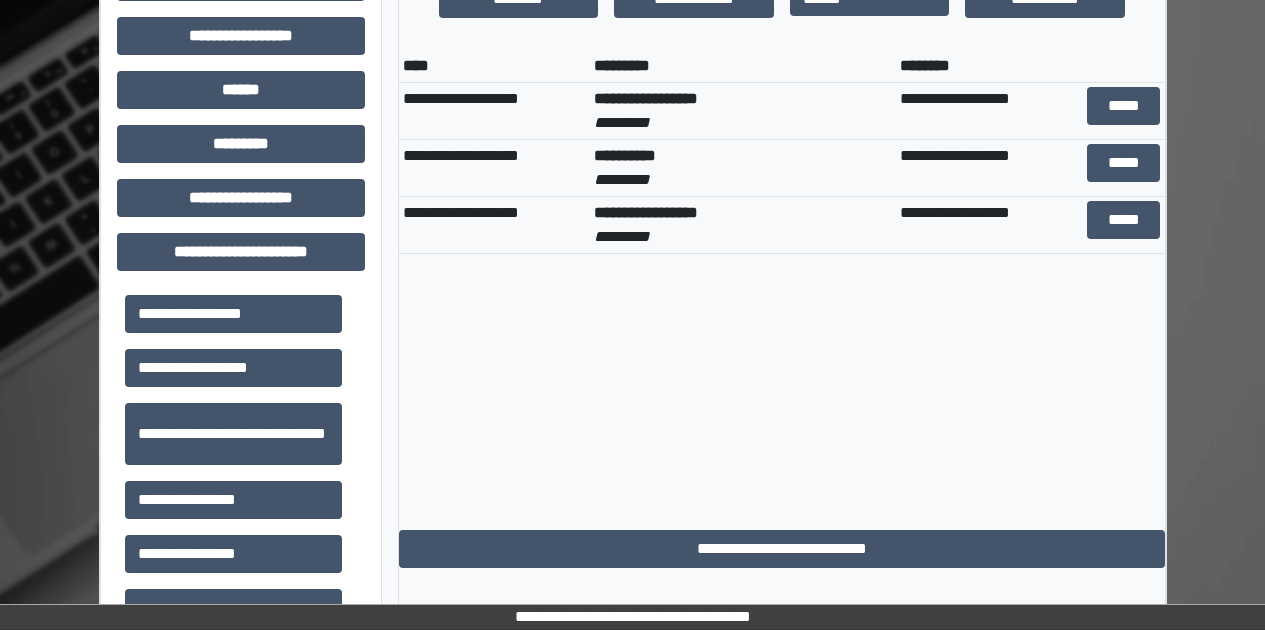 scroll, scrollTop: 816, scrollLeft: 0, axis: vertical 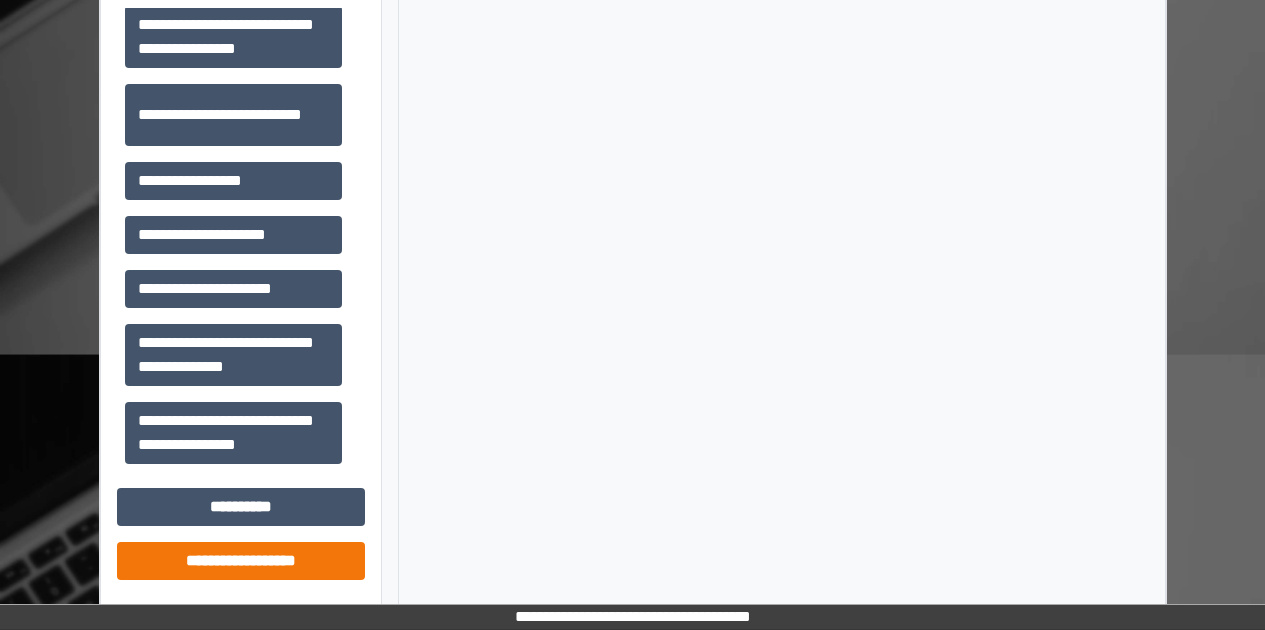 click on "**********" at bounding box center (241, 561) 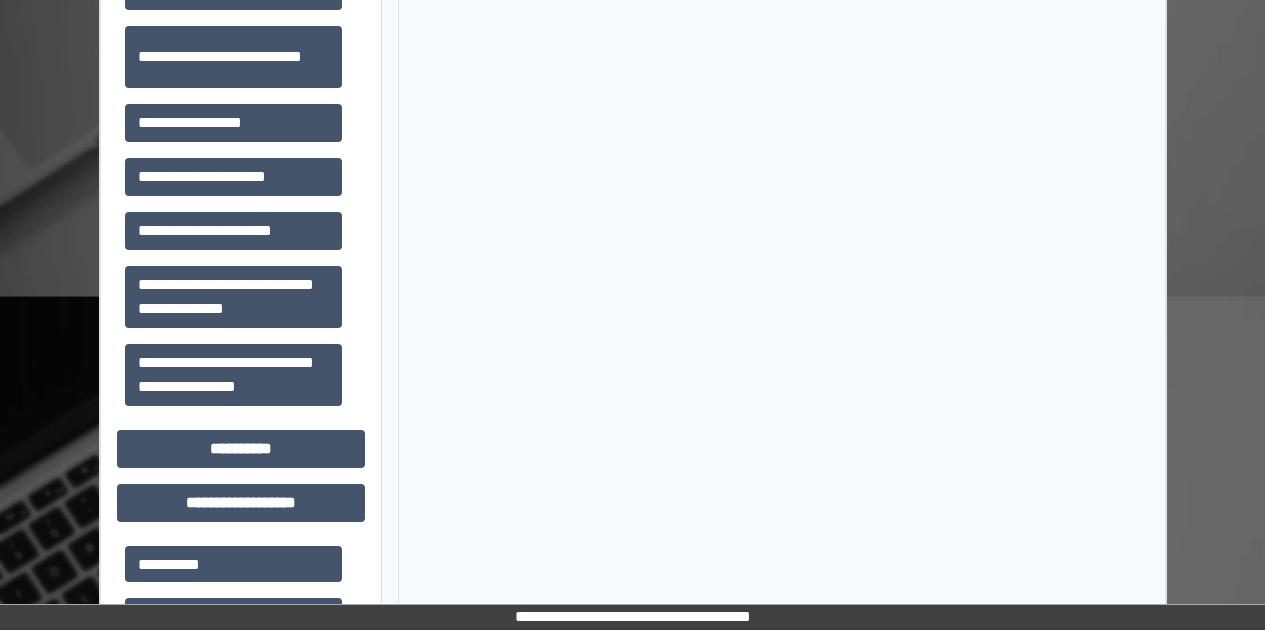 scroll, scrollTop: 2103, scrollLeft: 0, axis: vertical 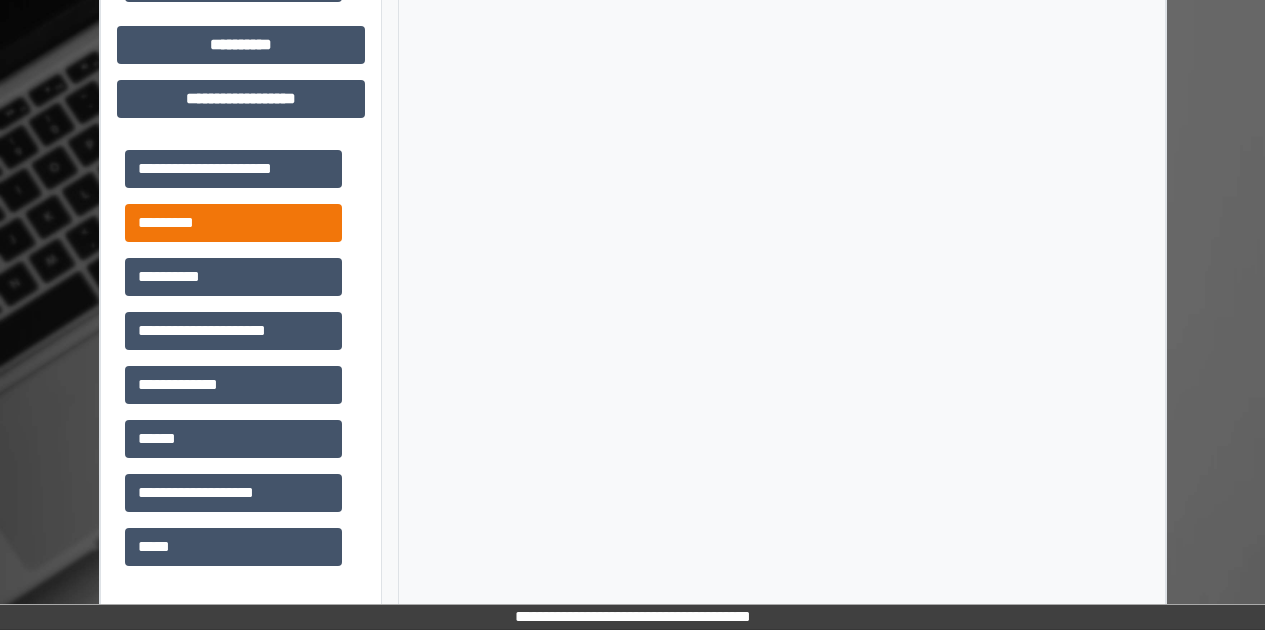 click on "*********" at bounding box center (233, 223) 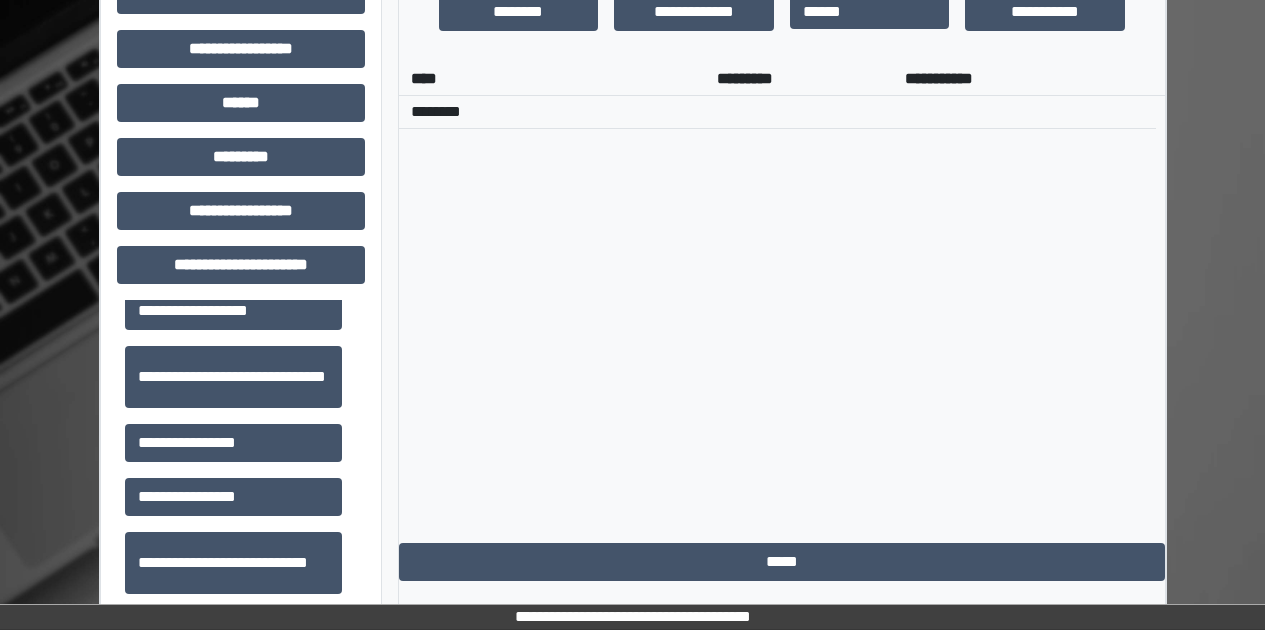 scroll, scrollTop: 0, scrollLeft: 0, axis: both 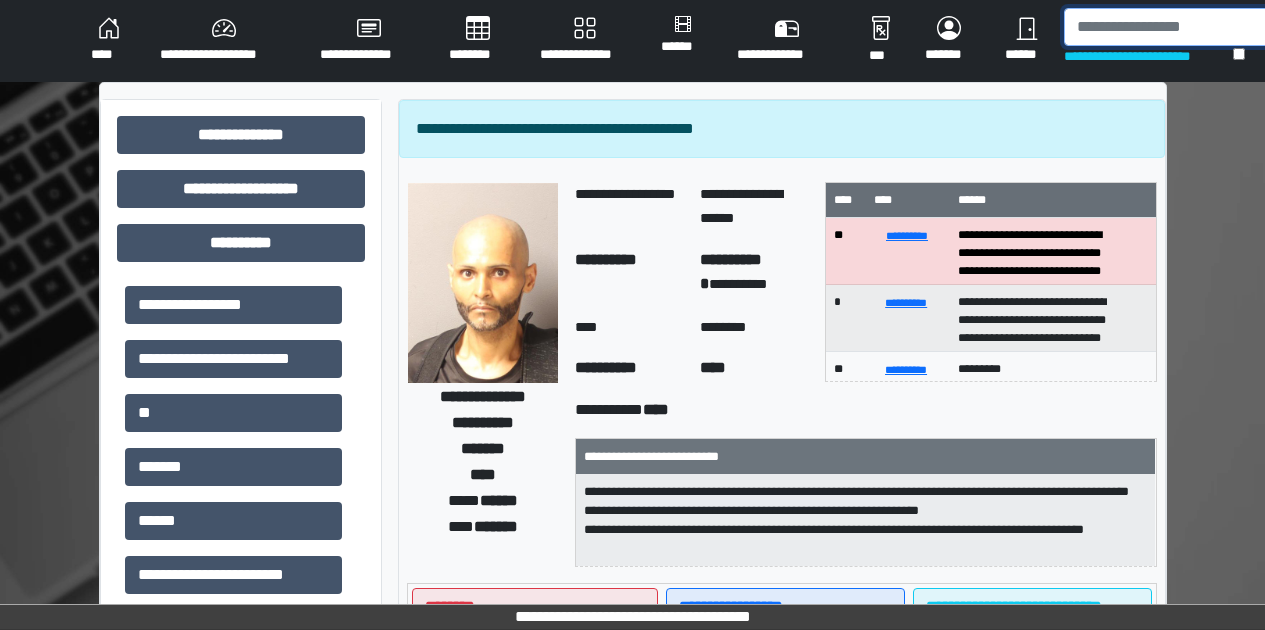 paste on "*******" 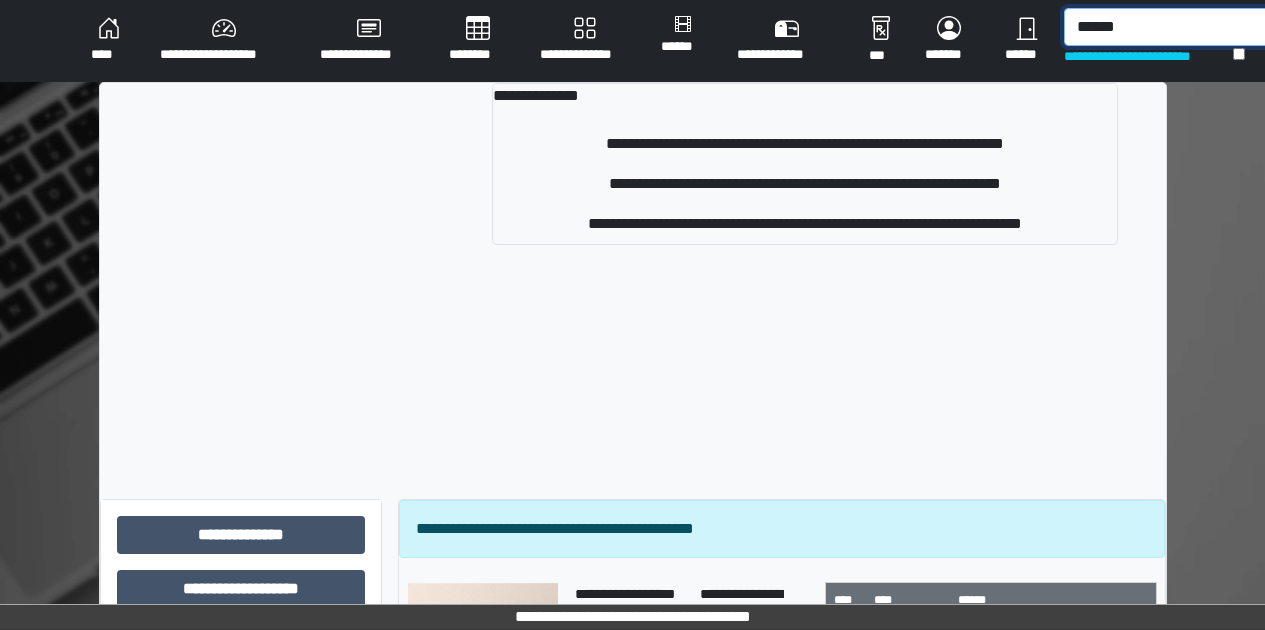 click on "******" at bounding box center [1175, 27] 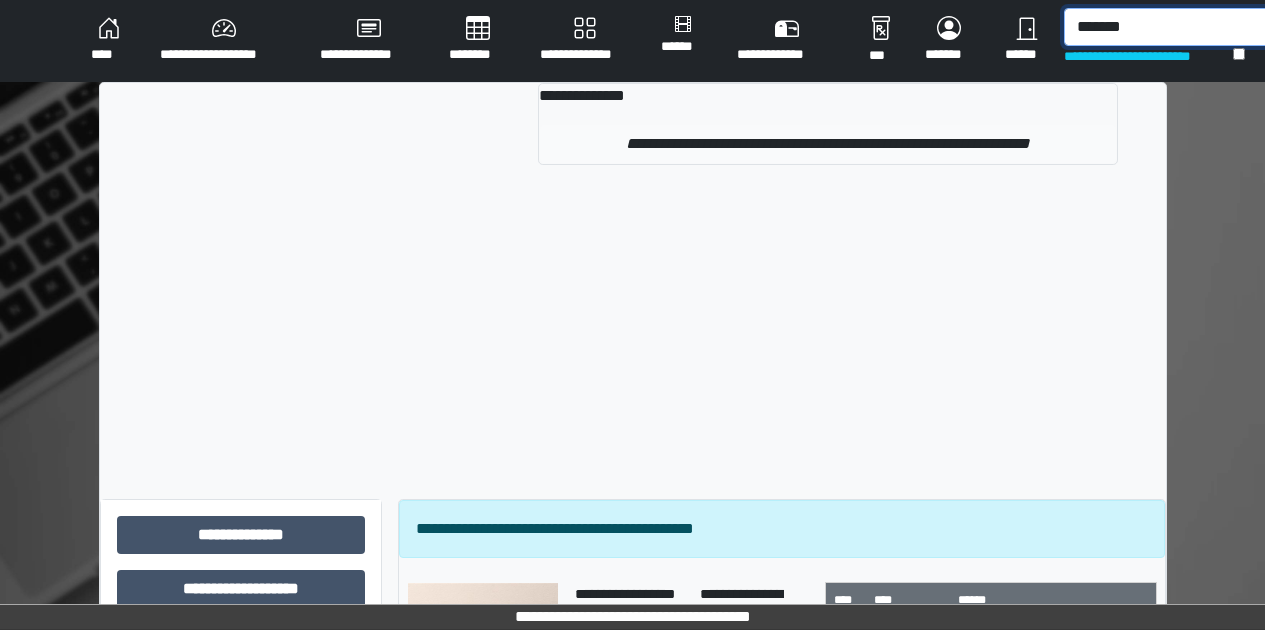 type on "*******" 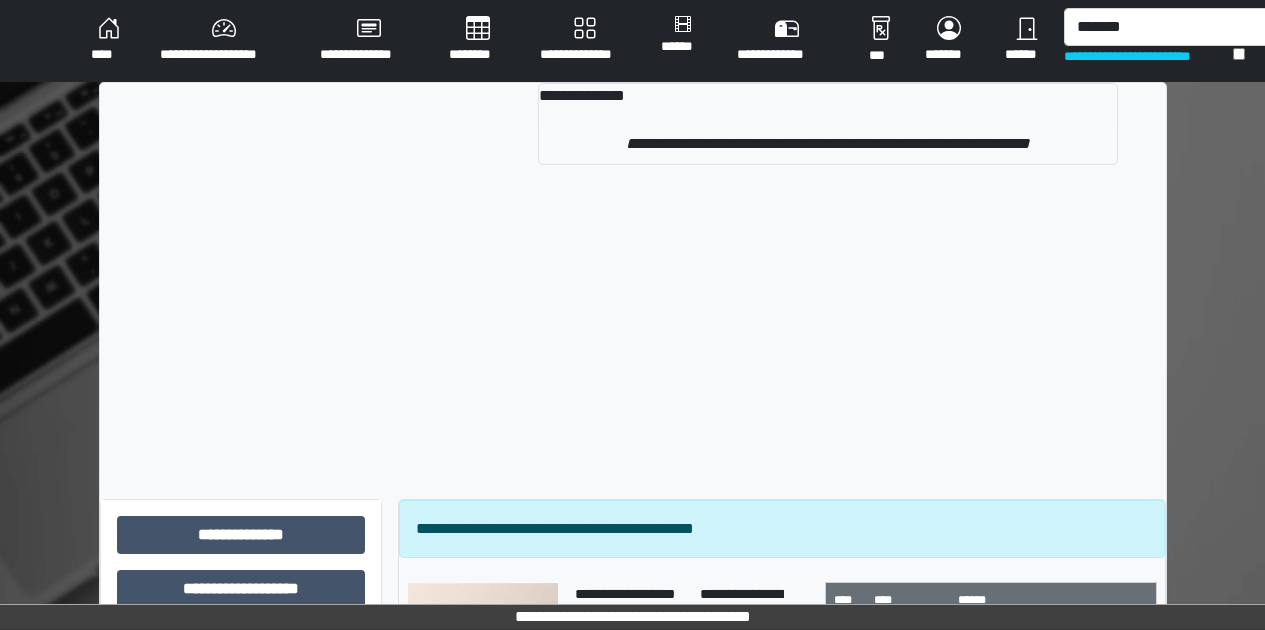 click on "**********" at bounding box center [827, 144] 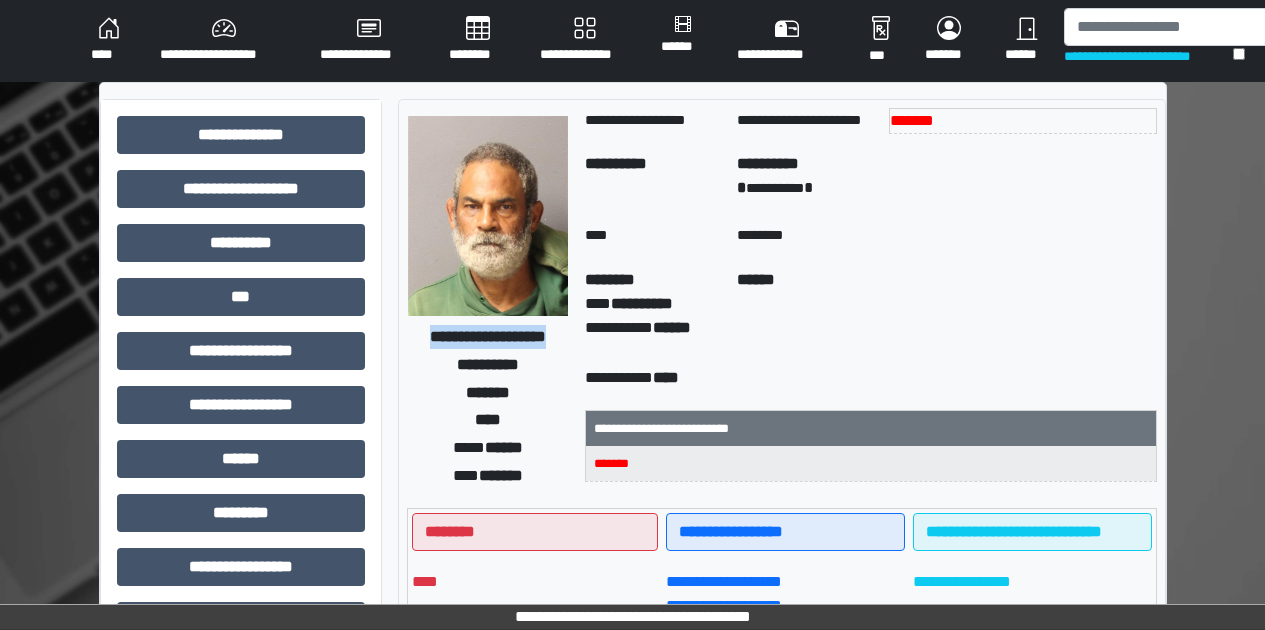 drag, startPoint x: 413, startPoint y: 318, endPoint x: 510, endPoint y: 351, distance: 102.45975 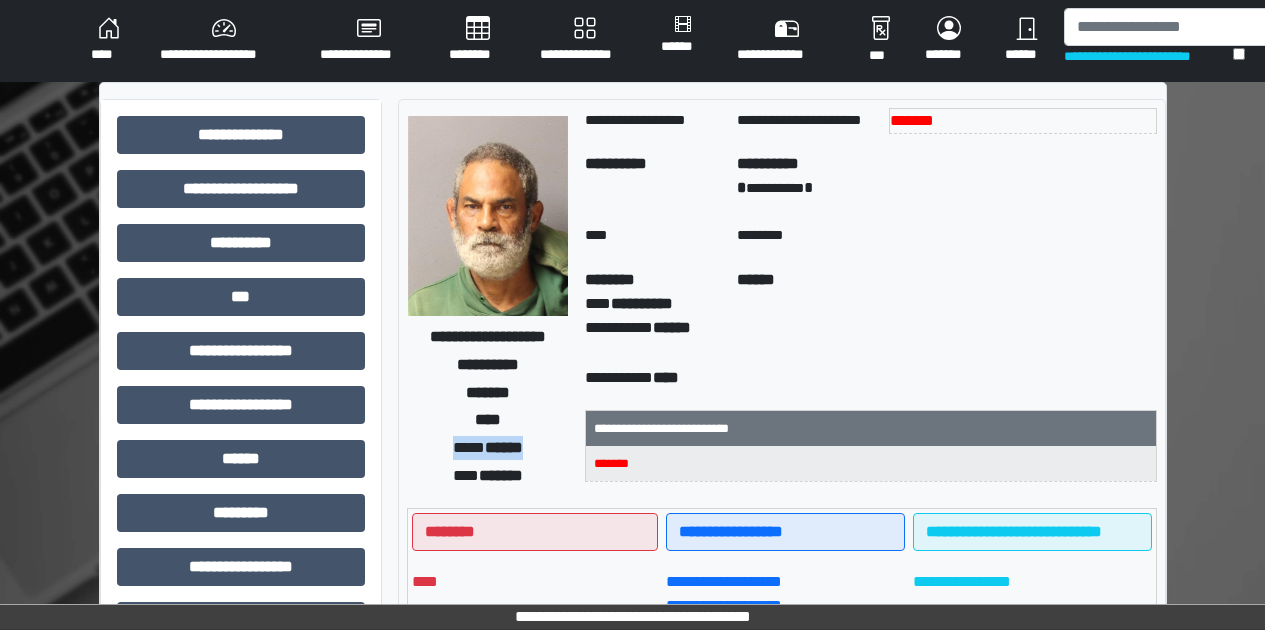 drag, startPoint x: 440, startPoint y: 452, endPoint x: 530, endPoint y: 448, distance: 90.088844 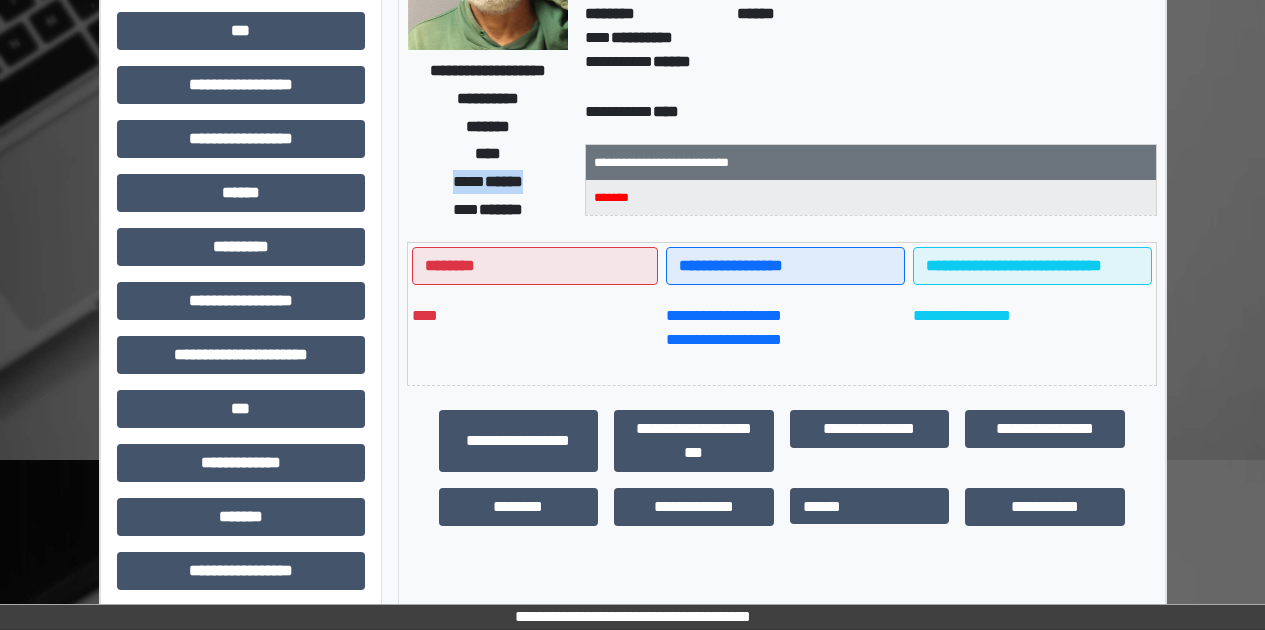 scroll, scrollTop: 421, scrollLeft: 0, axis: vertical 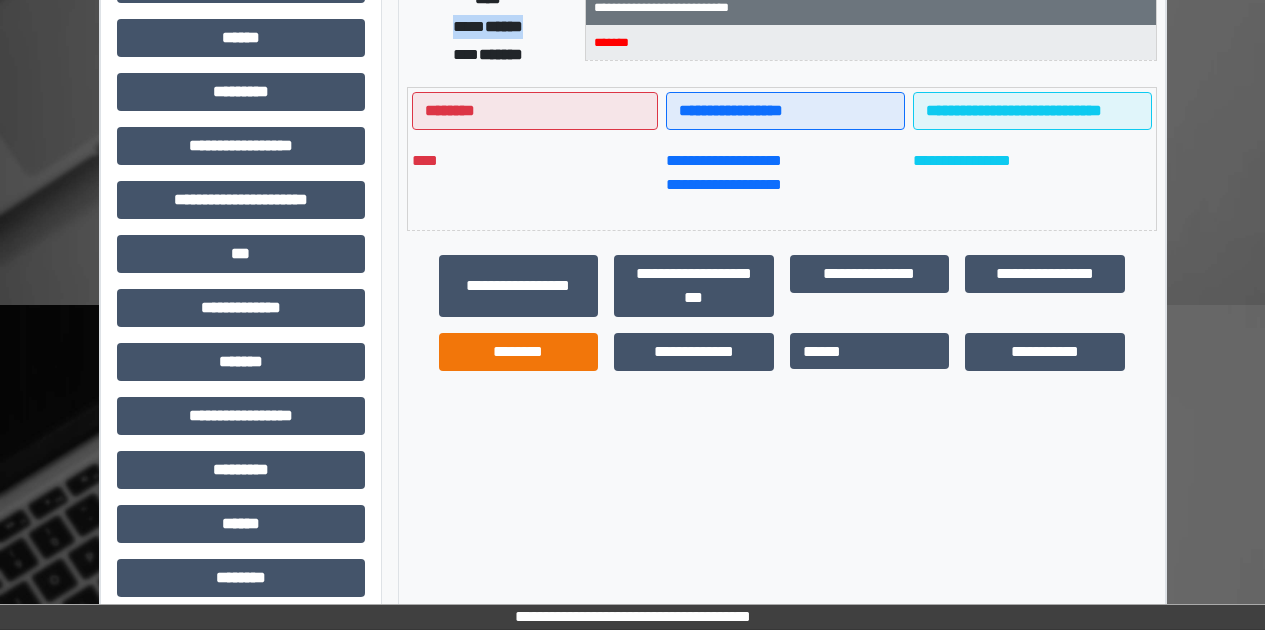 click on "********" at bounding box center [519, 352] 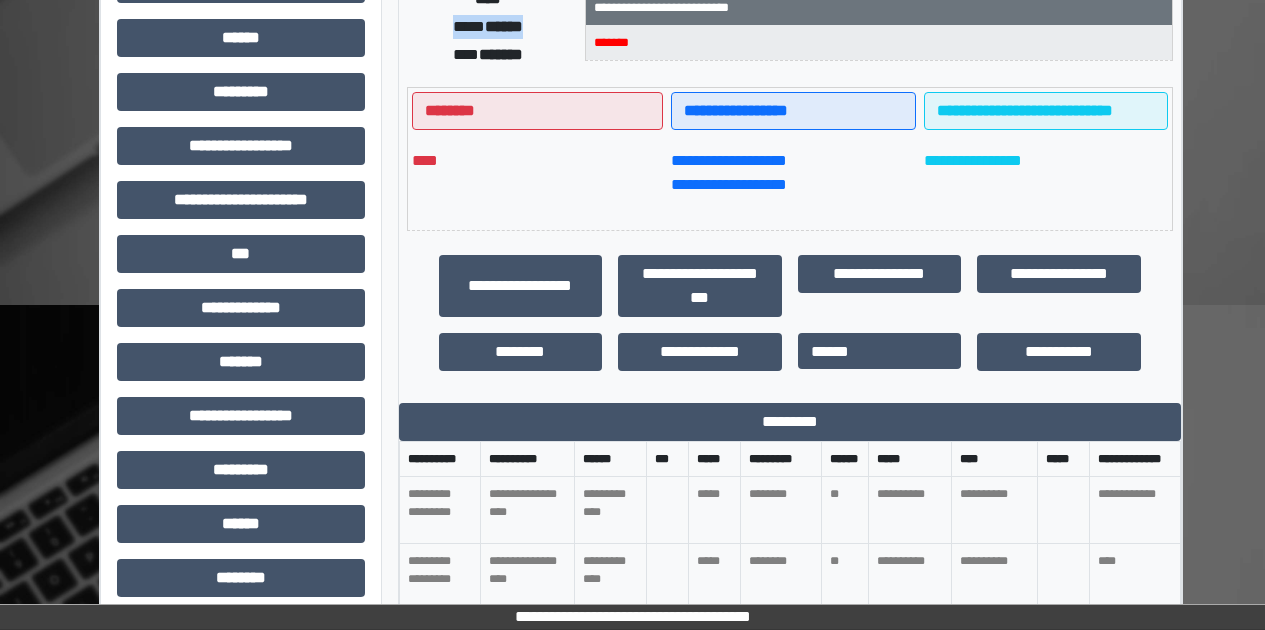 scroll, scrollTop: 528, scrollLeft: 0, axis: vertical 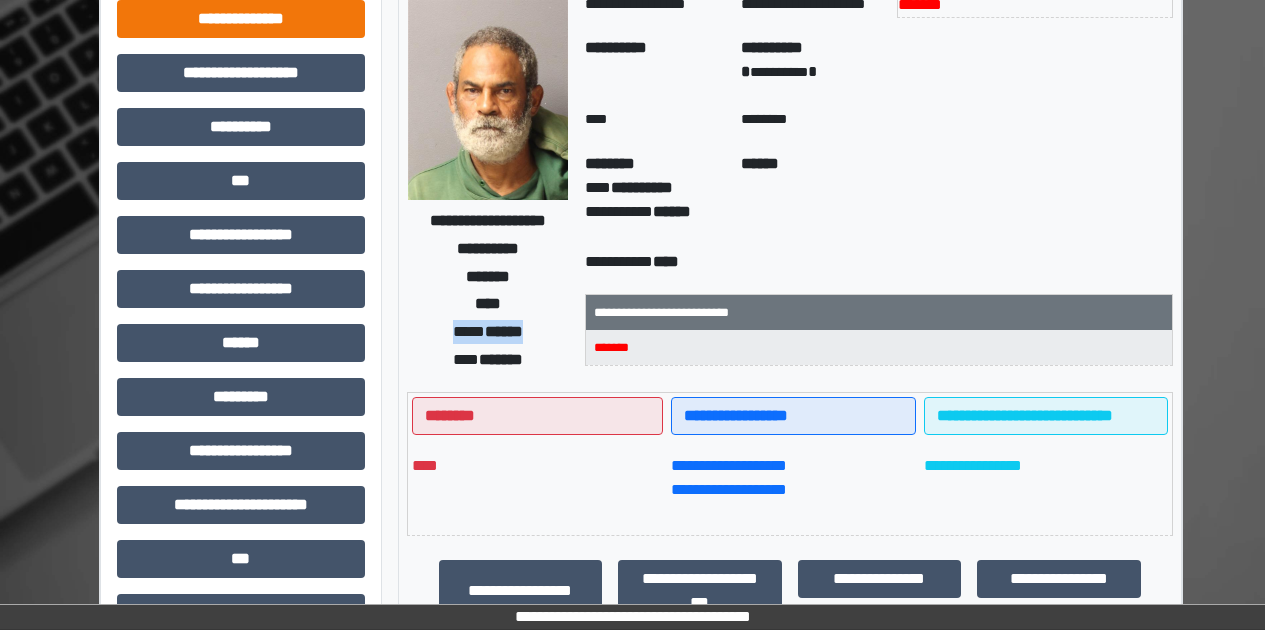 click on "**********" at bounding box center [241, 19] 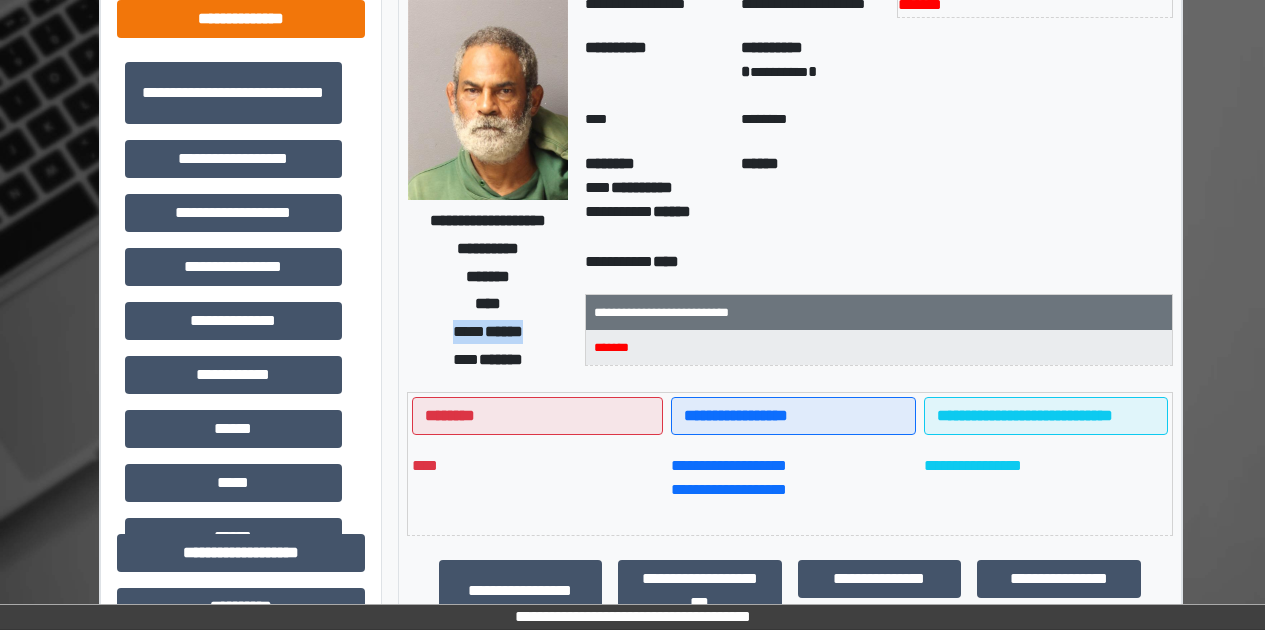 click on "**********" at bounding box center [241, 19] 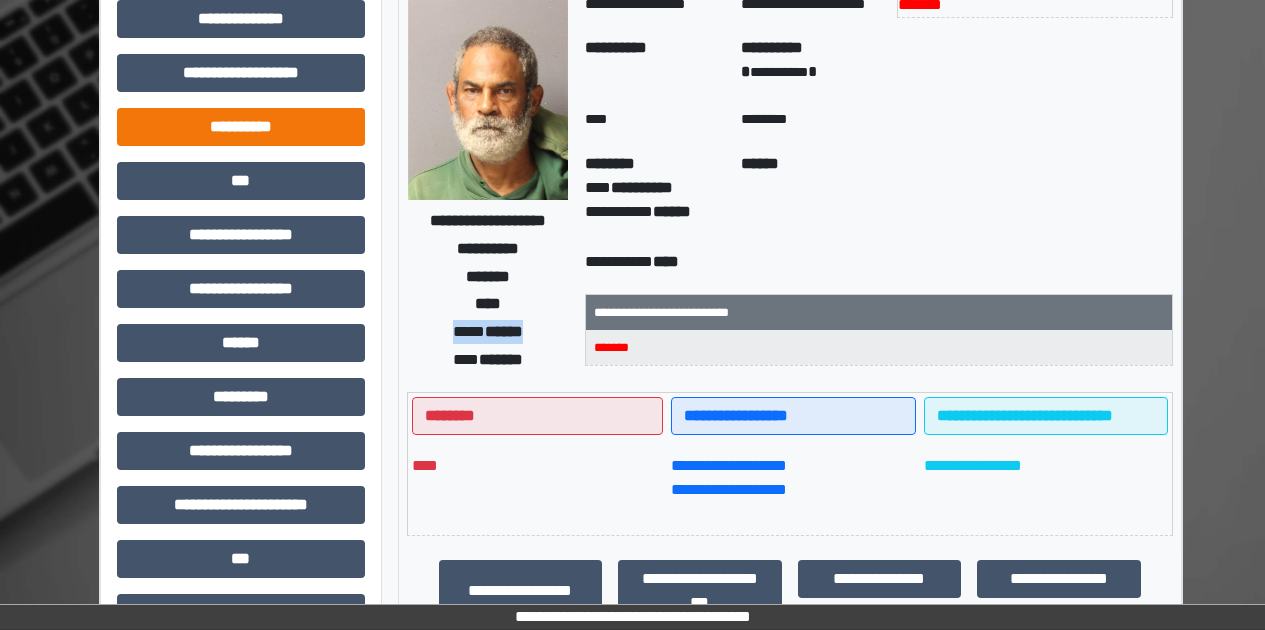 click on "**********" at bounding box center [241, 127] 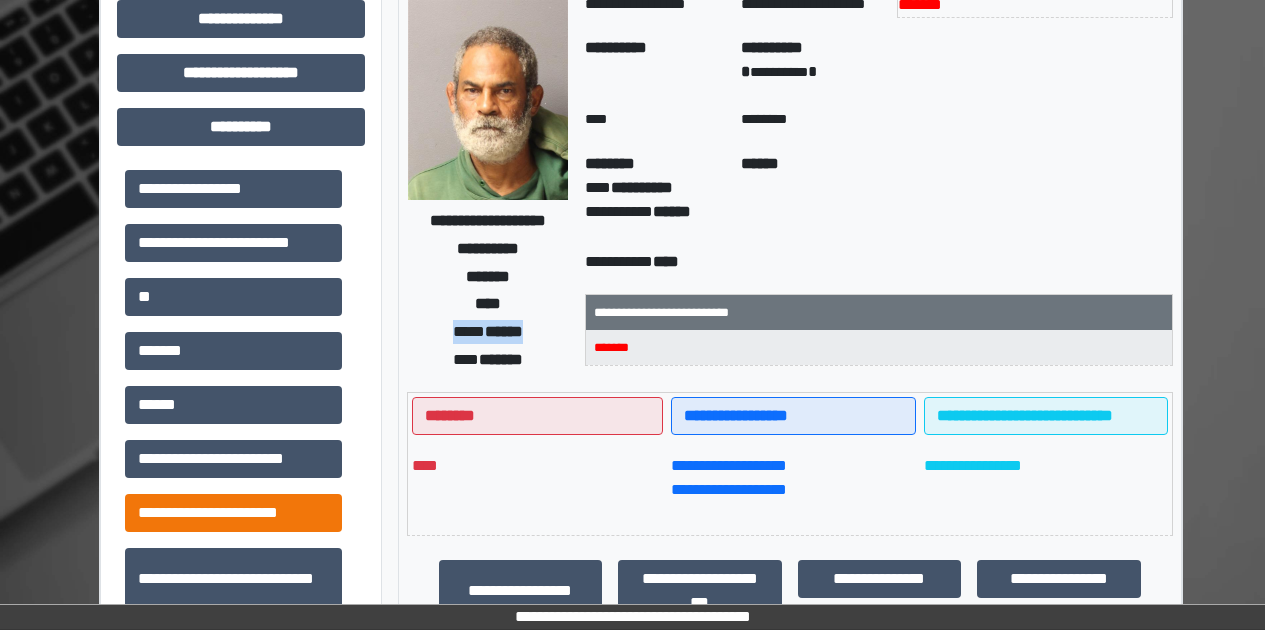 click on "**********" at bounding box center (233, 513) 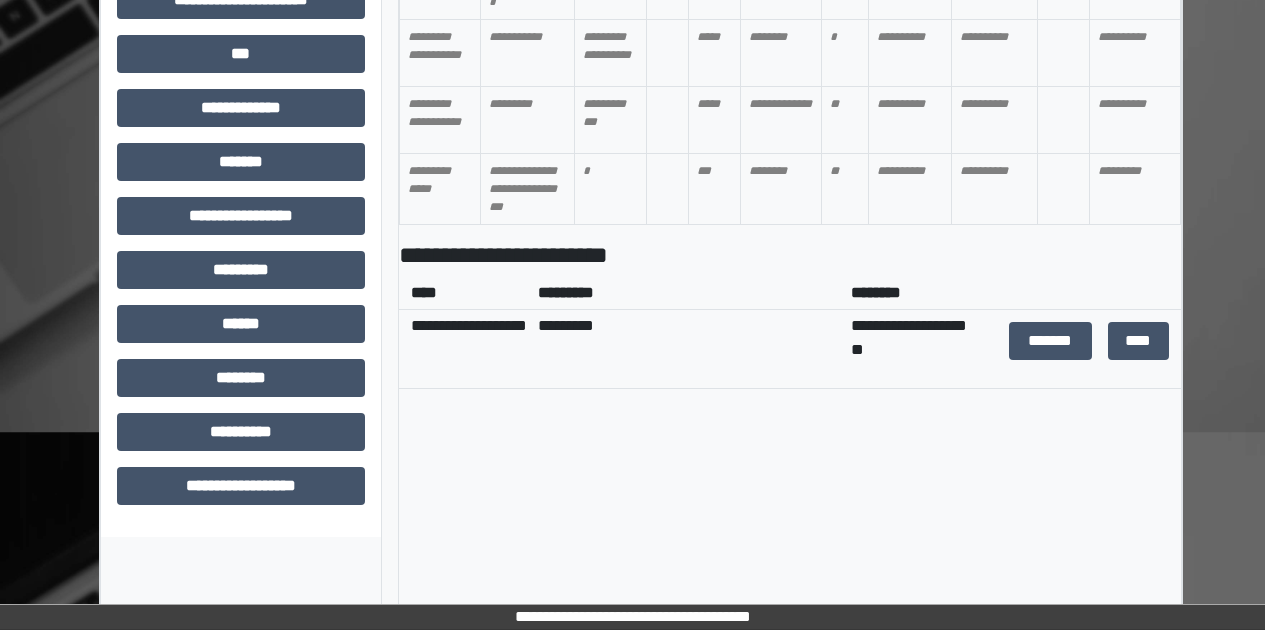 scroll, scrollTop: 691, scrollLeft: 0, axis: vertical 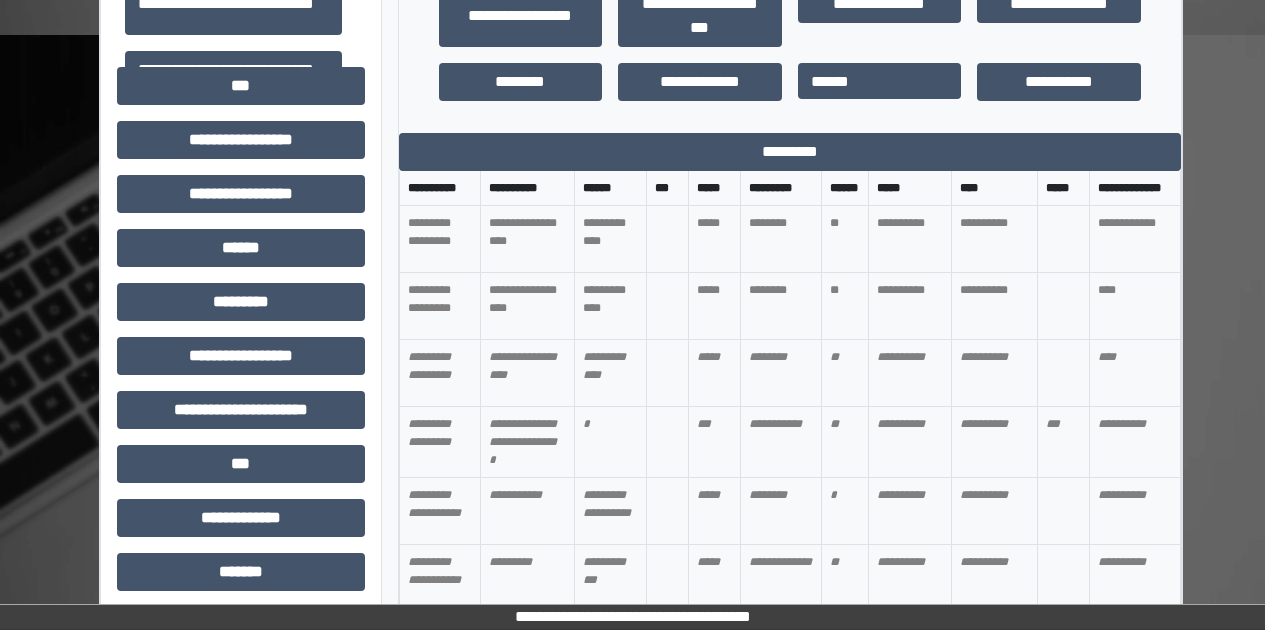 click on "*********" at bounding box center [790, 152] 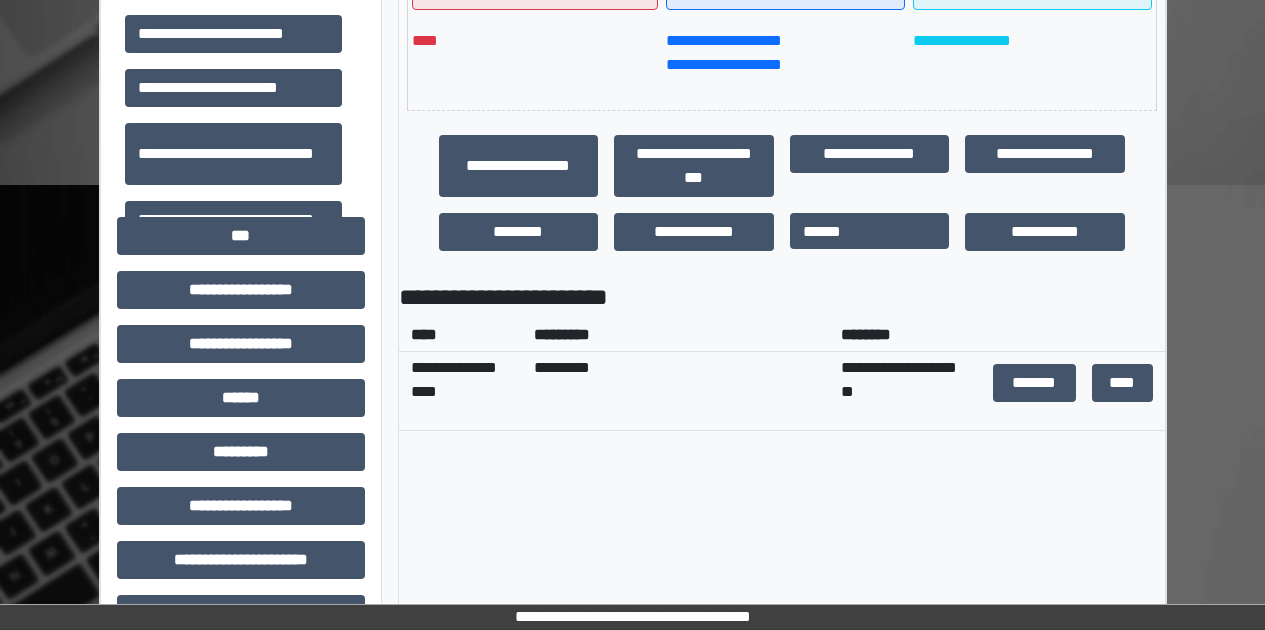 scroll, scrollTop: 326, scrollLeft: 0, axis: vertical 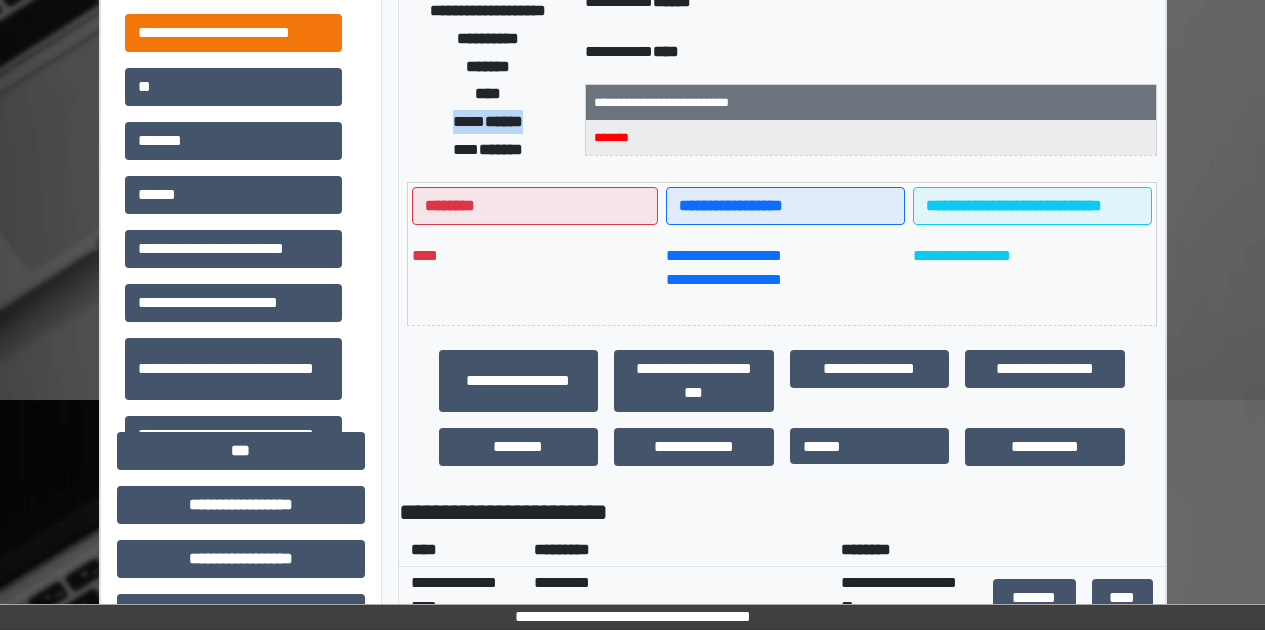 click on "**********" at bounding box center [233, 33] 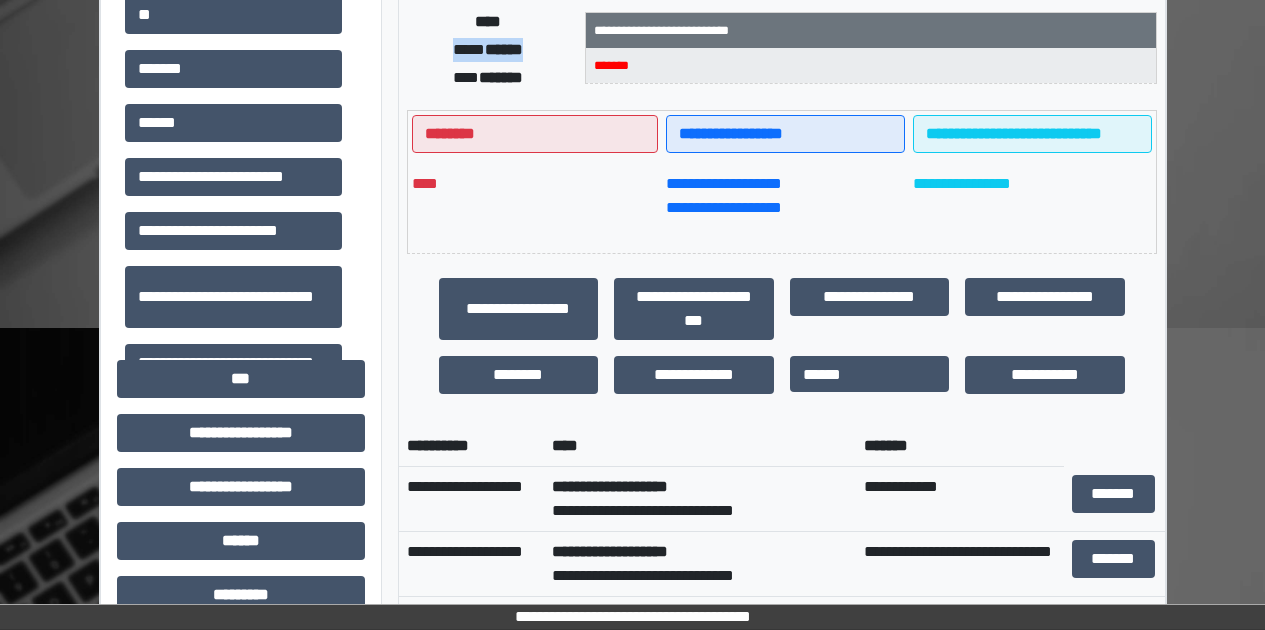 scroll, scrollTop: 523, scrollLeft: 0, axis: vertical 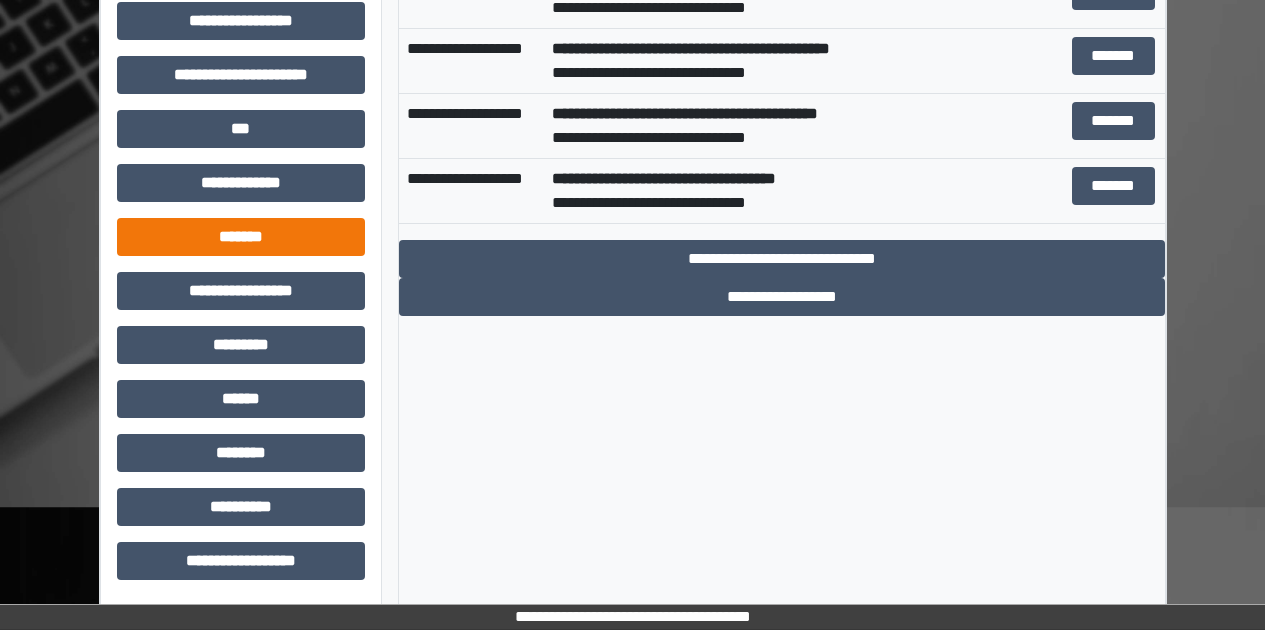 click on "*******" at bounding box center (241, 237) 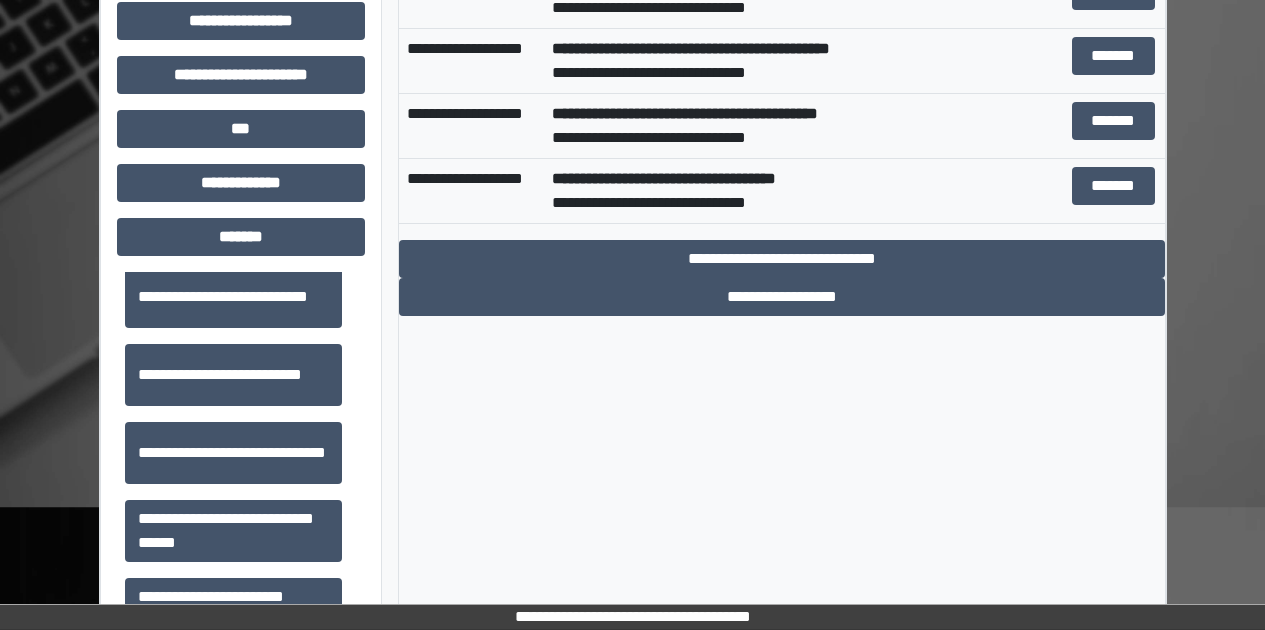 scroll, scrollTop: 922, scrollLeft: 0, axis: vertical 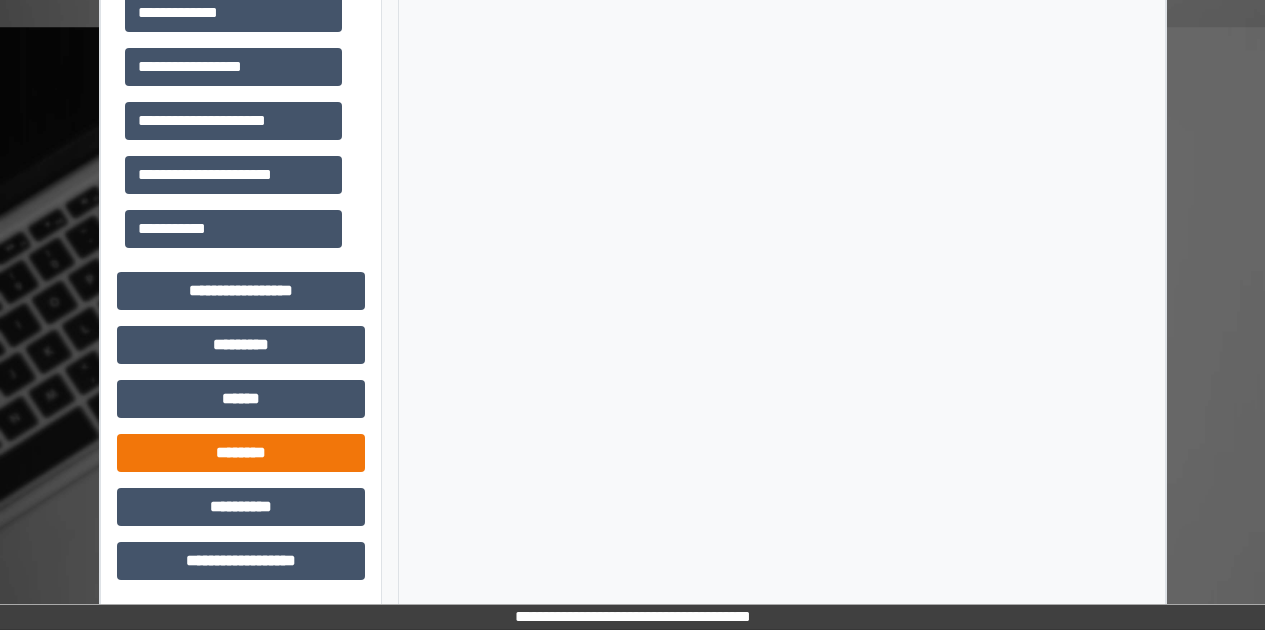 click on "********" at bounding box center [241, 453] 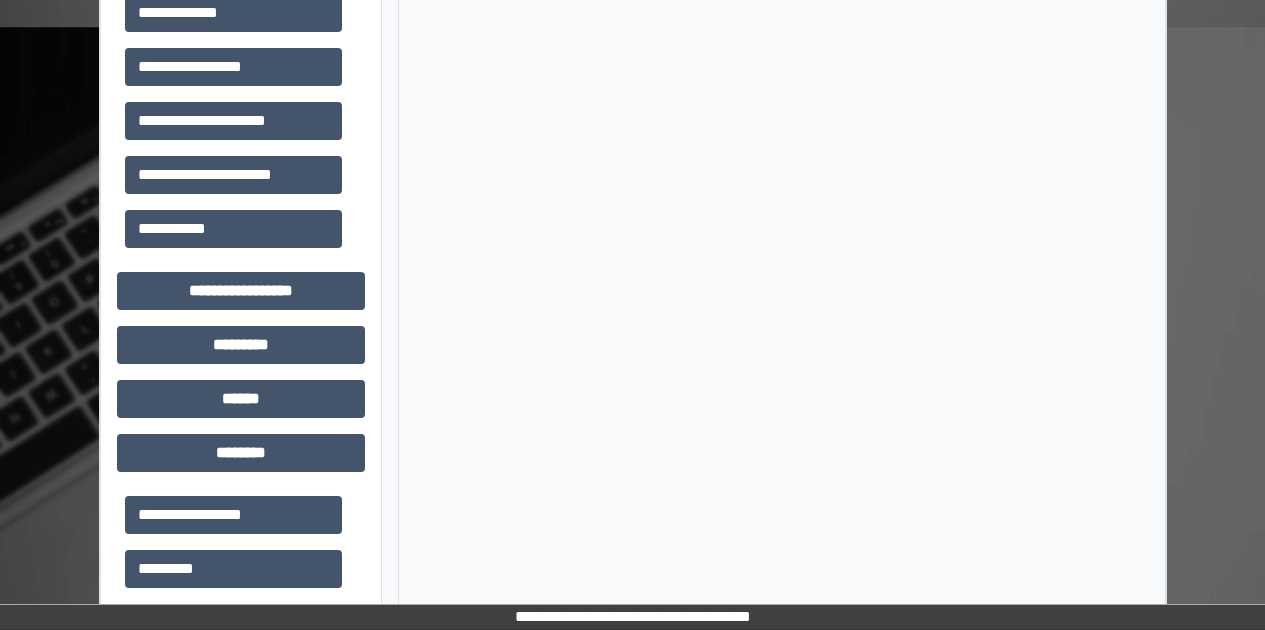 scroll, scrollTop: 369, scrollLeft: 0, axis: vertical 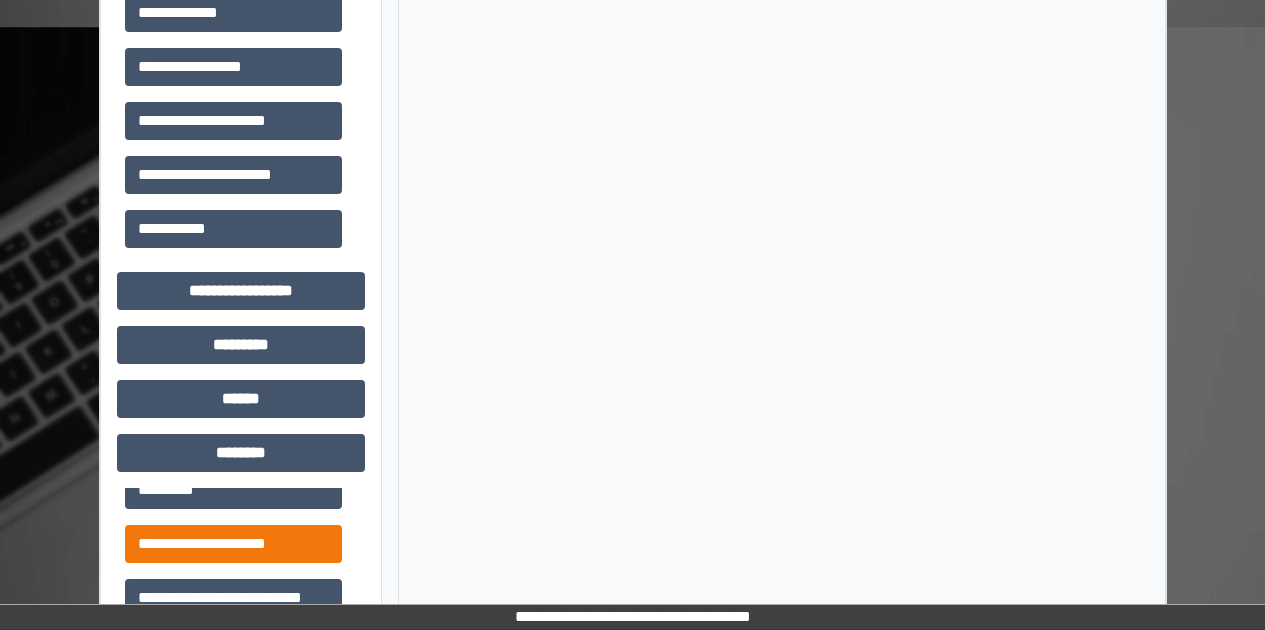 click on "**********" at bounding box center [233, 544] 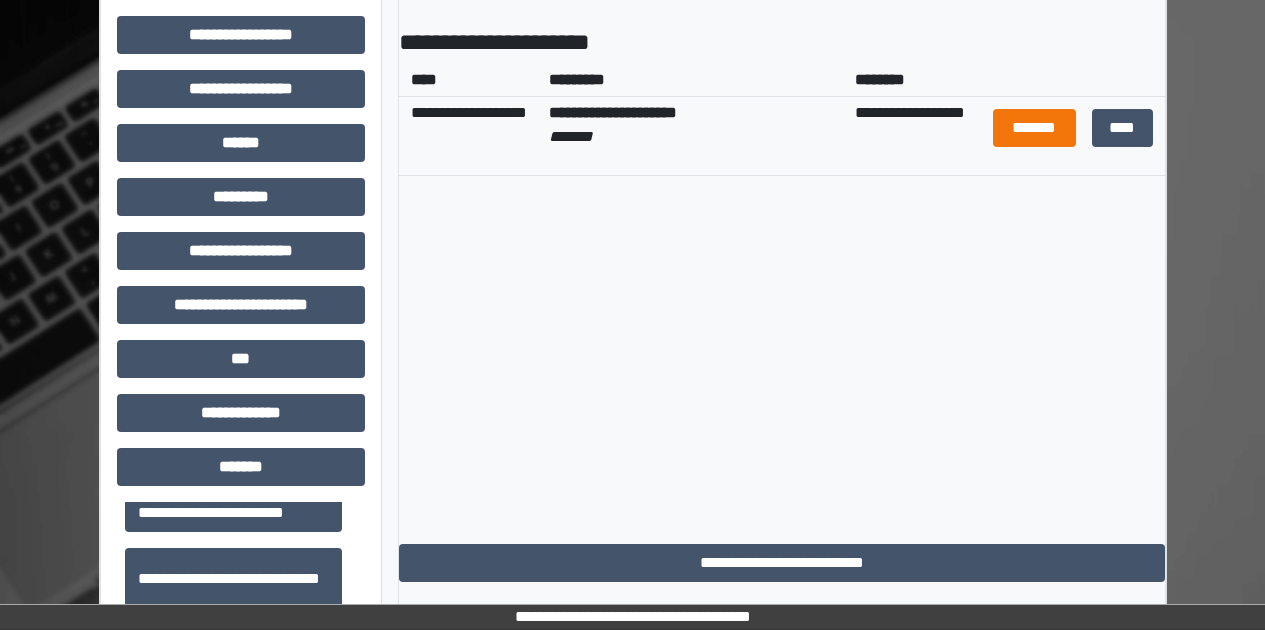 scroll, scrollTop: 792, scrollLeft: 0, axis: vertical 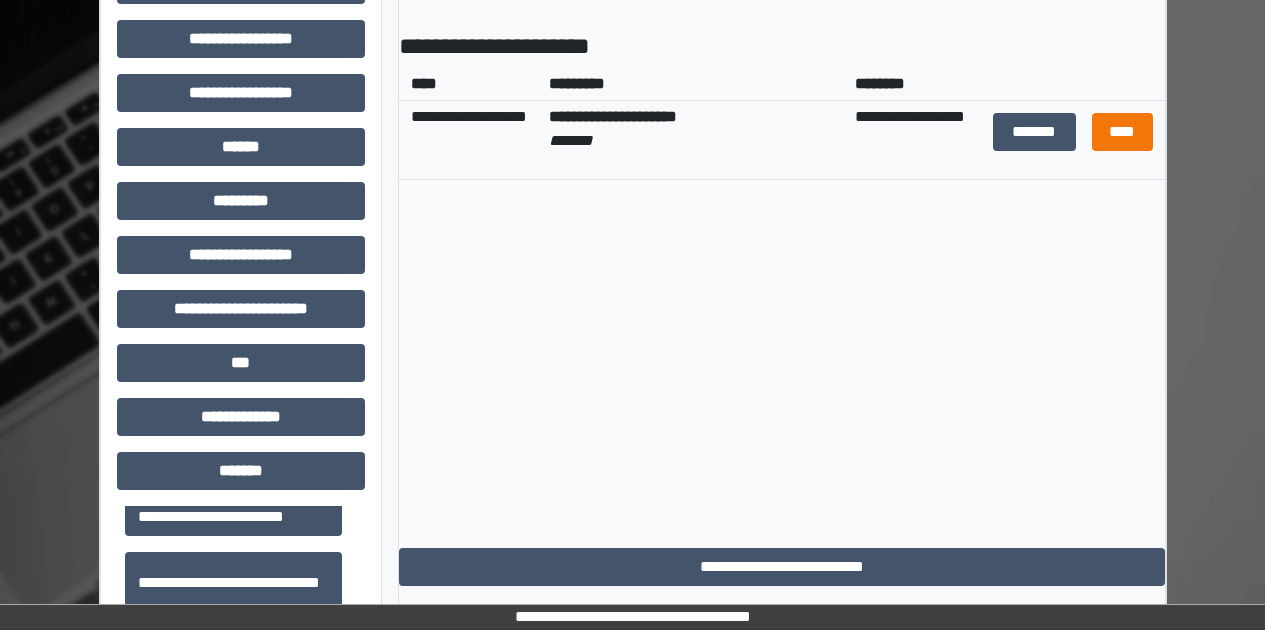 click on "****" at bounding box center (1122, 132) 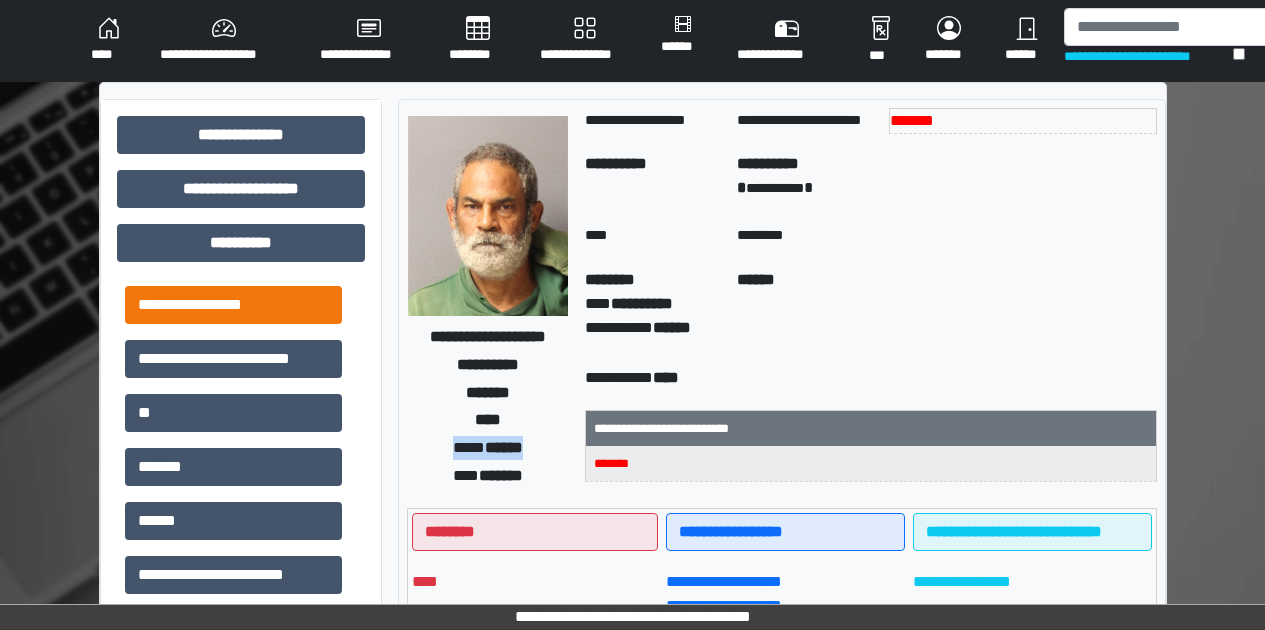 scroll, scrollTop: 37, scrollLeft: 0, axis: vertical 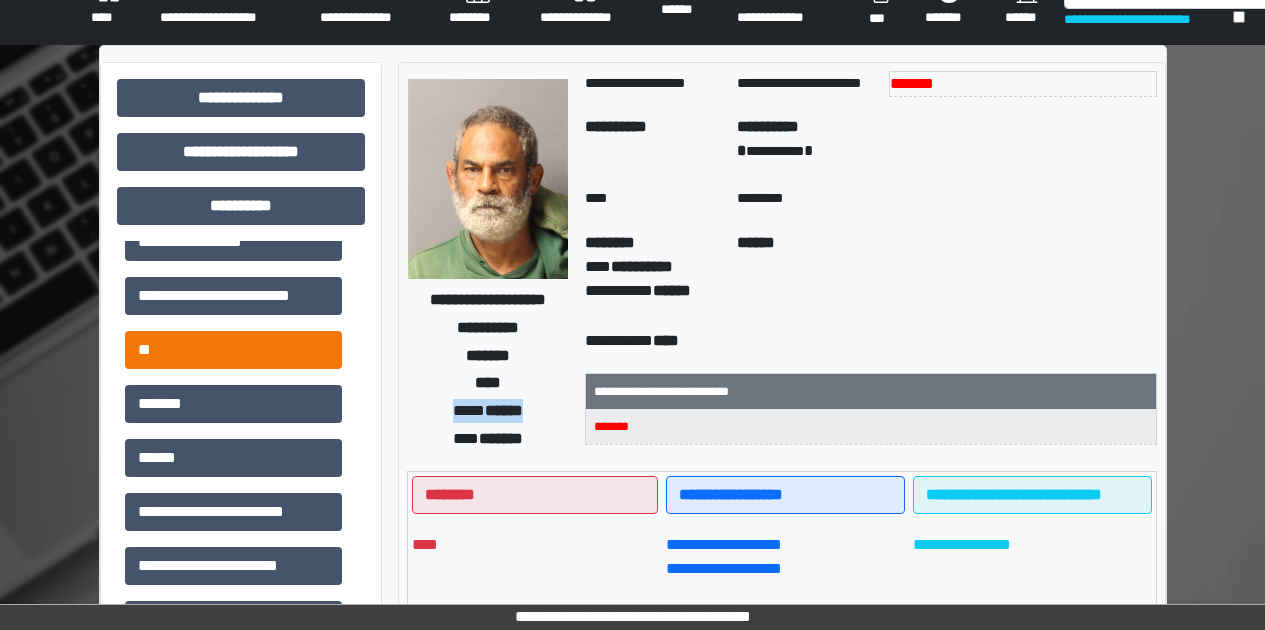 click on "**" at bounding box center [233, 350] 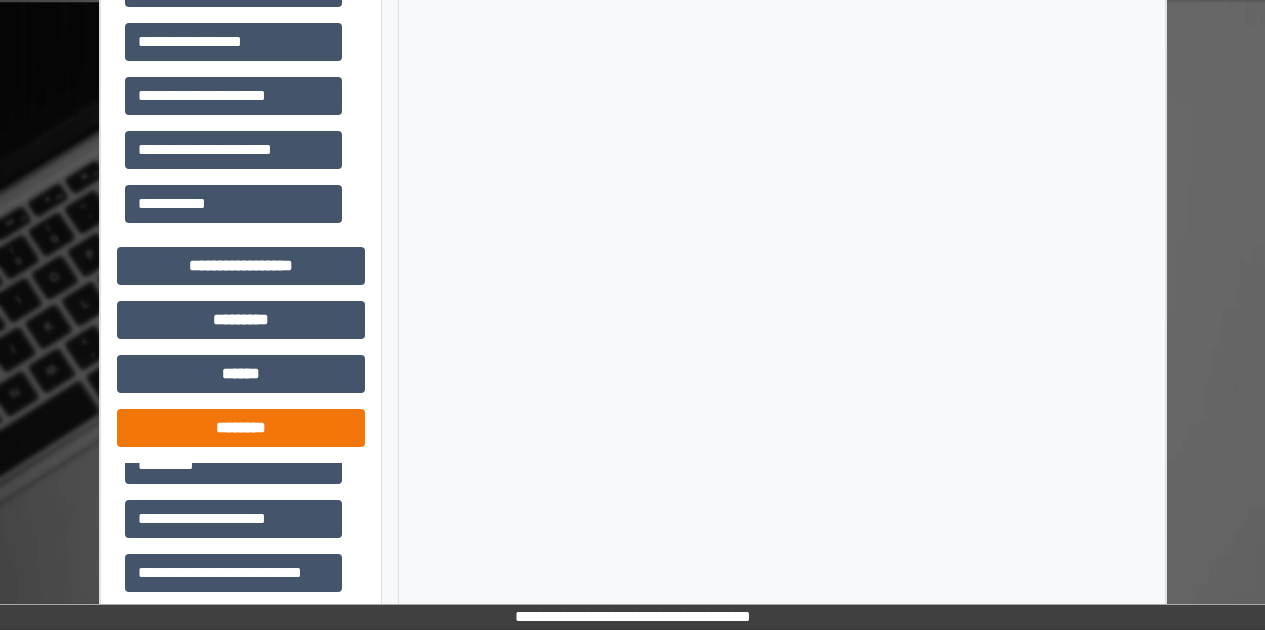 scroll, scrollTop: 1572, scrollLeft: 0, axis: vertical 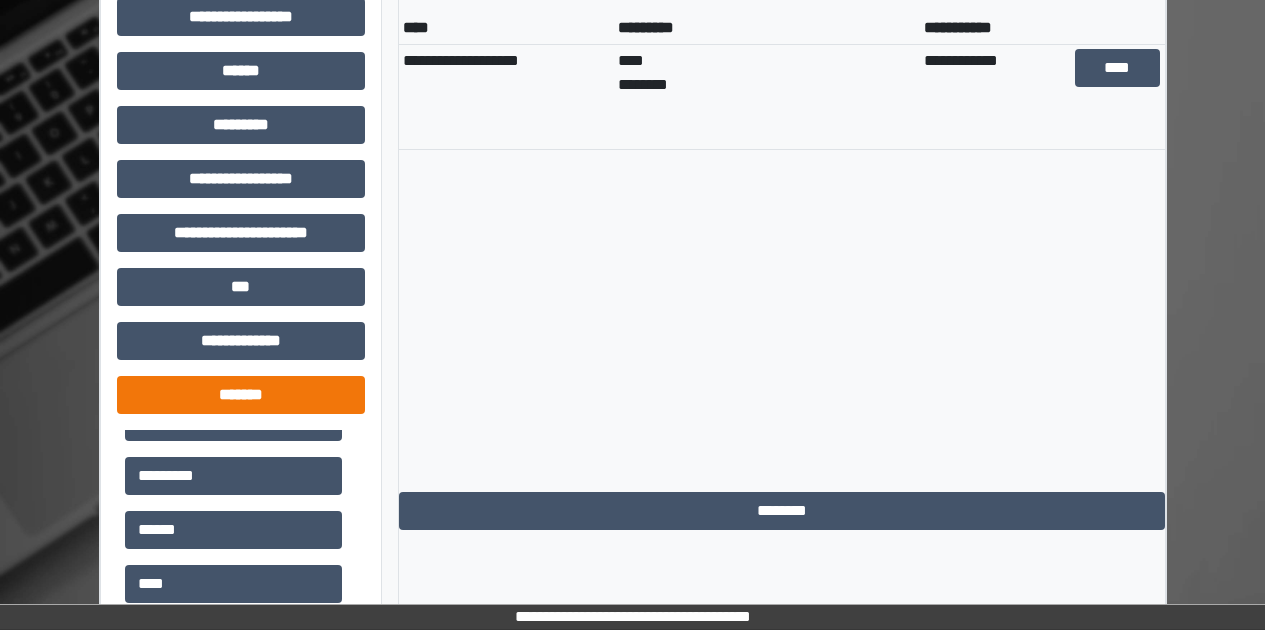 click on "*******" at bounding box center (241, 395) 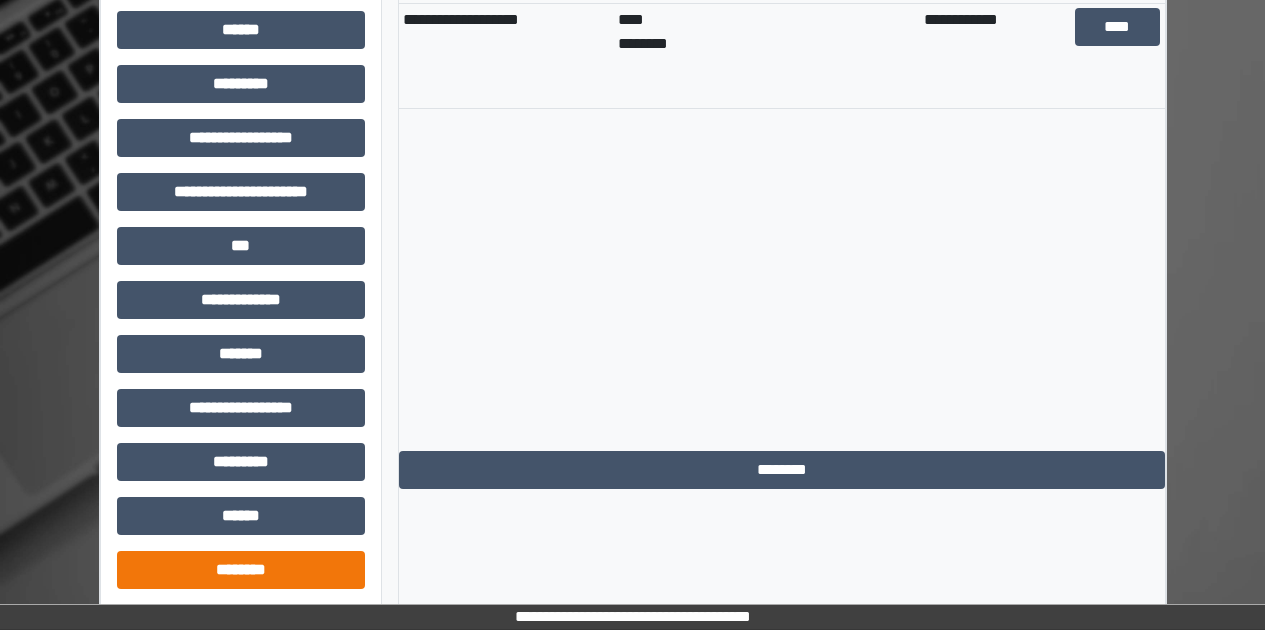 scroll, scrollTop: 1044, scrollLeft: 0, axis: vertical 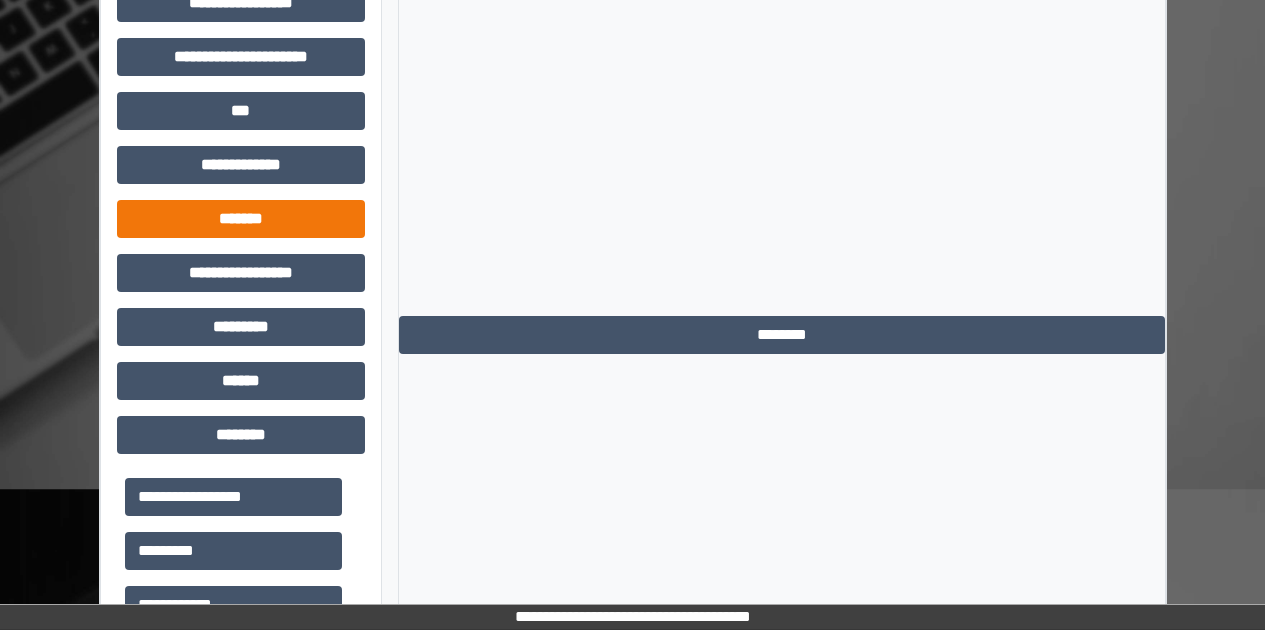 click on "*******" at bounding box center (241, 219) 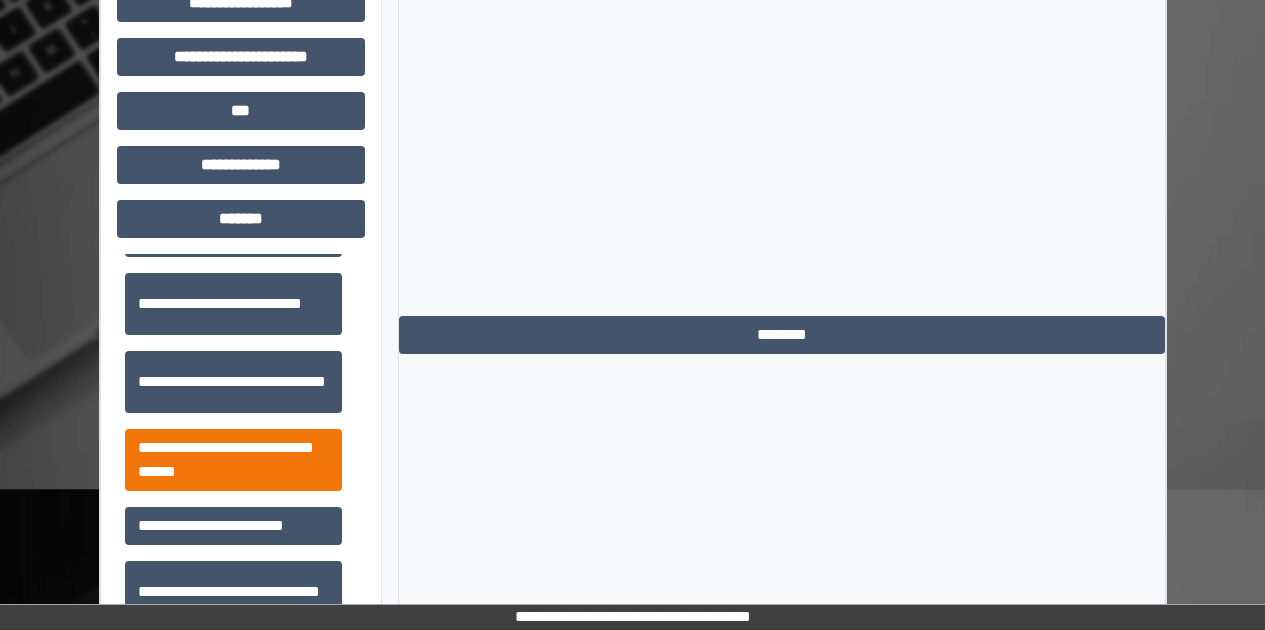 scroll, scrollTop: 922, scrollLeft: 0, axis: vertical 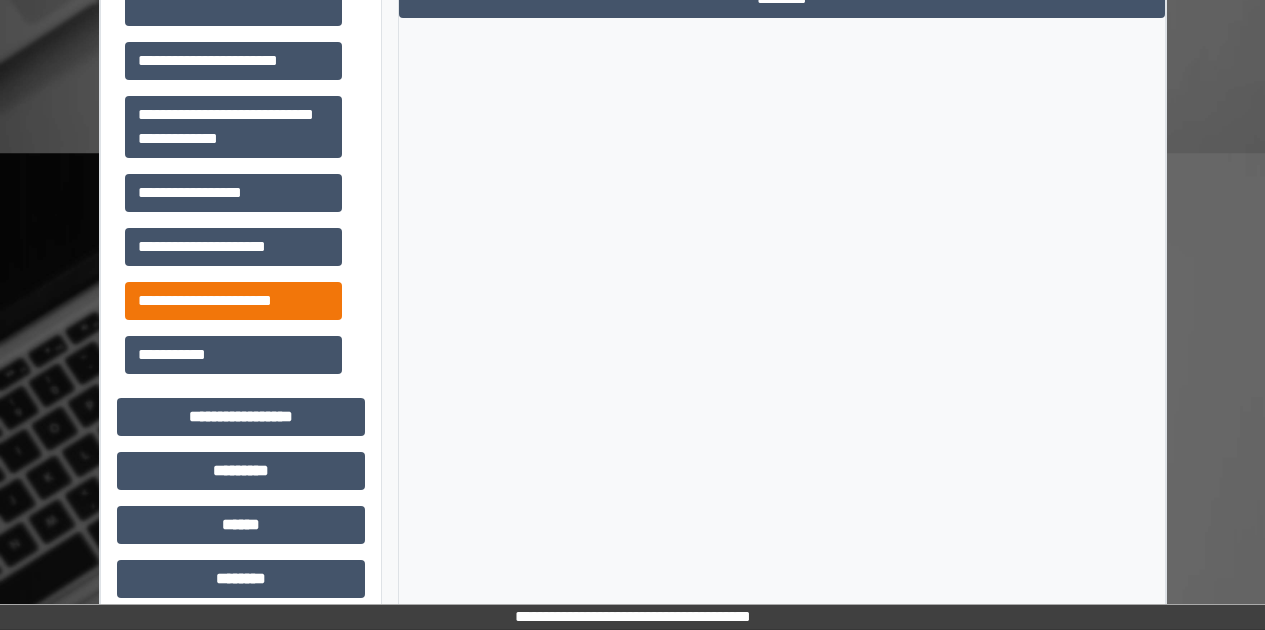 click on "**********" at bounding box center [233, 301] 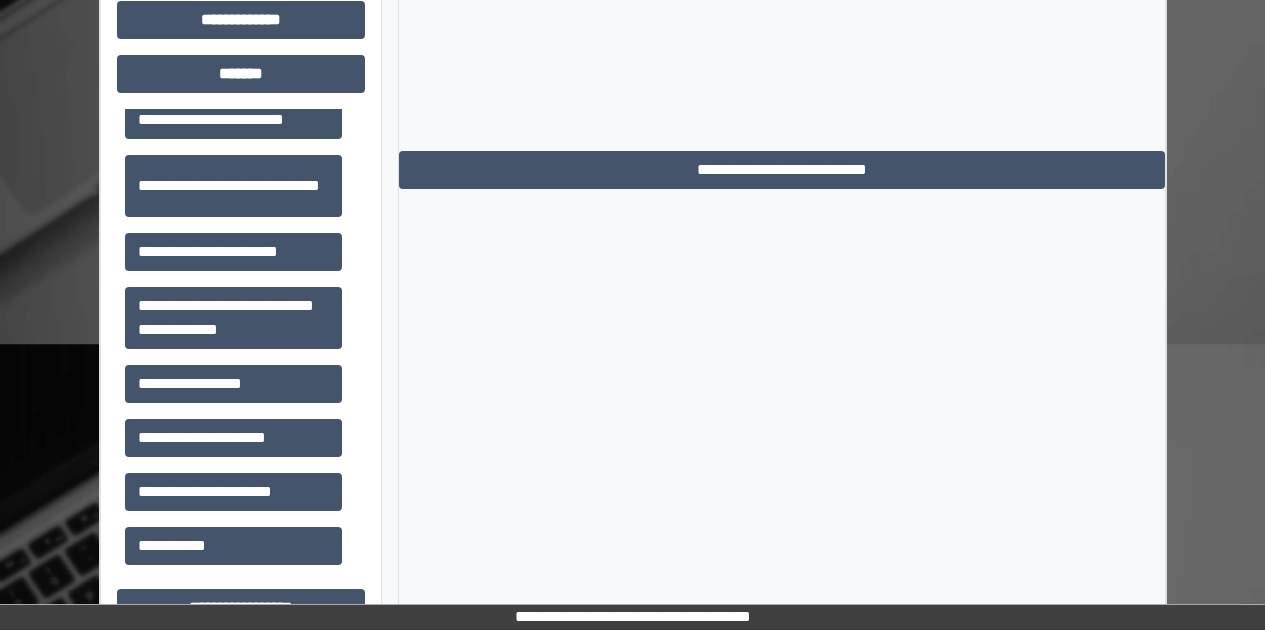 scroll, scrollTop: 801, scrollLeft: 0, axis: vertical 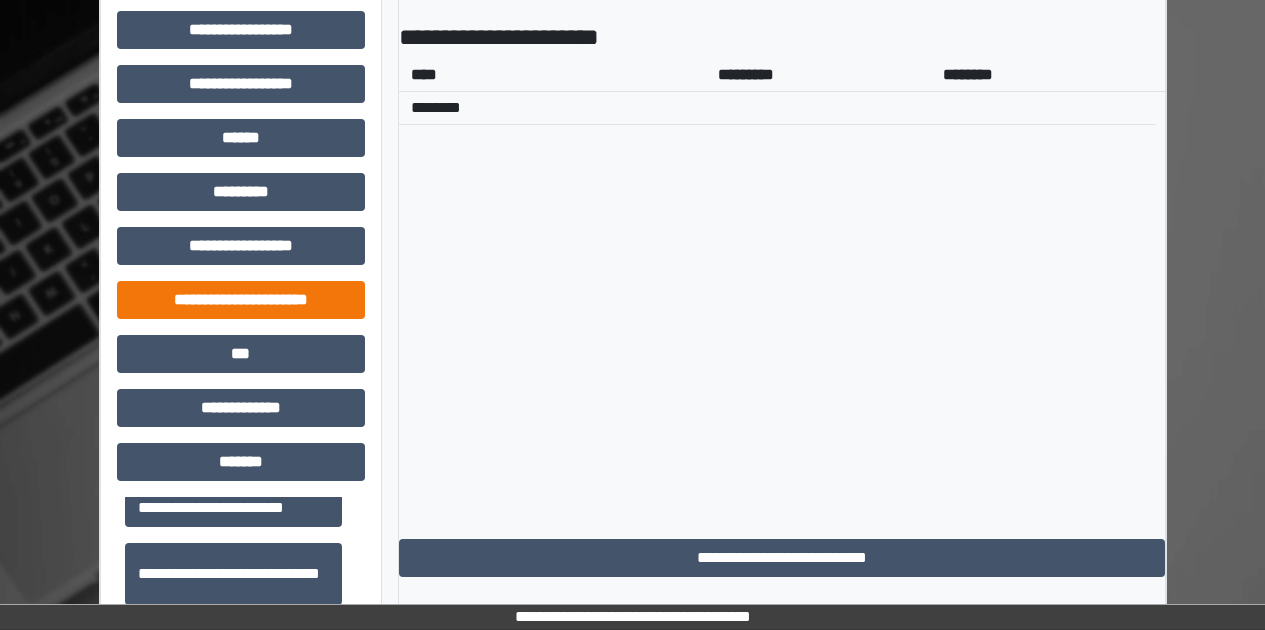 click on "**********" at bounding box center [241, 300] 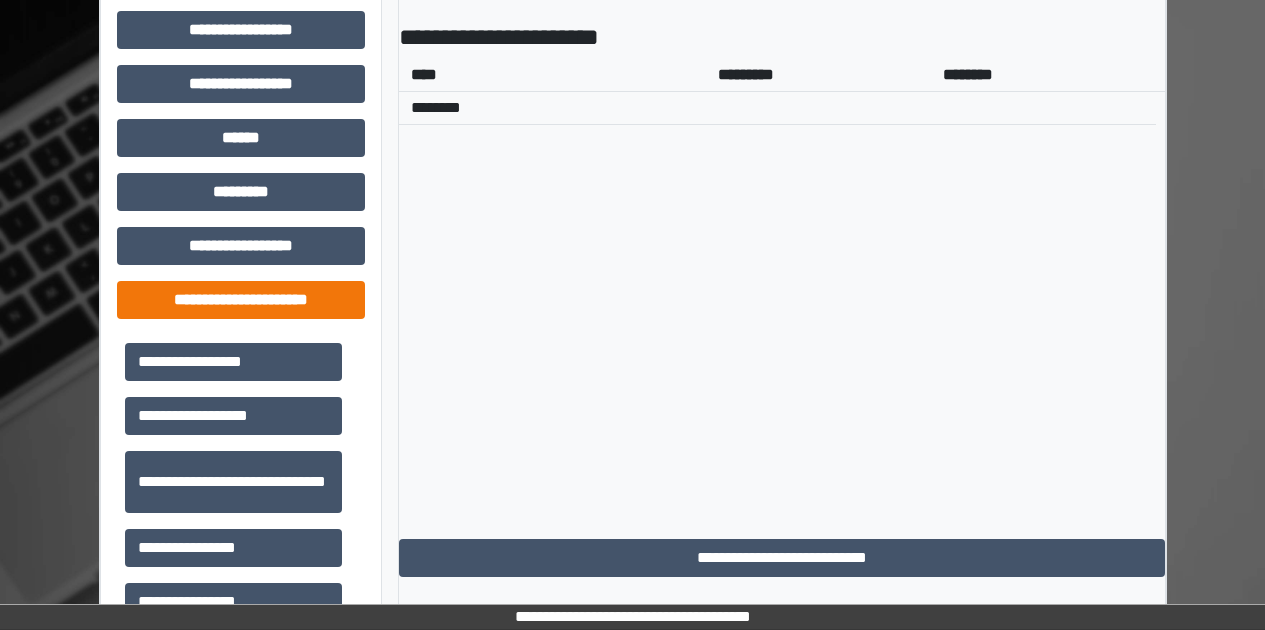 click on "**********" at bounding box center (241, 300) 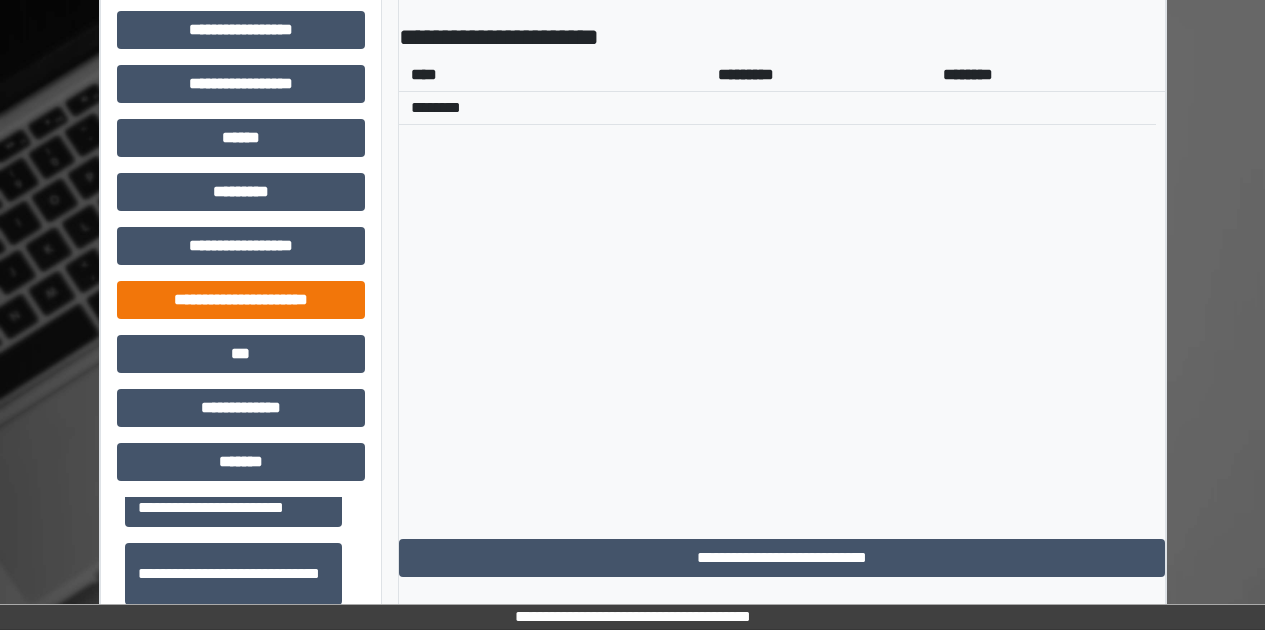 click on "**********" at bounding box center (241, 300) 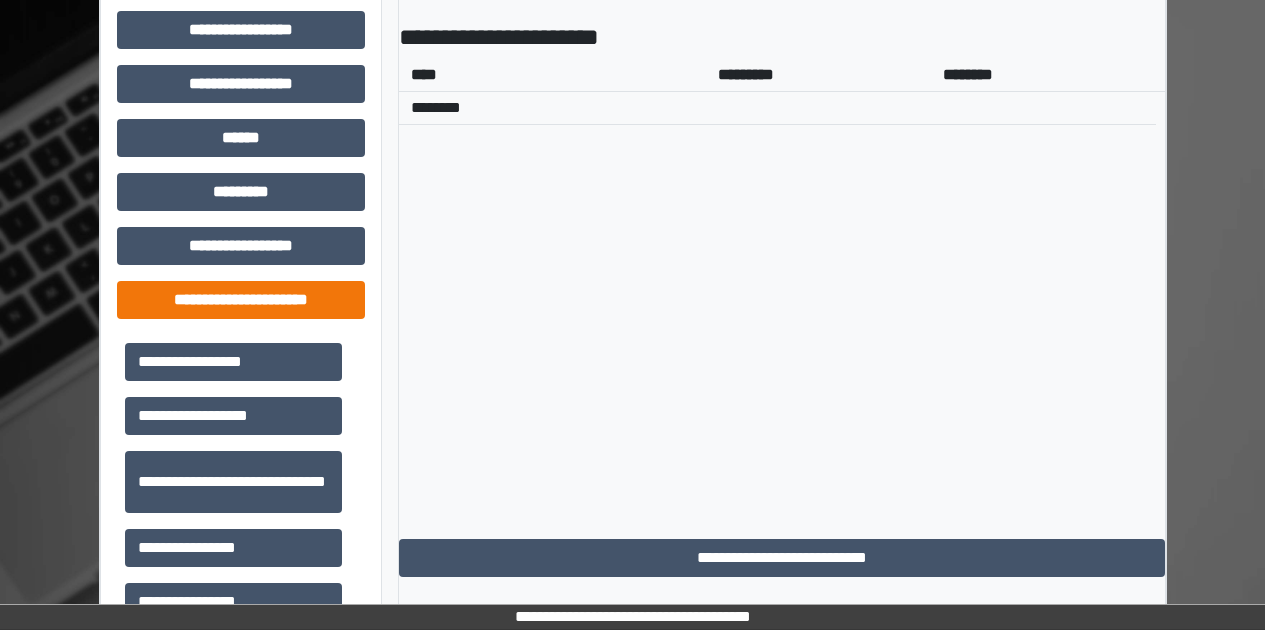 click on "**********" at bounding box center [241, 300] 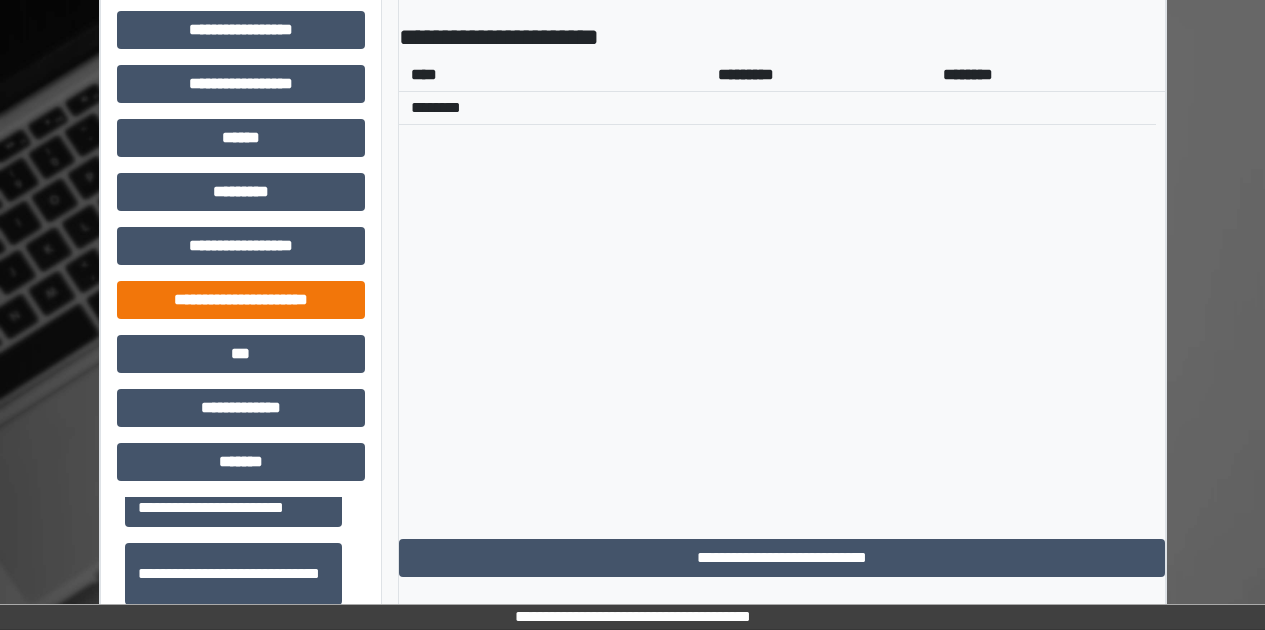 click on "**********" at bounding box center (241, 300) 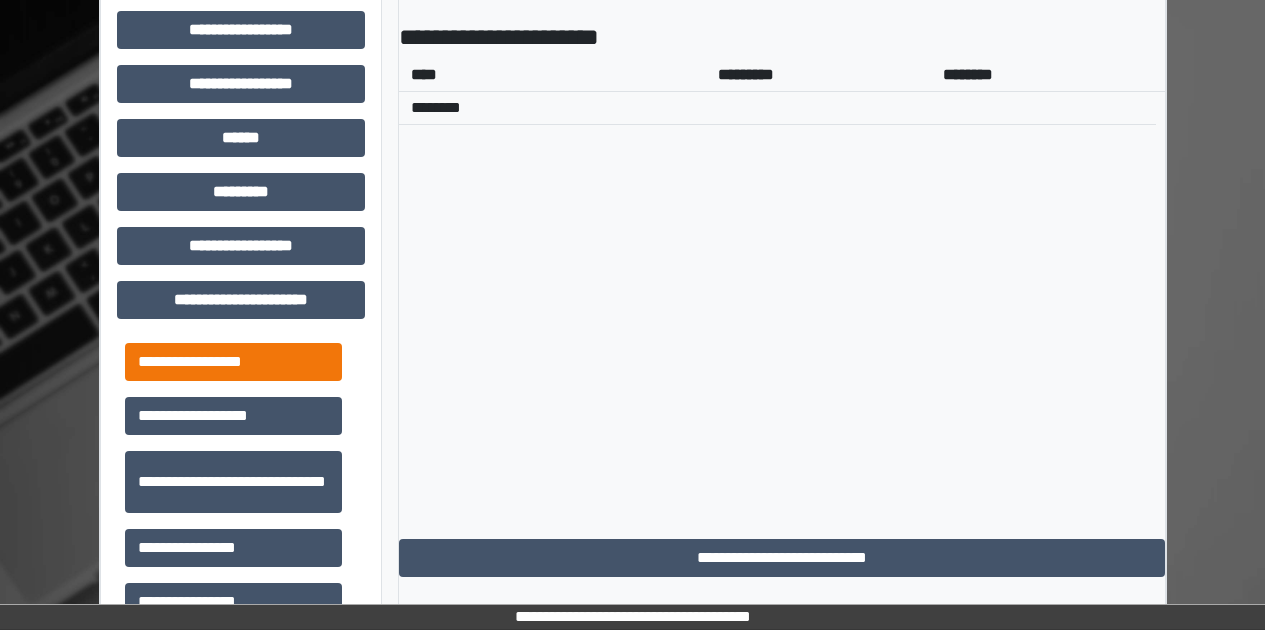 click on "**********" at bounding box center [233, 362] 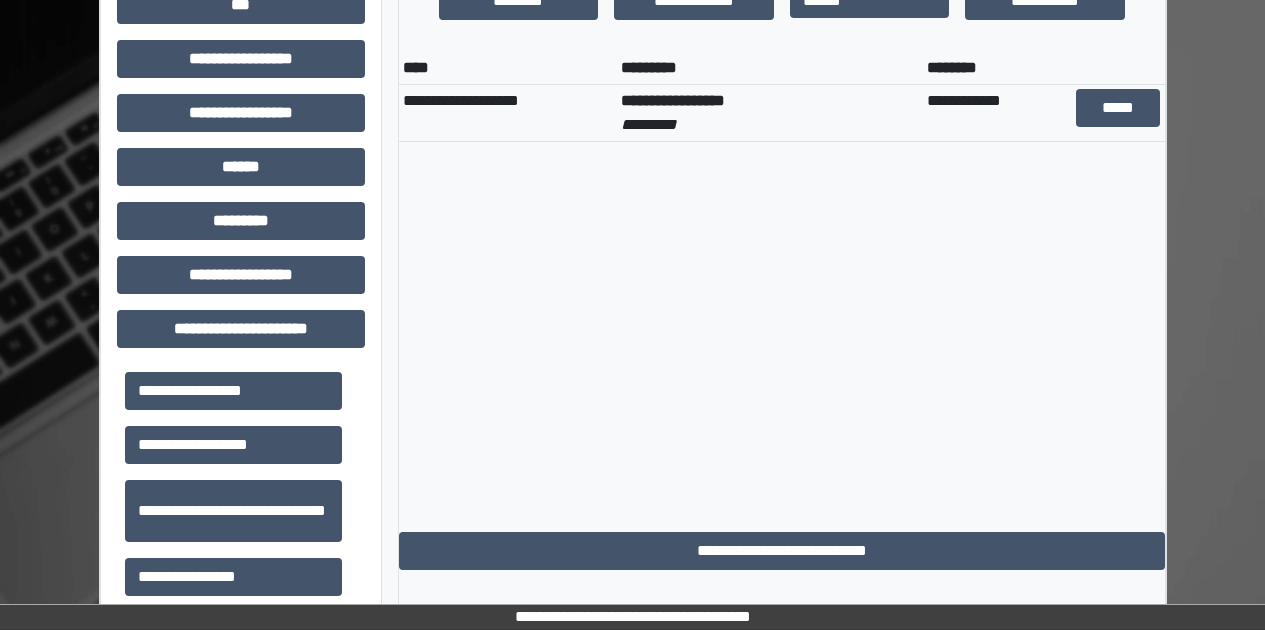 scroll, scrollTop: 768, scrollLeft: 0, axis: vertical 